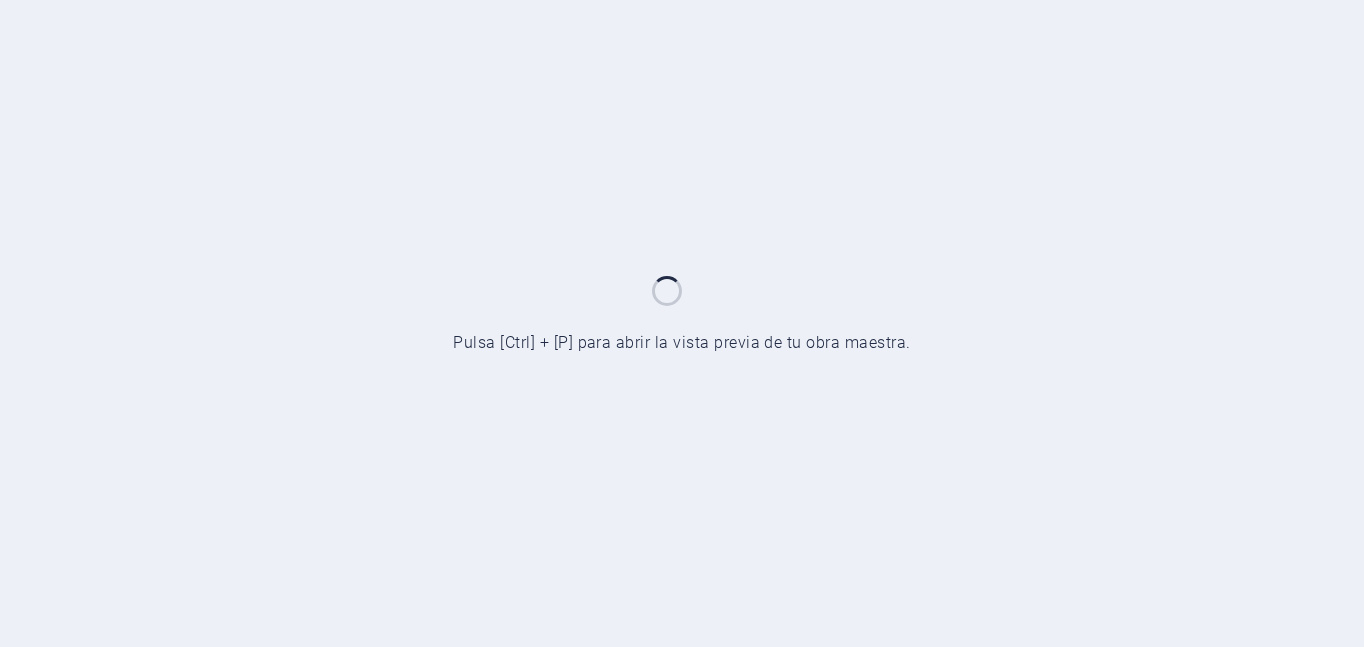 scroll, scrollTop: 0, scrollLeft: 0, axis: both 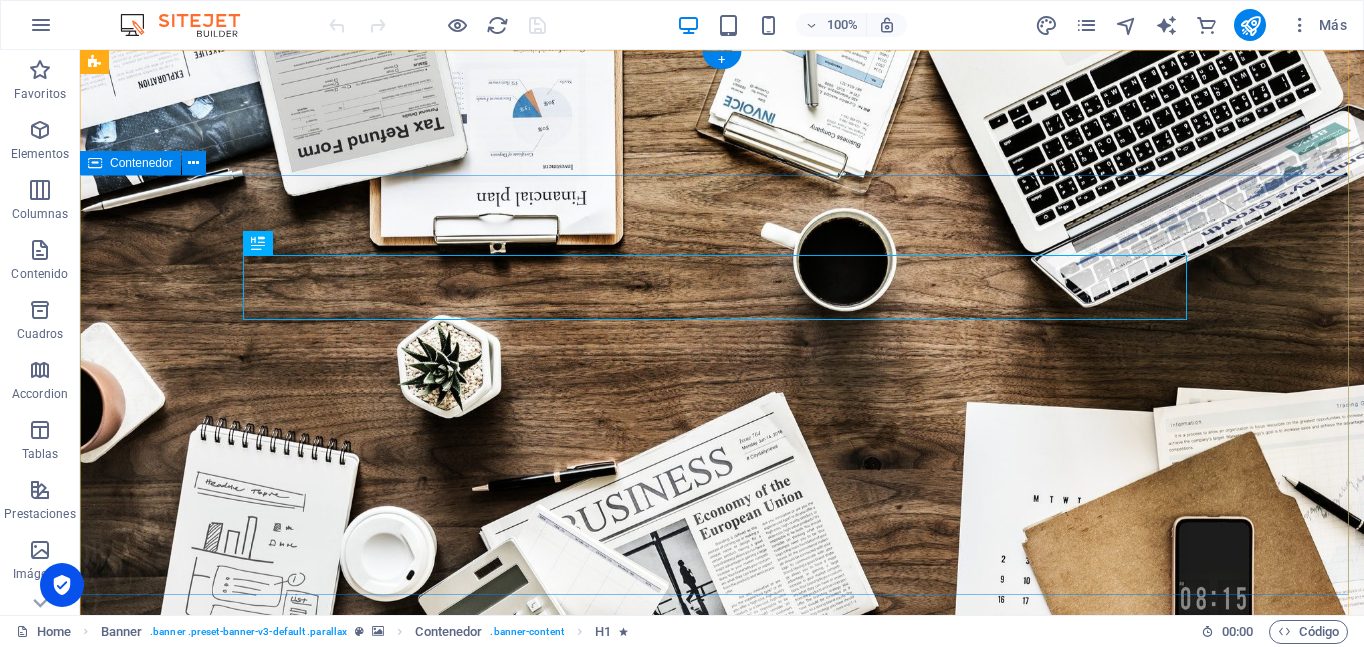 click on "IMPRESIÓN DE PAPELERÍAS Diseño y Publicidad productos merchandising [PERSON_NAME]" at bounding box center [722, 1012] 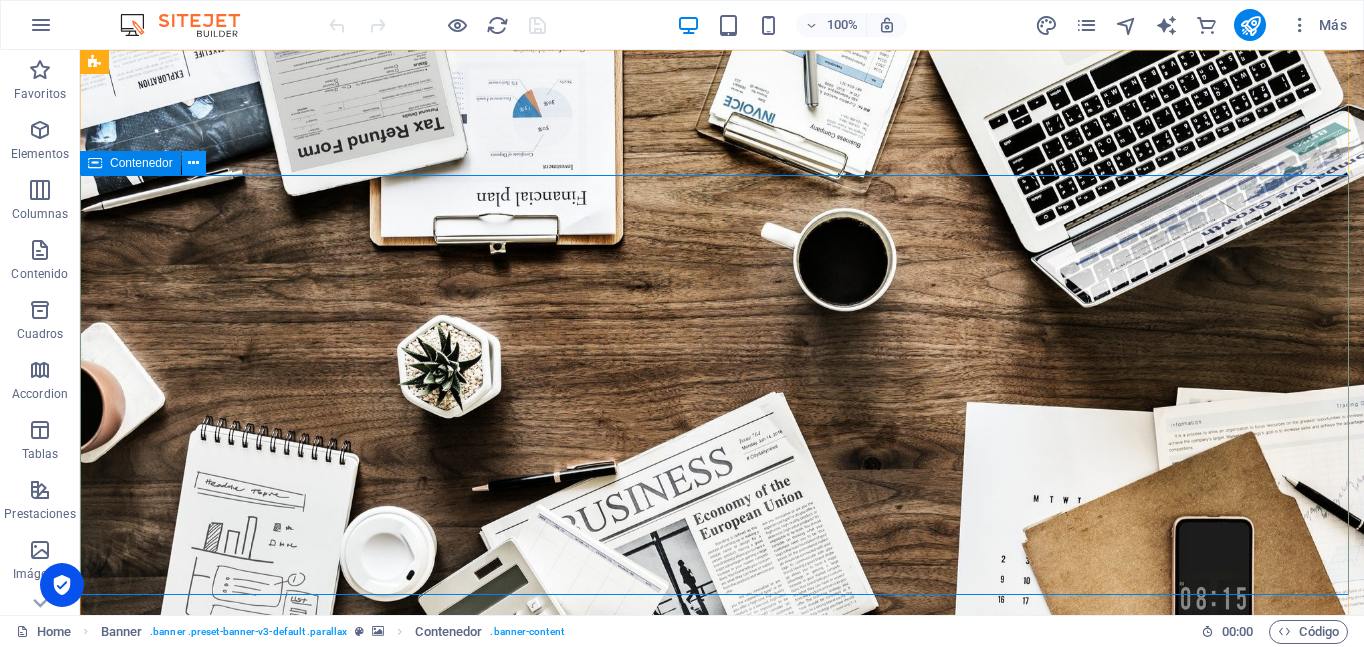 click at bounding box center (193, 163) 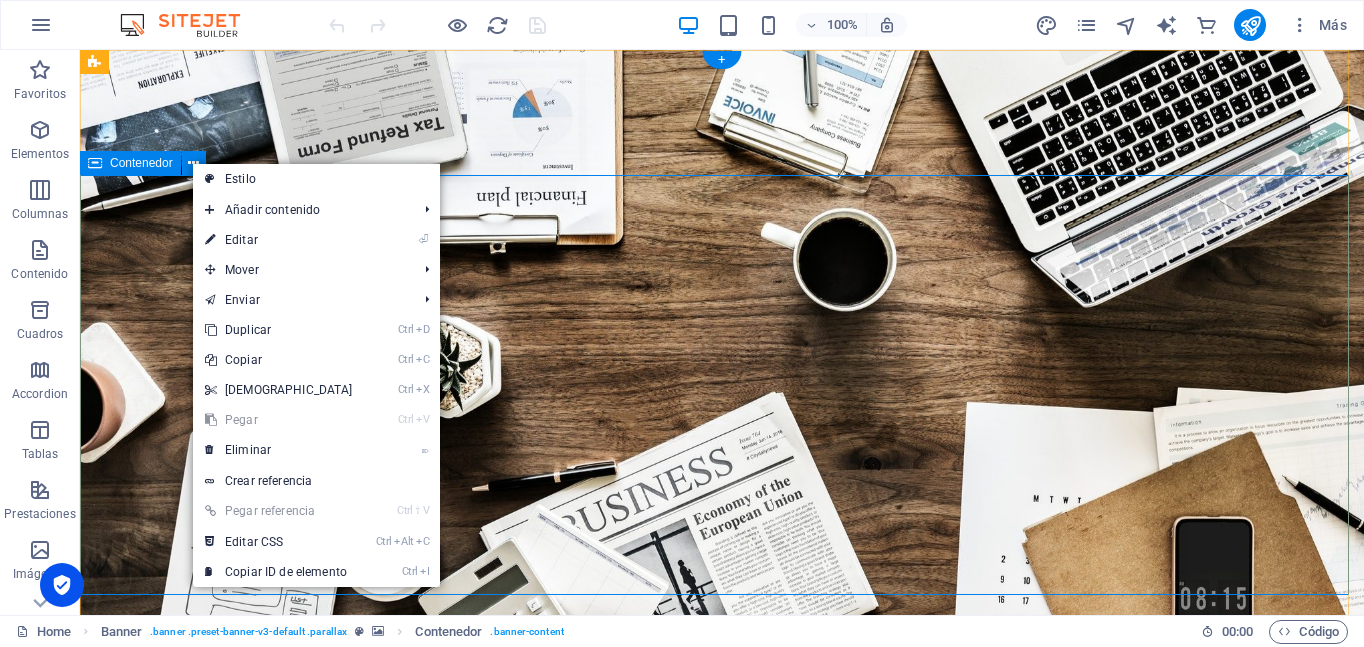 click on "IMPRESIÓN DE PAPELERÍAS Diseño y Publicidad productos merchandising [PERSON_NAME]" at bounding box center (722, 1012) 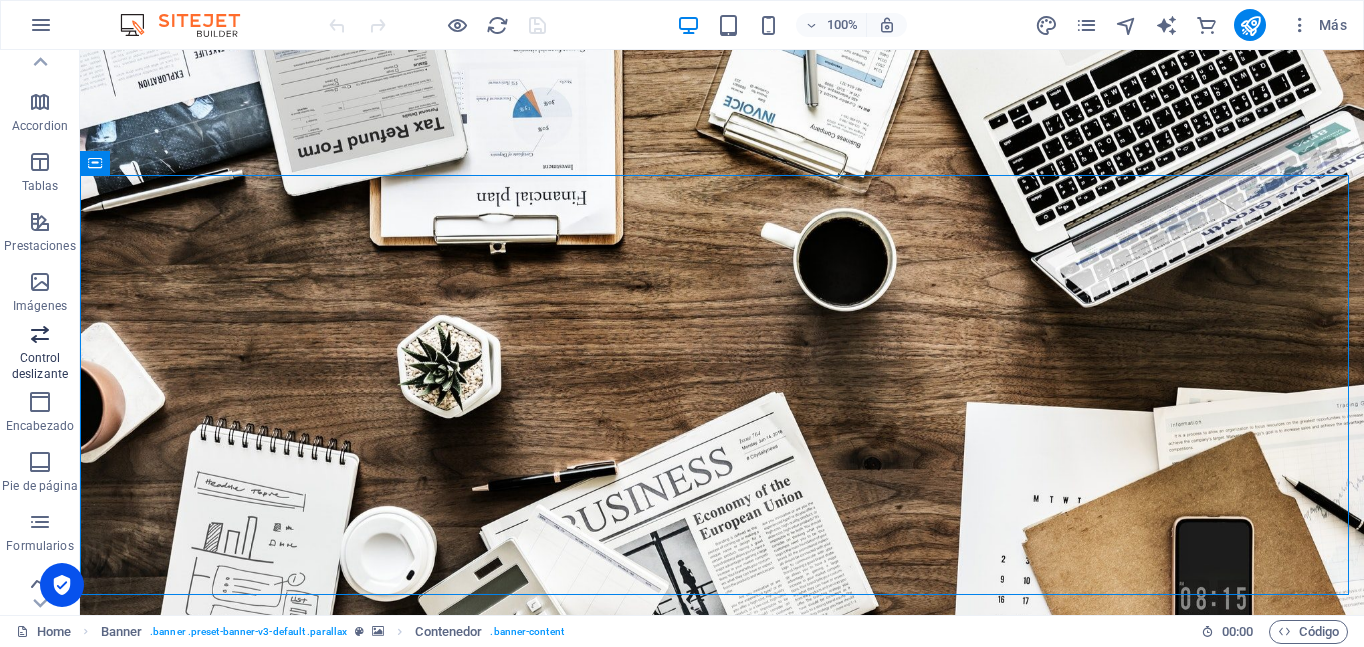 scroll, scrollTop: 300, scrollLeft: 0, axis: vertical 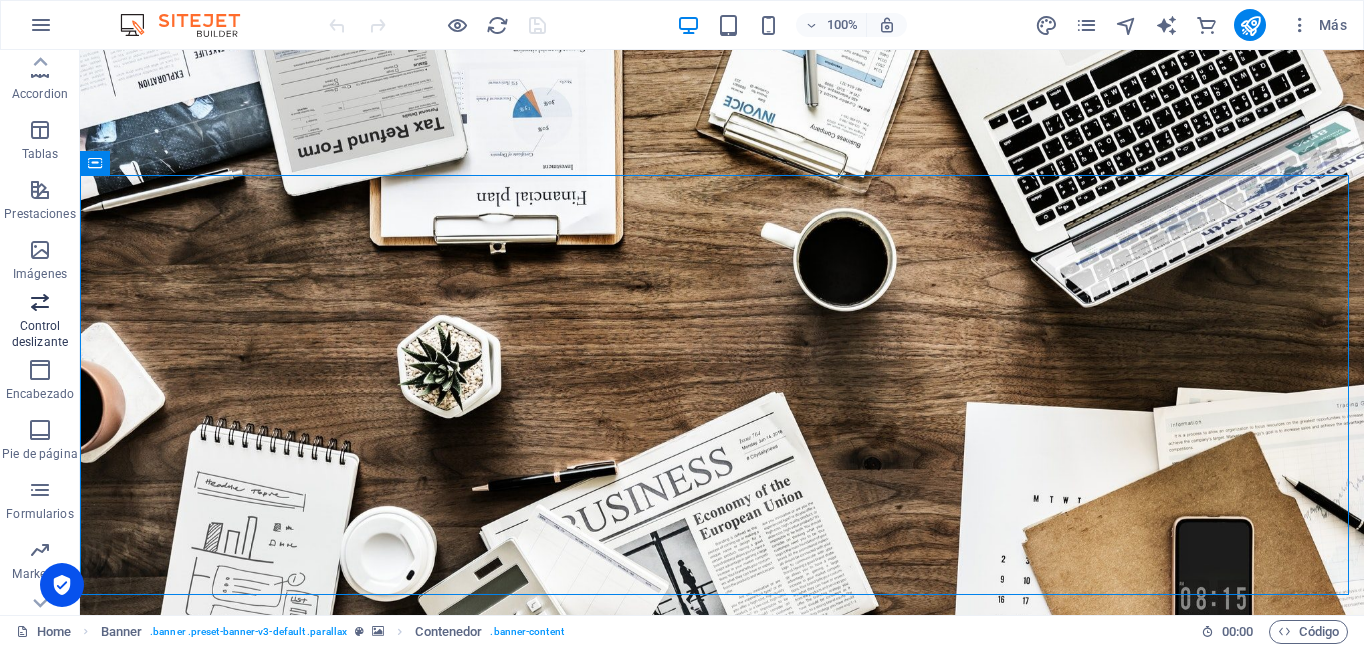 click on "Control deslizante" at bounding box center [40, 322] 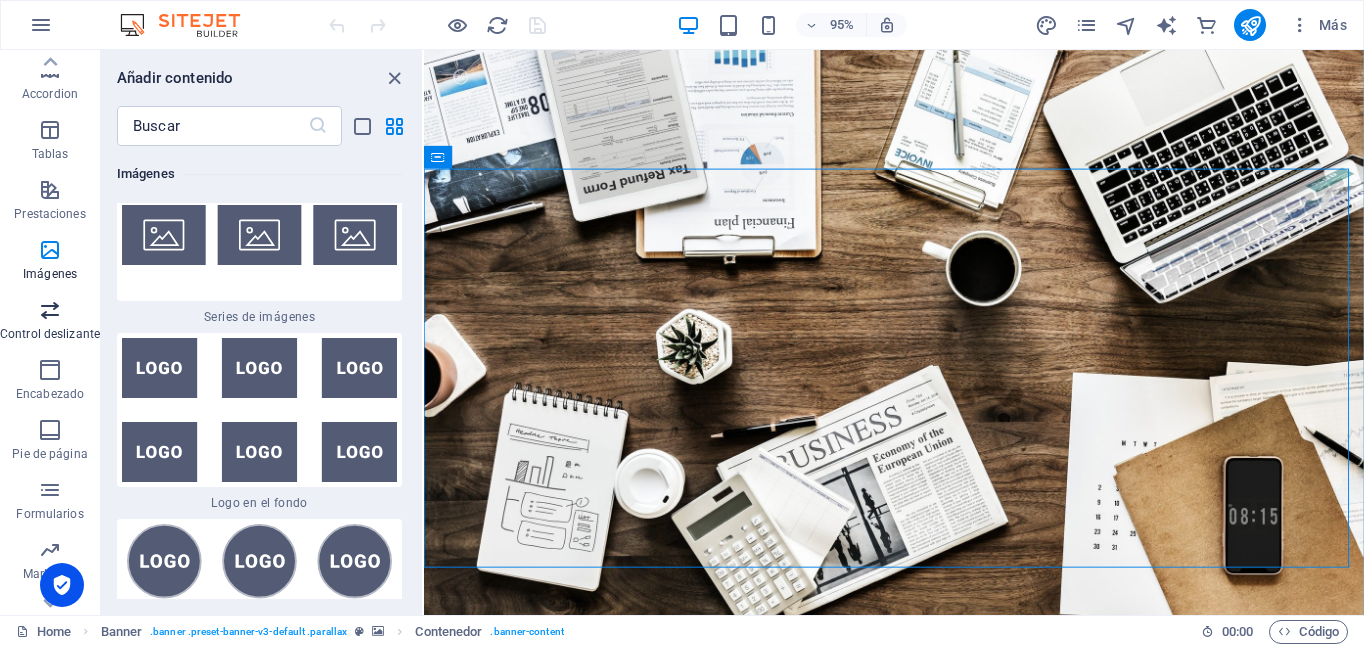 click at bounding box center [50, 310] 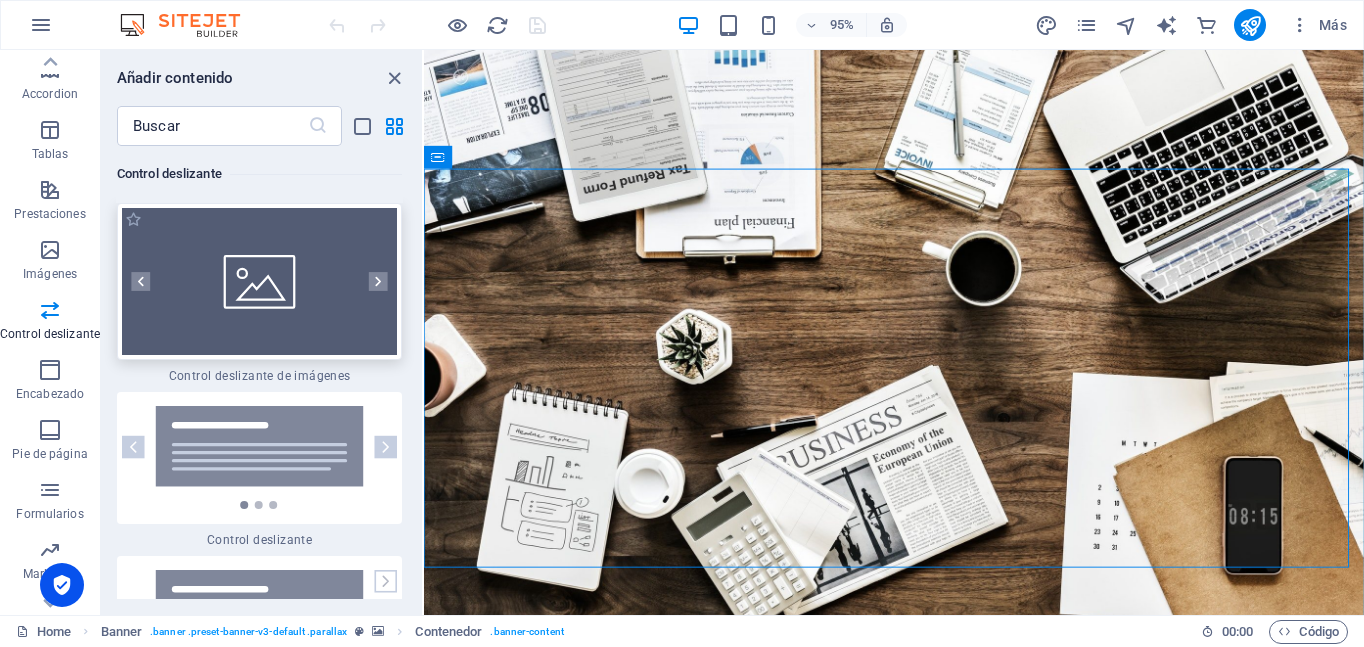 scroll, scrollTop: 22349, scrollLeft: 0, axis: vertical 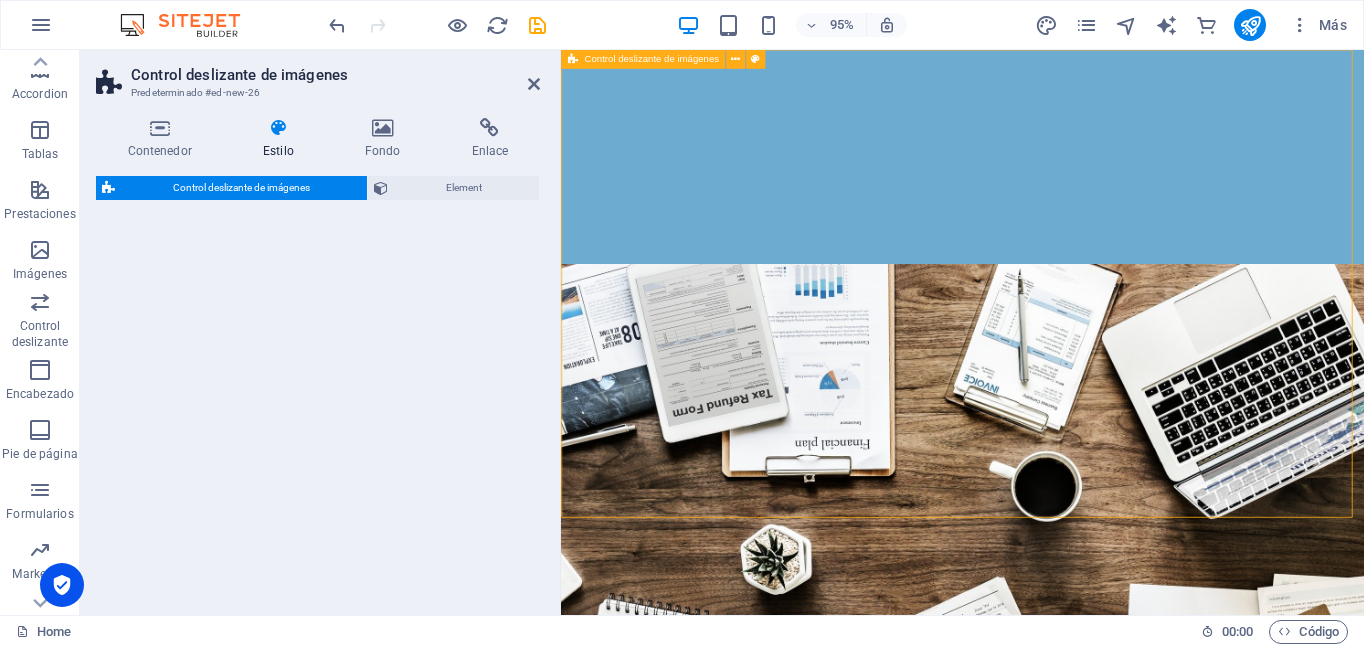 select on "rem" 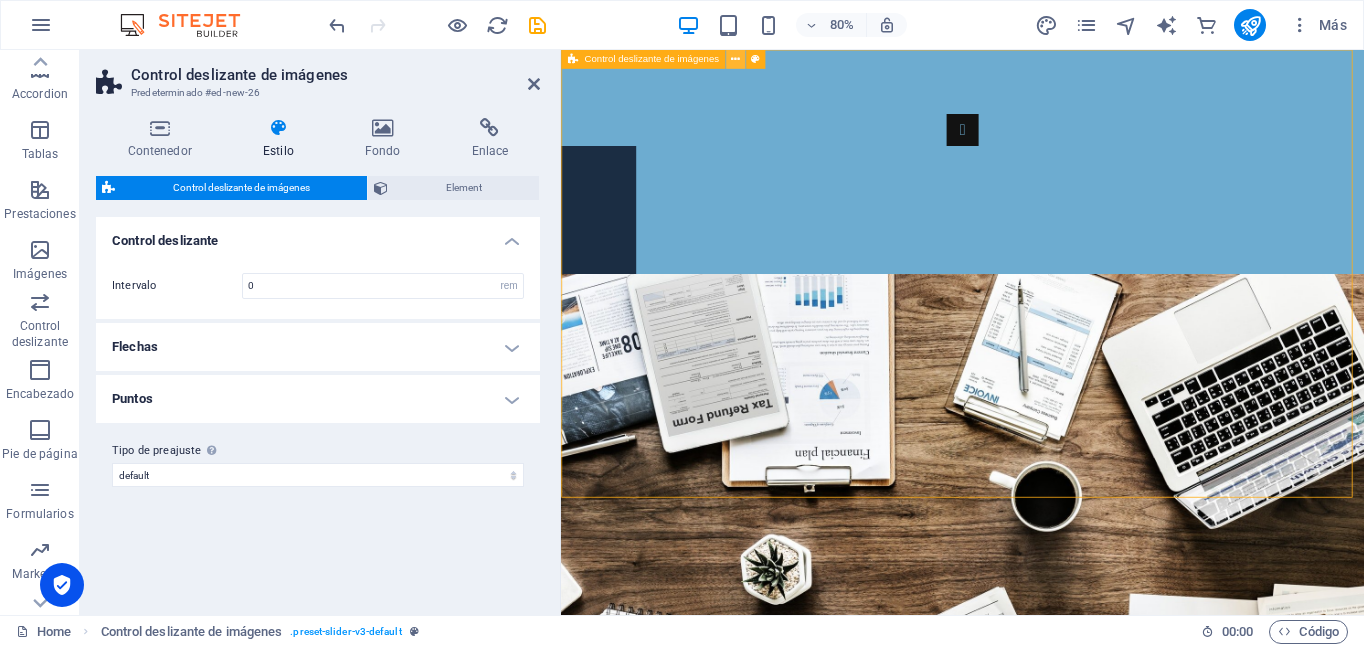 click at bounding box center (735, 59) 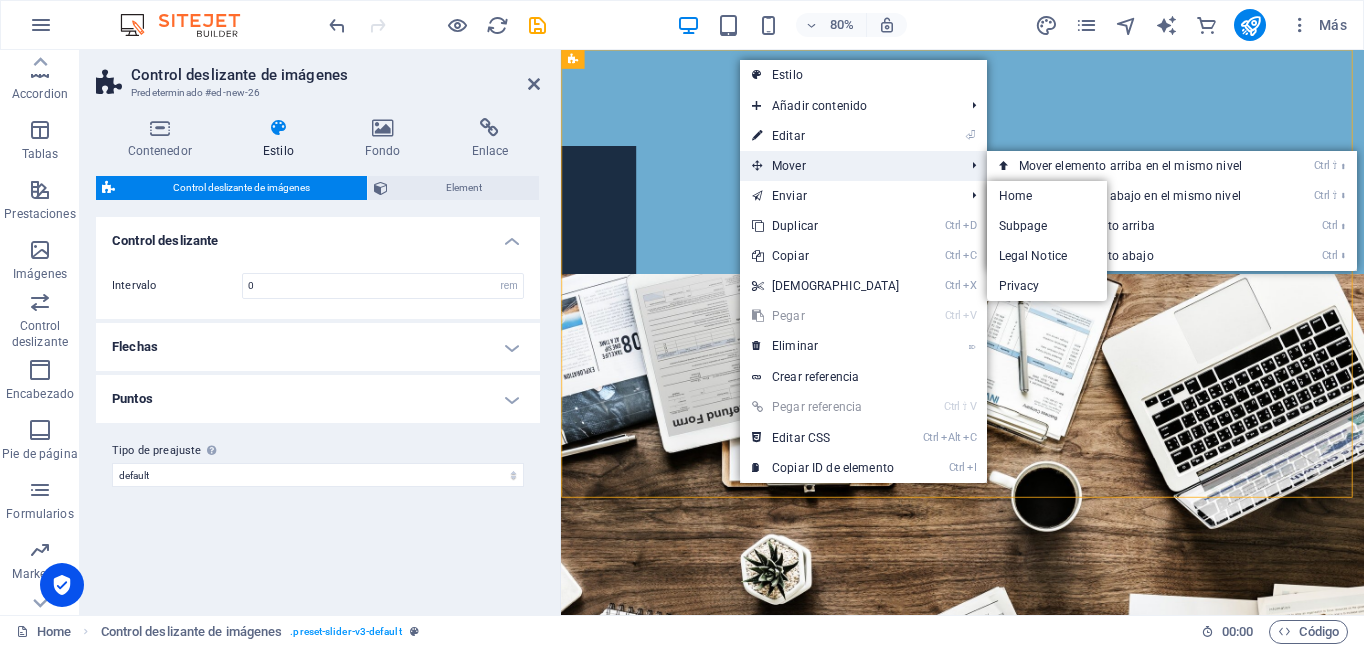 click on "Mover" at bounding box center [848, 166] 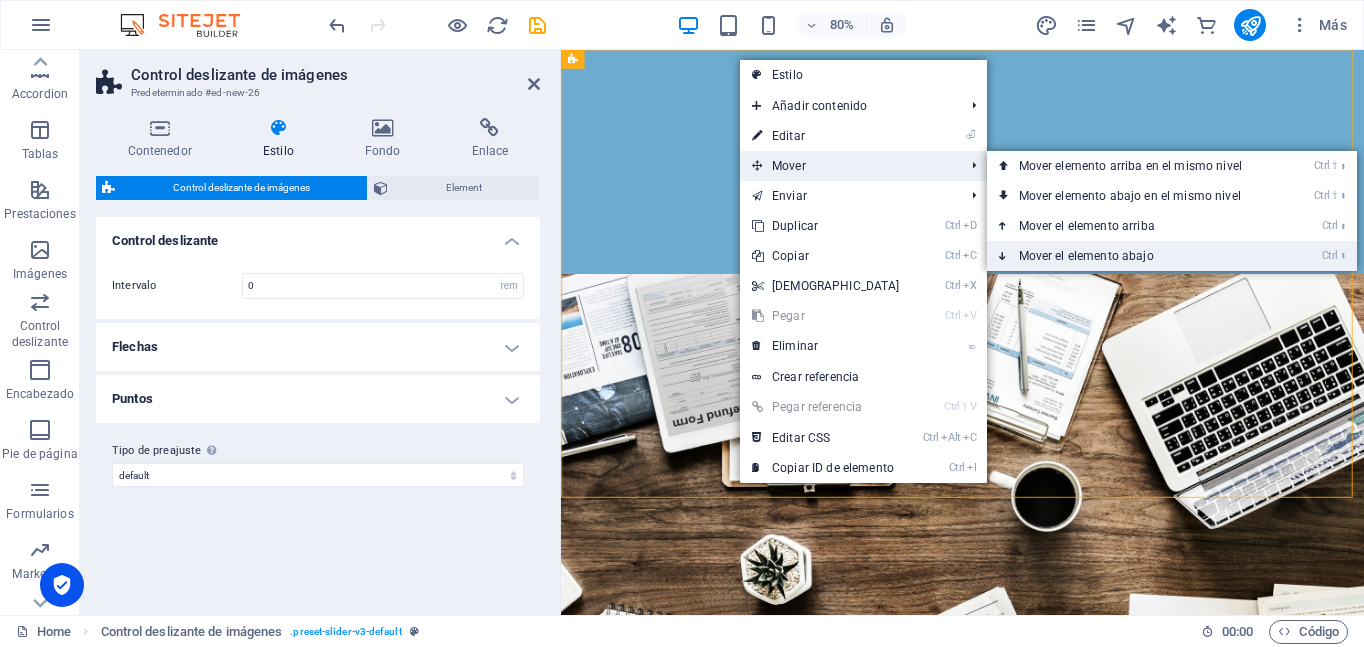 click on "Ctrl ⬇  Mover el elemento abajo" at bounding box center (1134, 256) 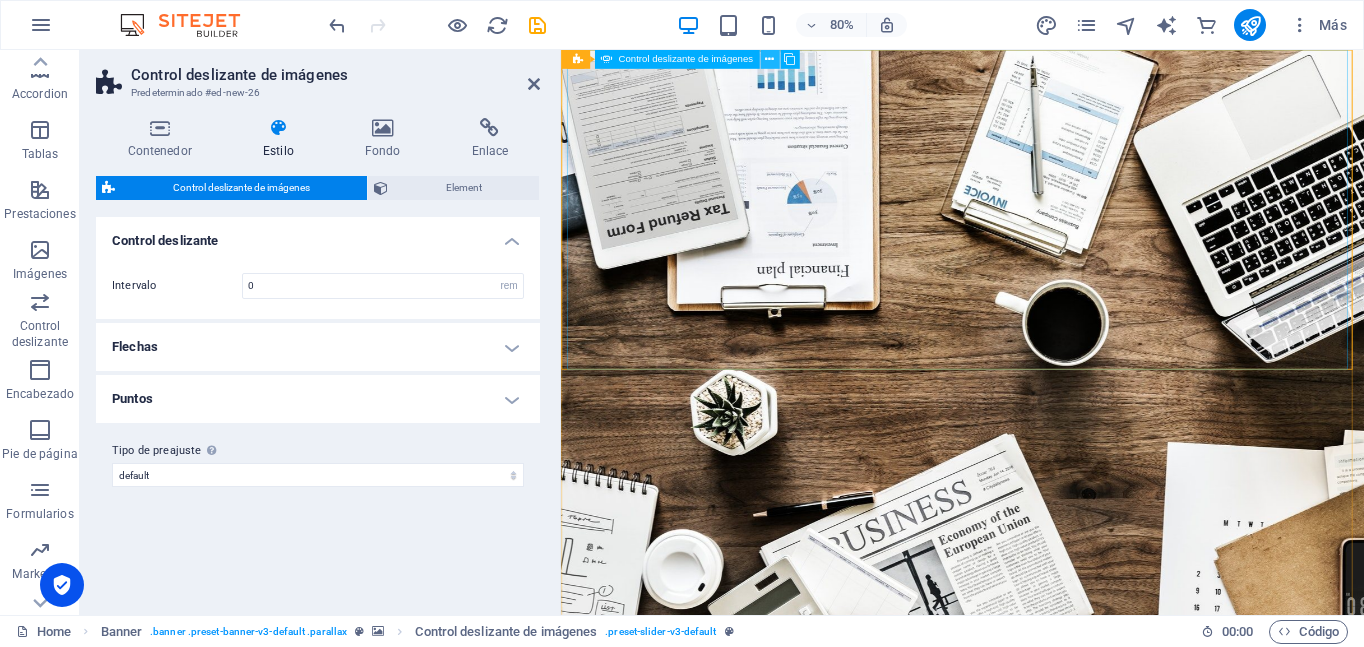 click at bounding box center (769, 59) 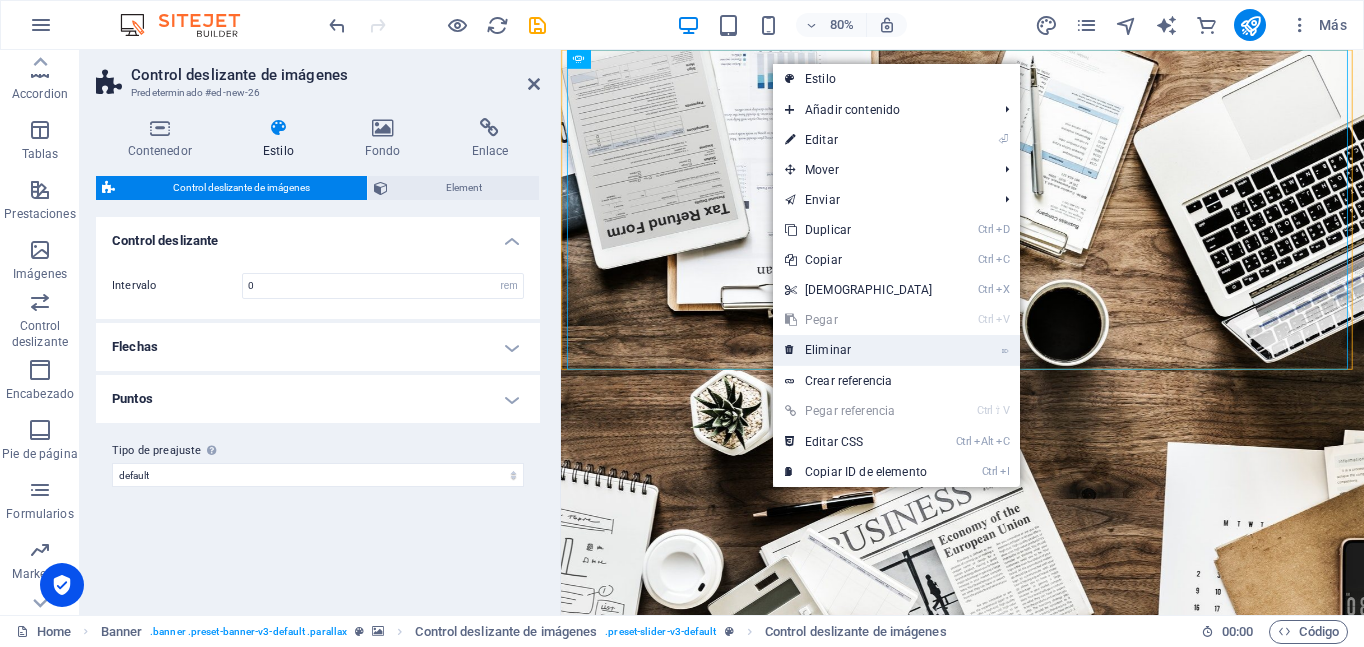click on "⌦  Eliminar" at bounding box center [859, 350] 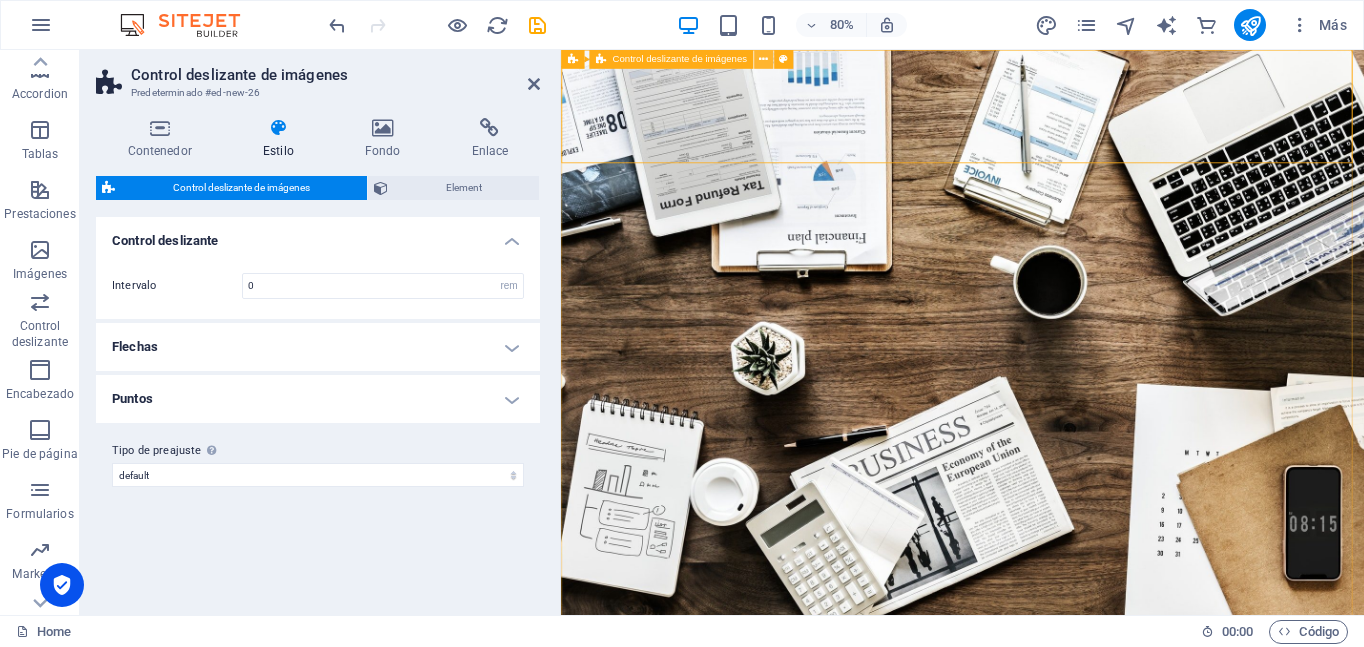 click at bounding box center (763, 59) 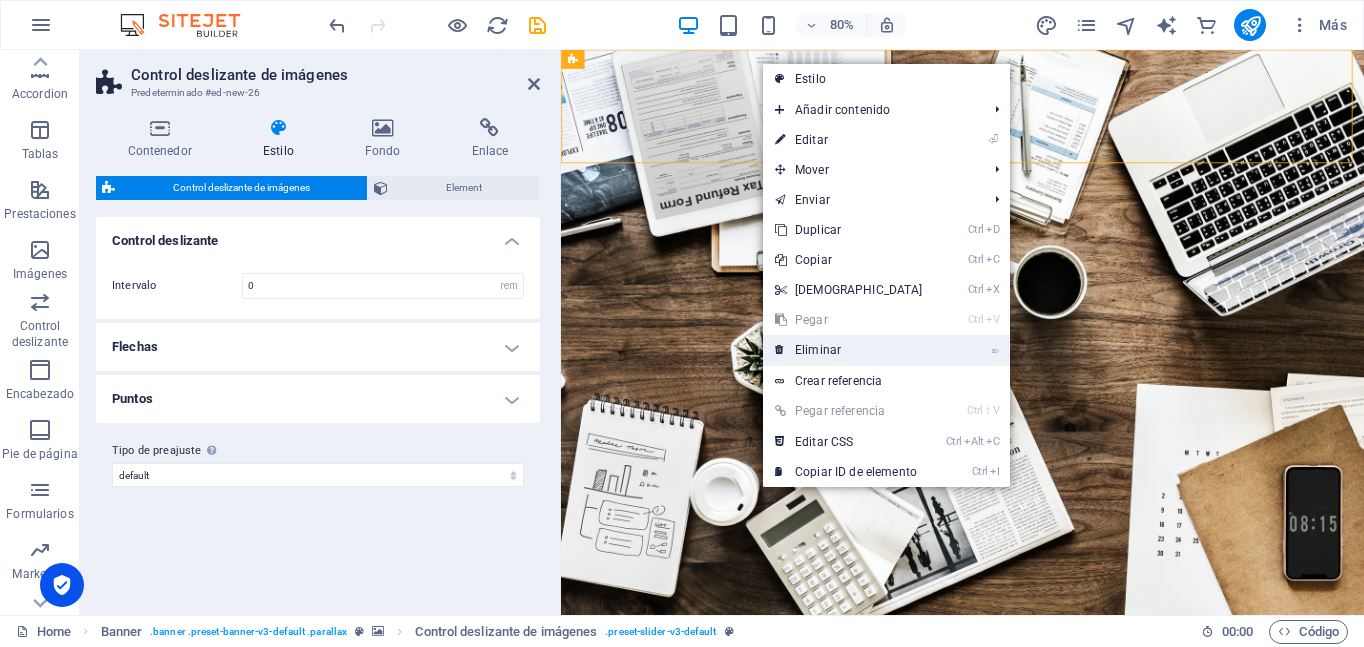 click on "⌦  Eliminar" at bounding box center (849, 350) 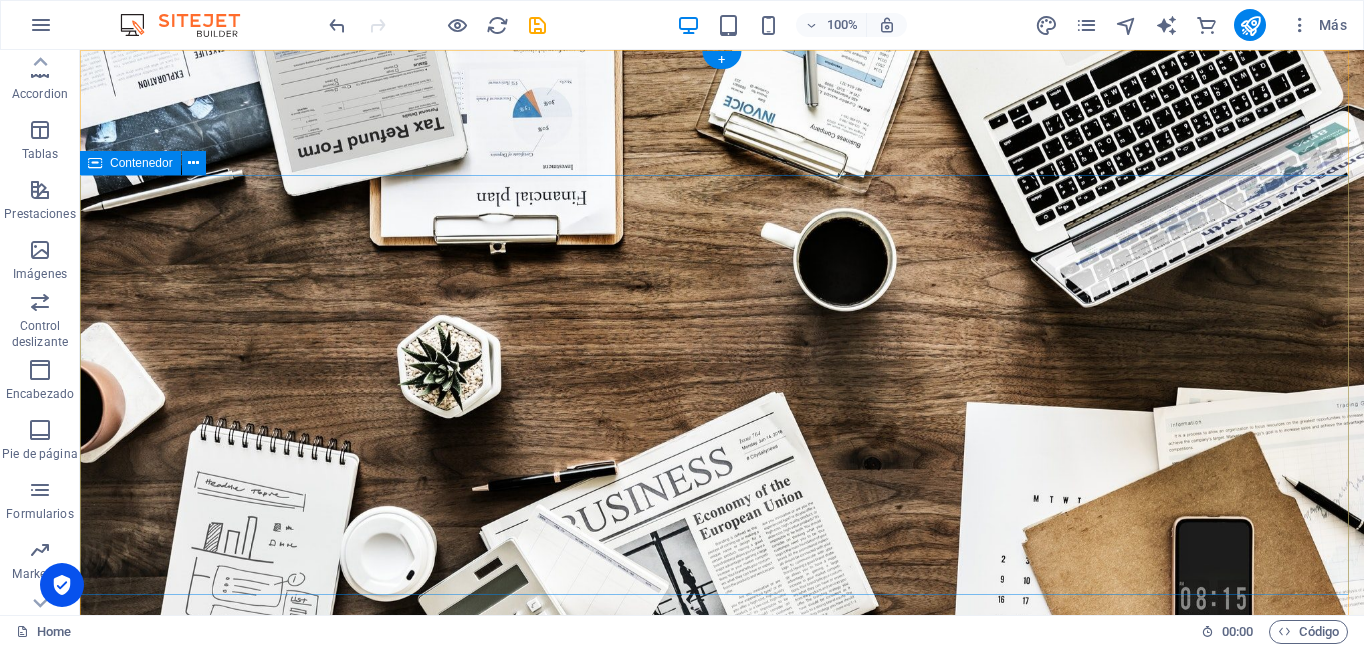 click on "IMPRESIÓN DE PAPELERÍAS Diseño y Publicidad productos merchandising [PERSON_NAME]" at bounding box center (722, 1012) 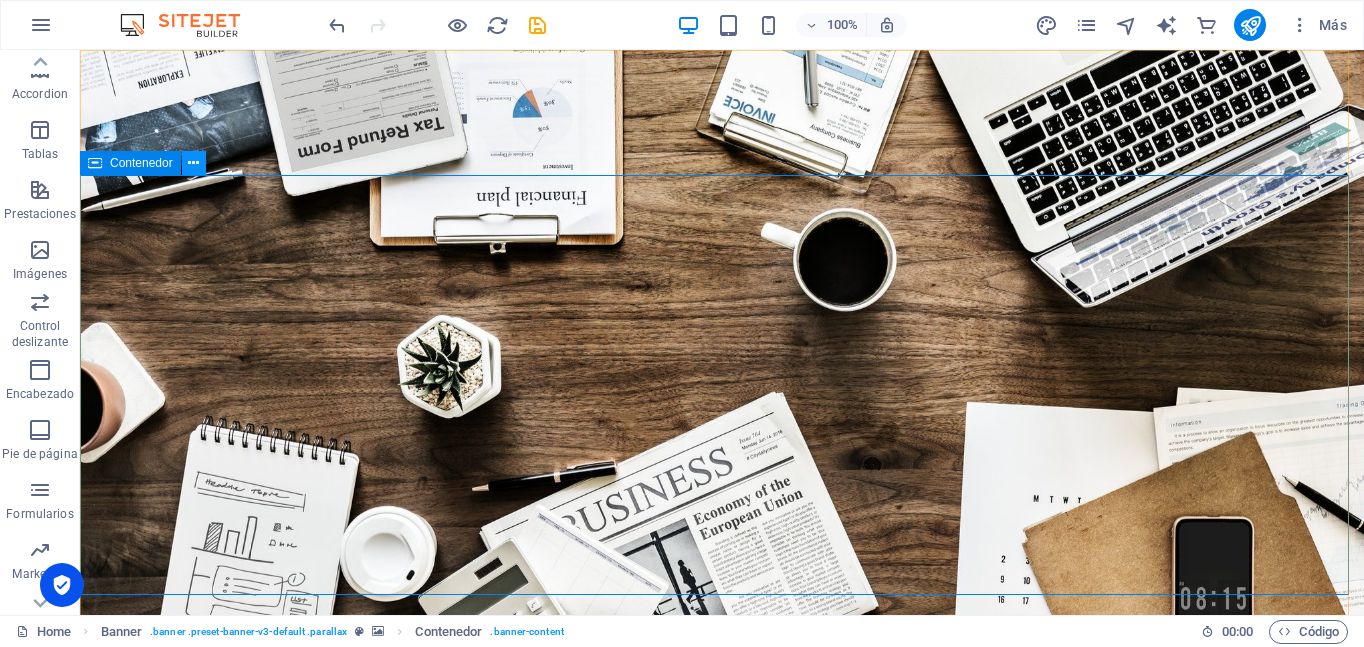 click at bounding box center [193, 163] 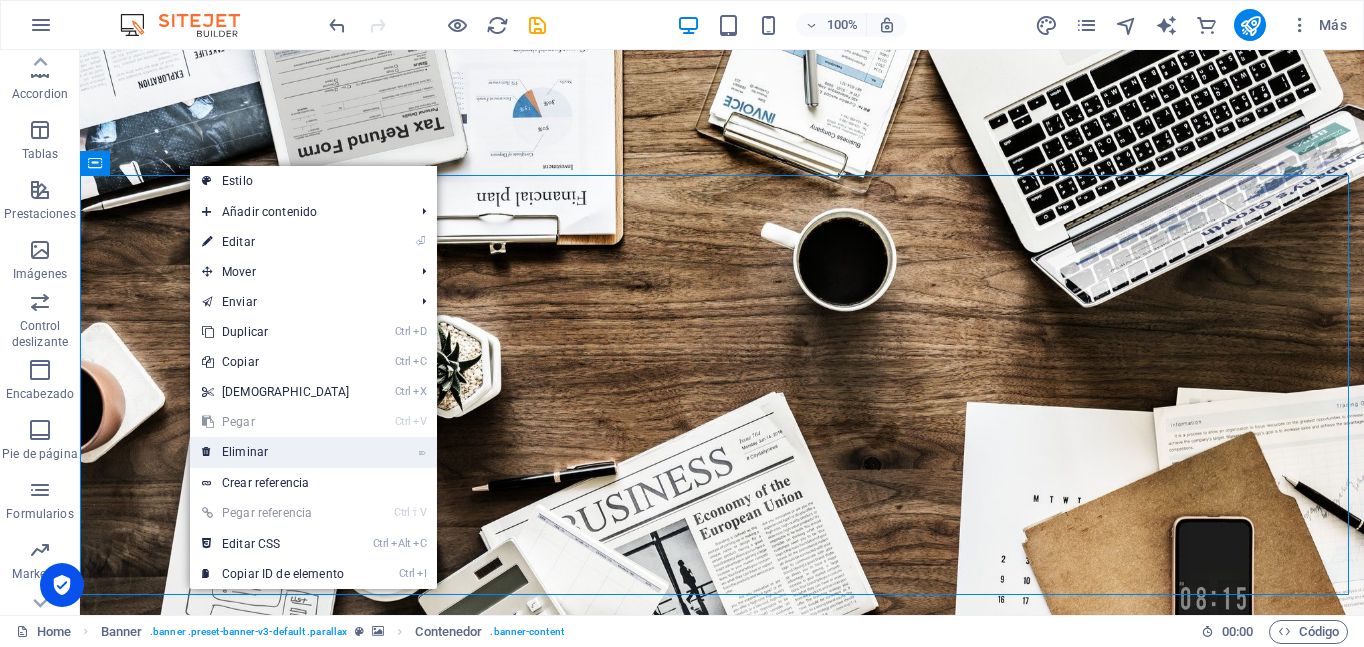 click on "⌦  Eliminar" at bounding box center (276, 452) 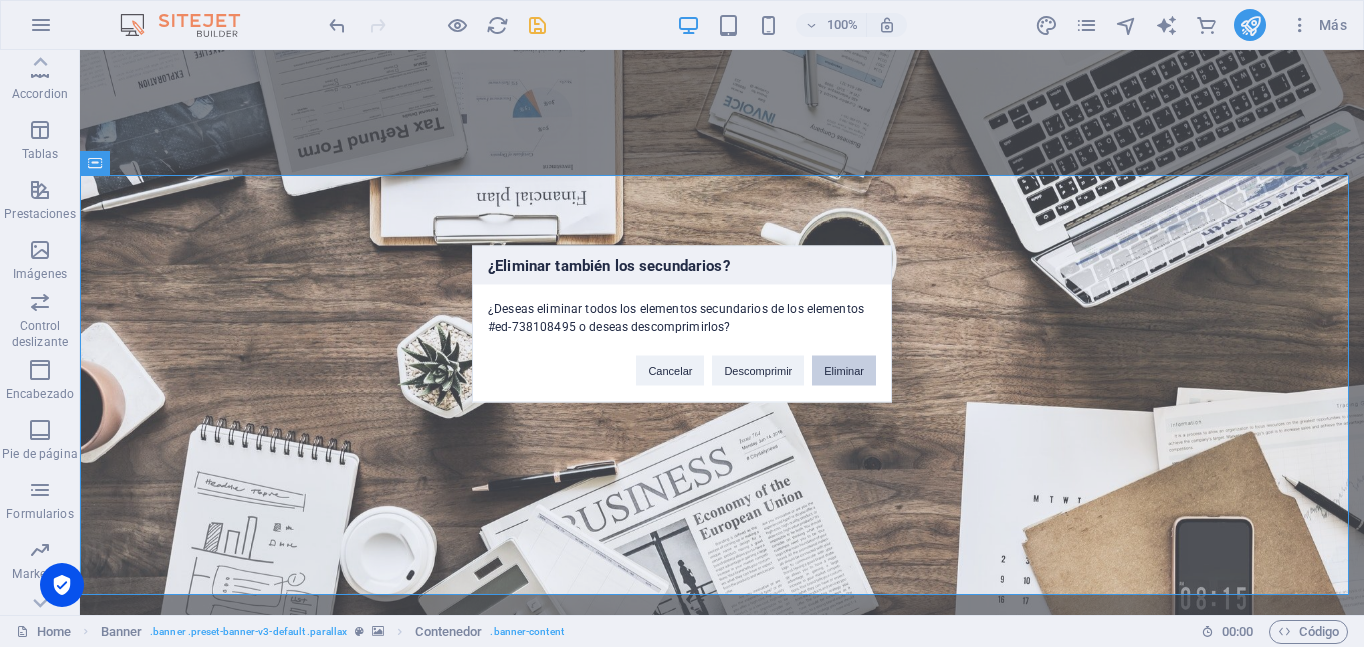 click on "Eliminar" at bounding box center [844, 370] 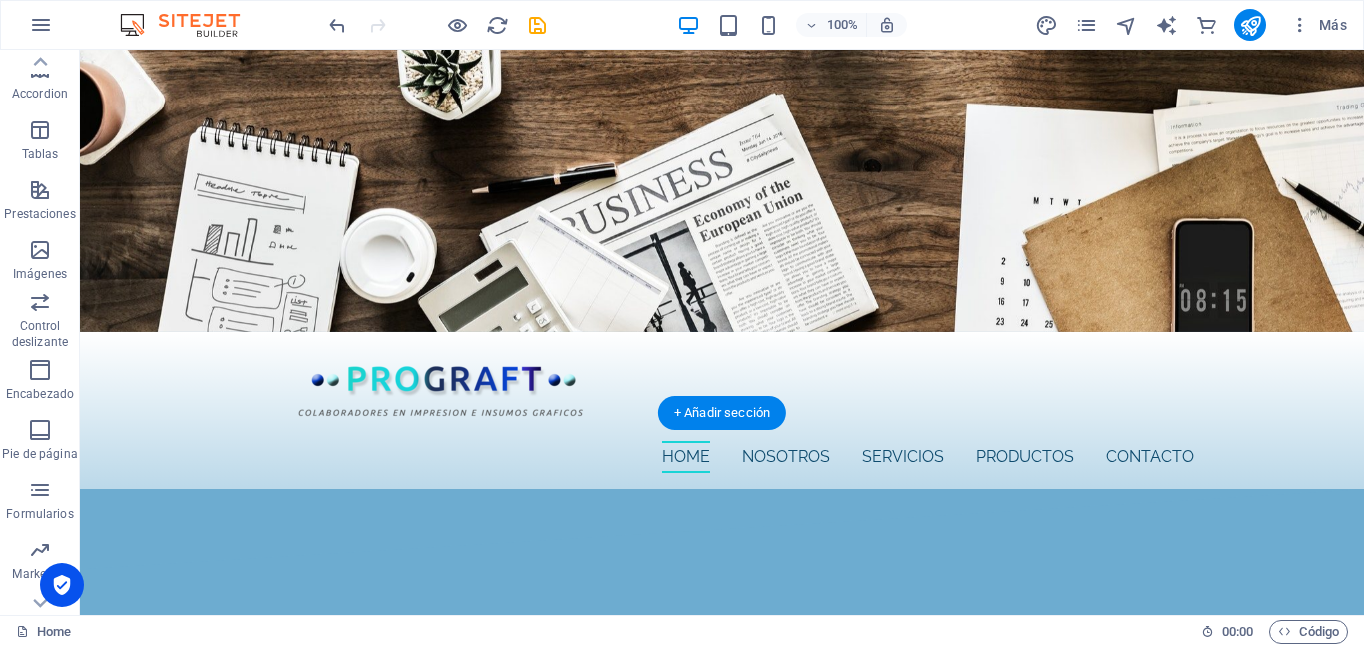 scroll, scrollTop: 0, scrollLeft: 0, axis: both 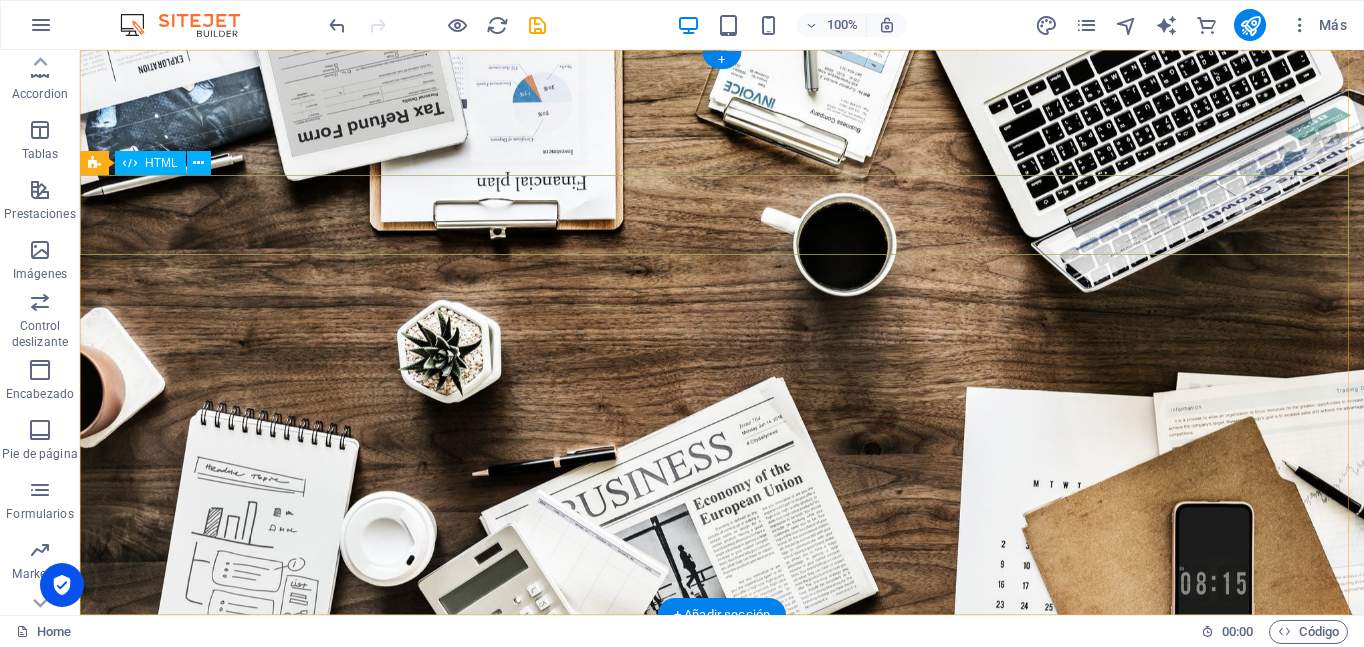 click at bounding box center [722, 812] 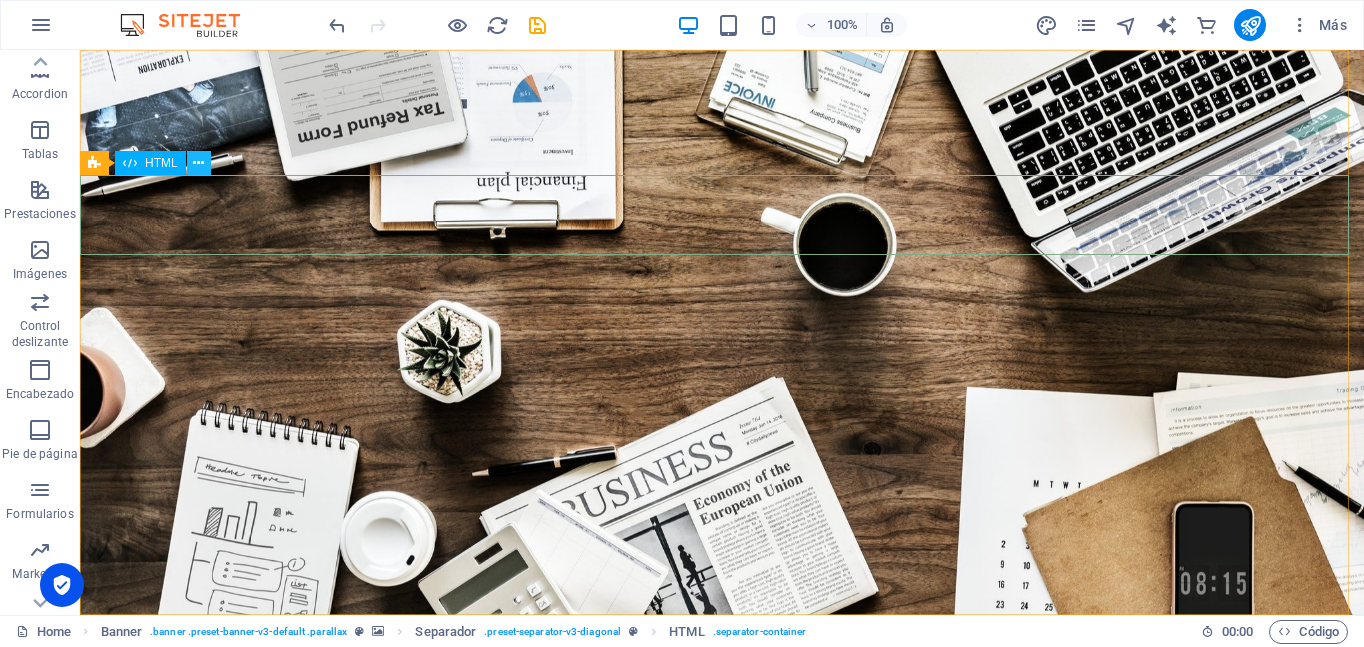 click at bounding box center [198, 163] 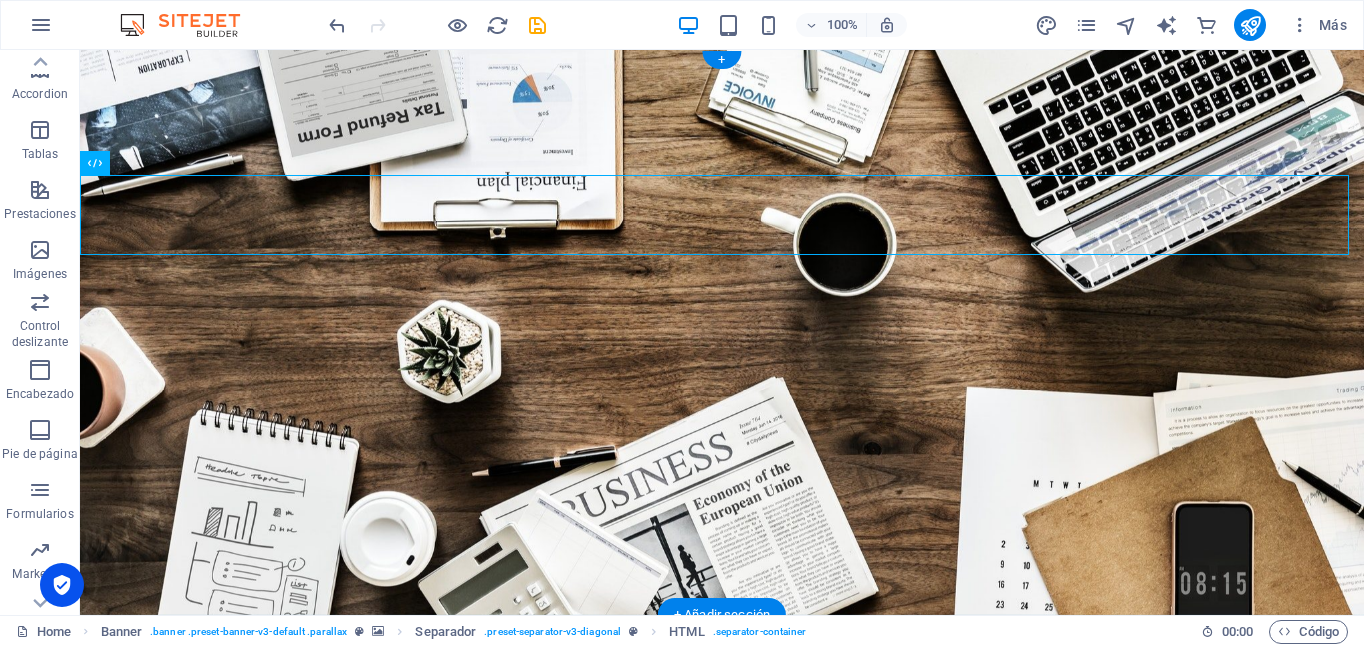 click at bounding box center [722, 332] 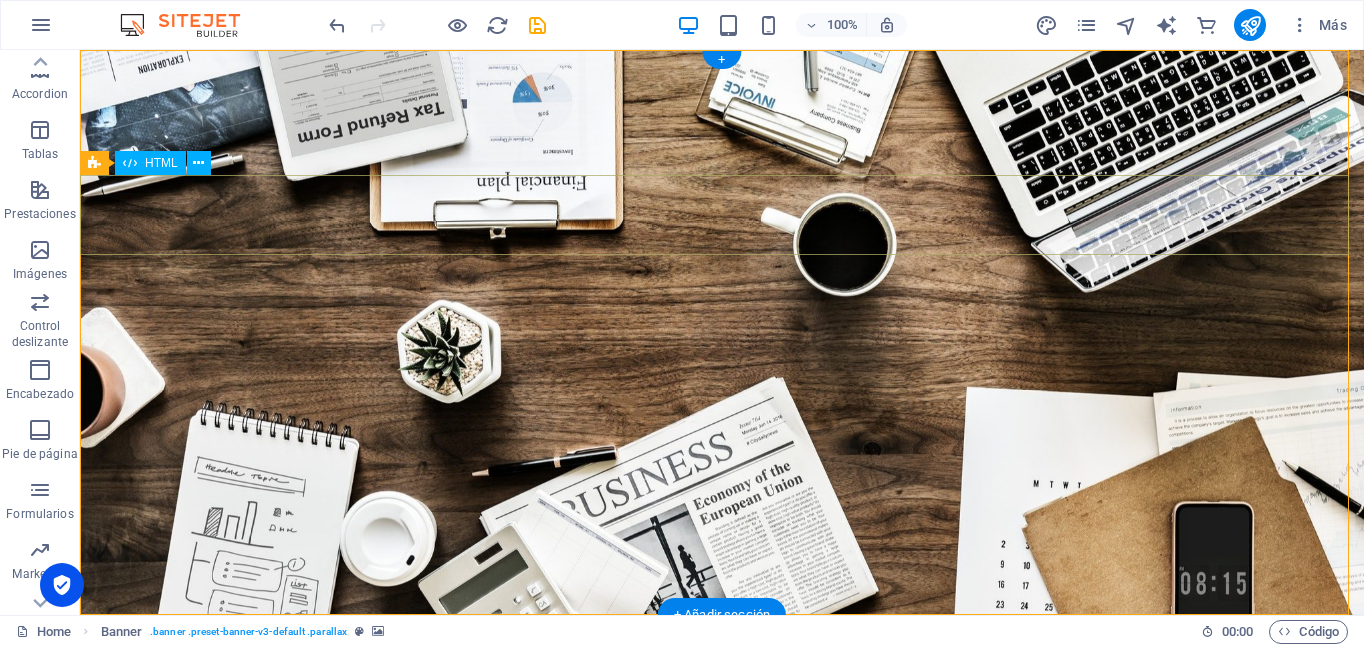 click at bounding box center [722, 812] 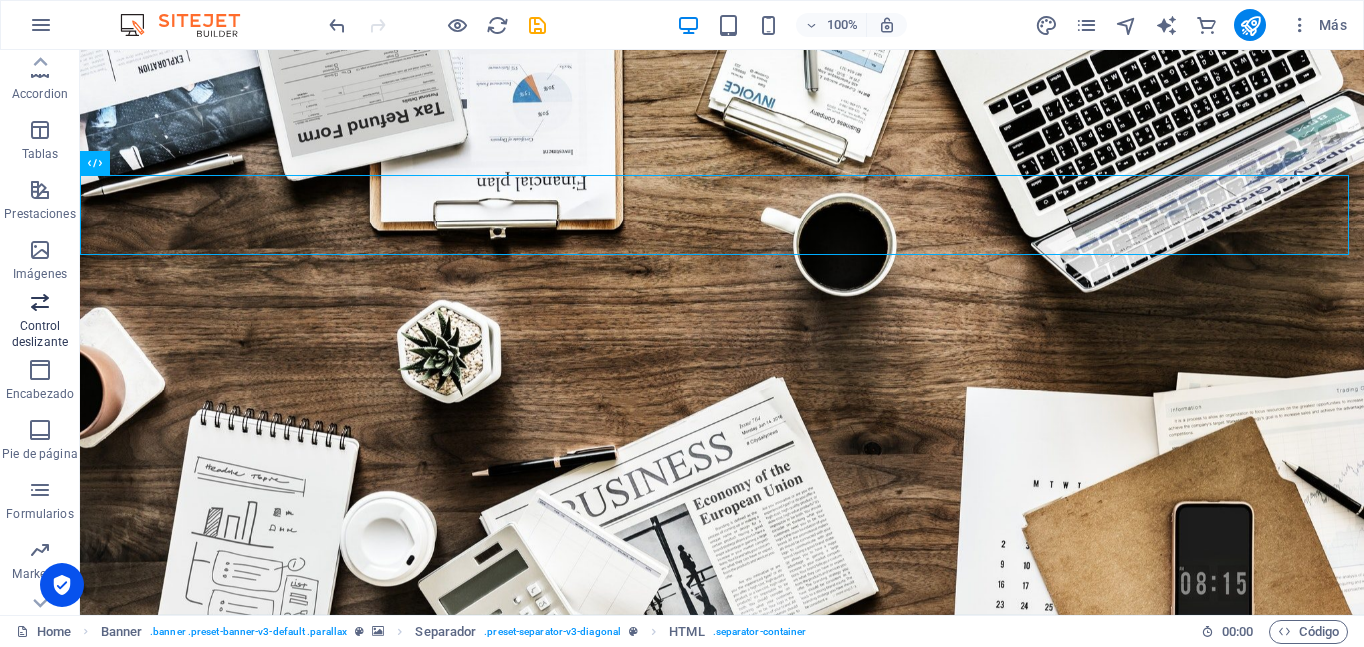 click on "Control deslizante" at bounding box center (40, 334) 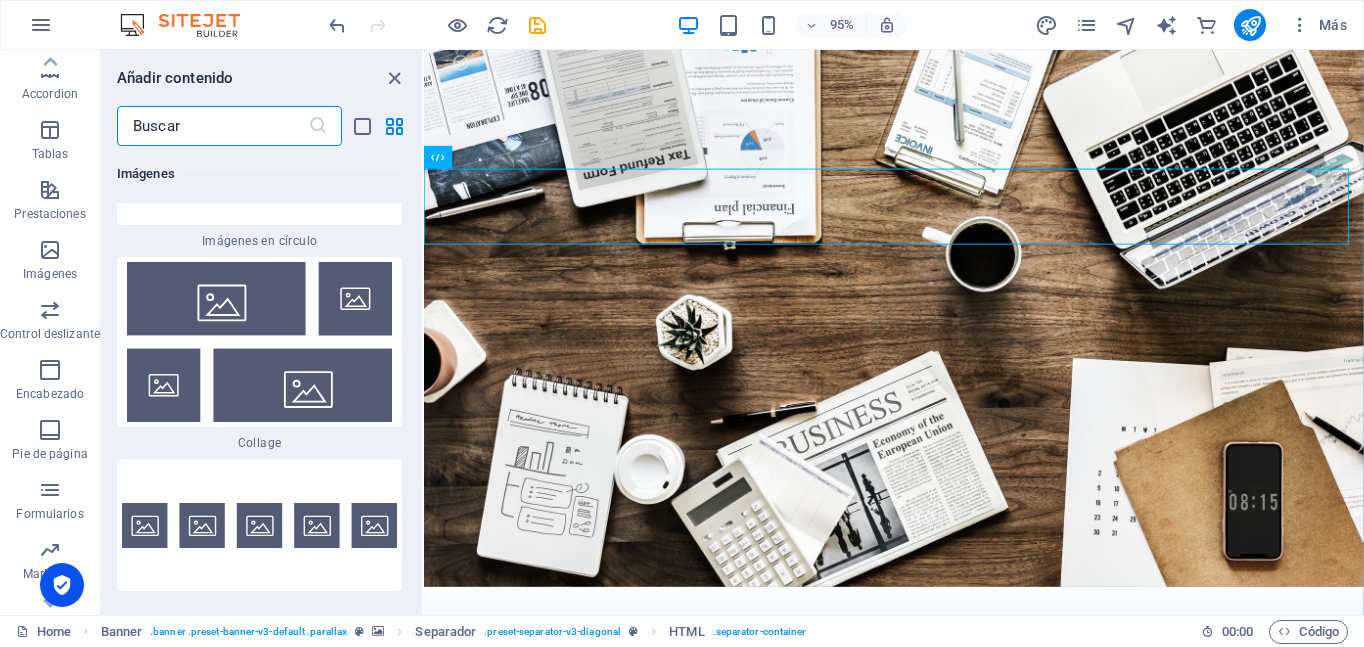scroll, scrollTop: 22368, scrollLeft: 0, axis: vertical 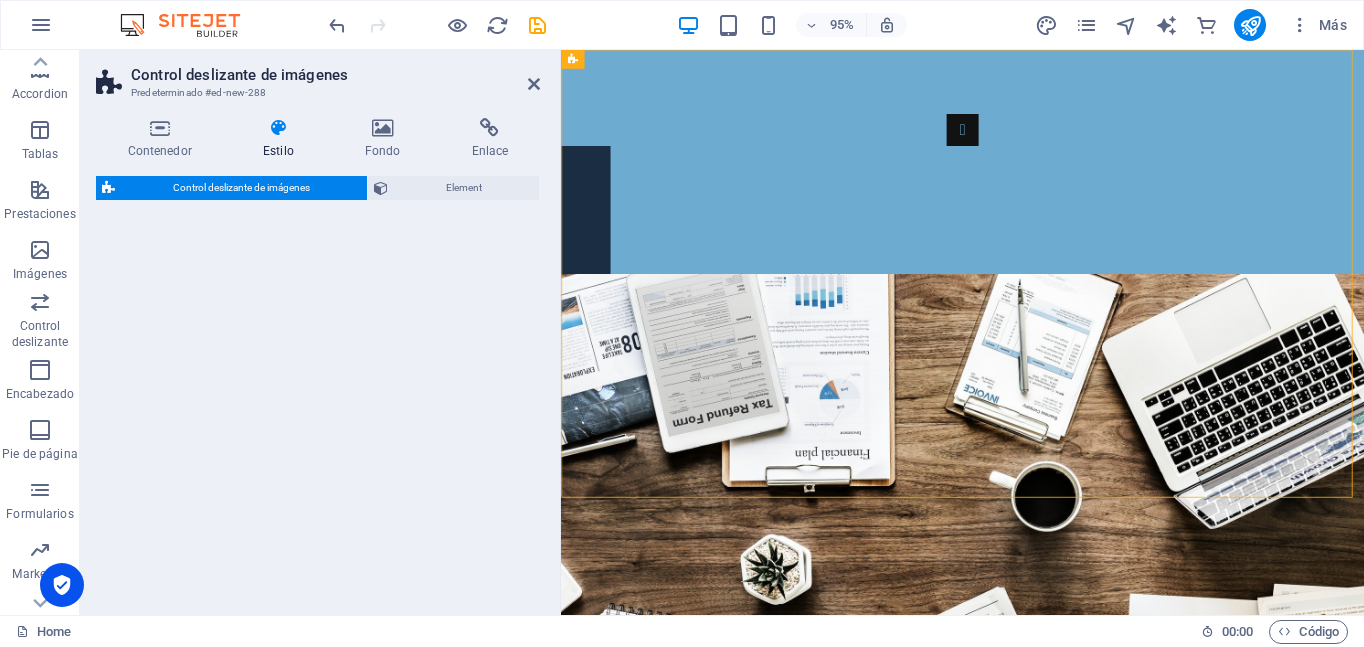 select on "rem" 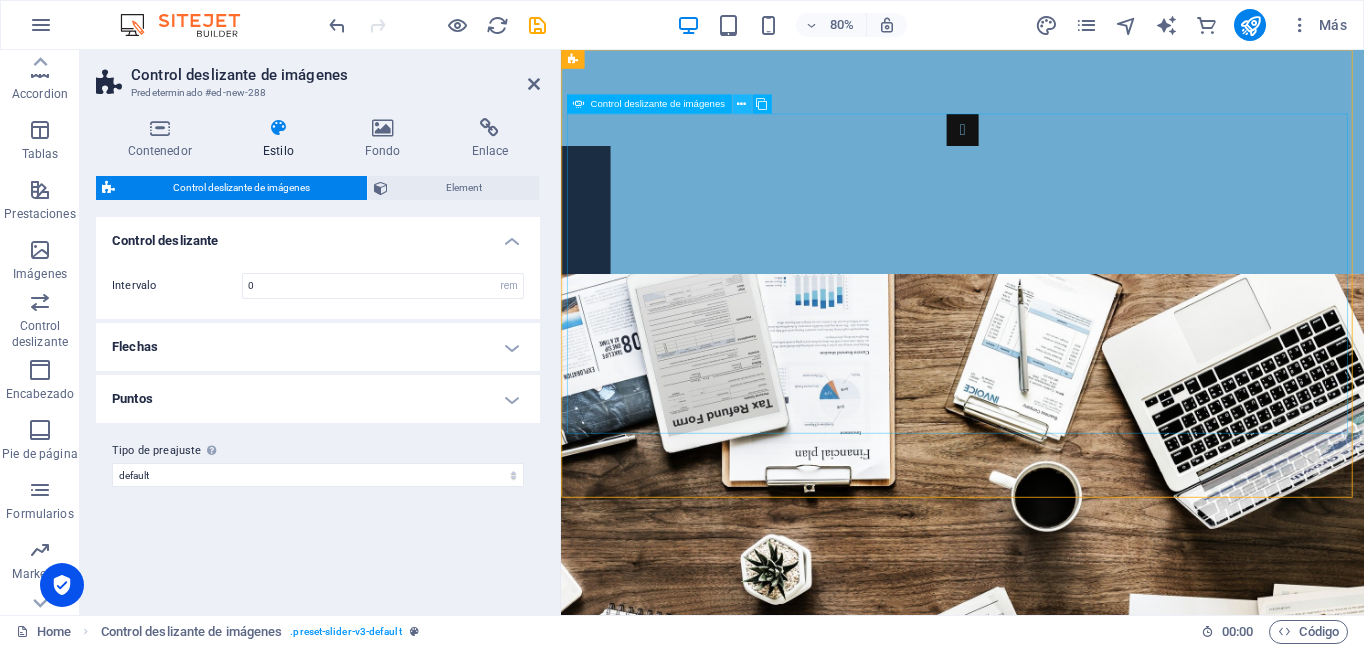 click at bounding box center (741, 104) 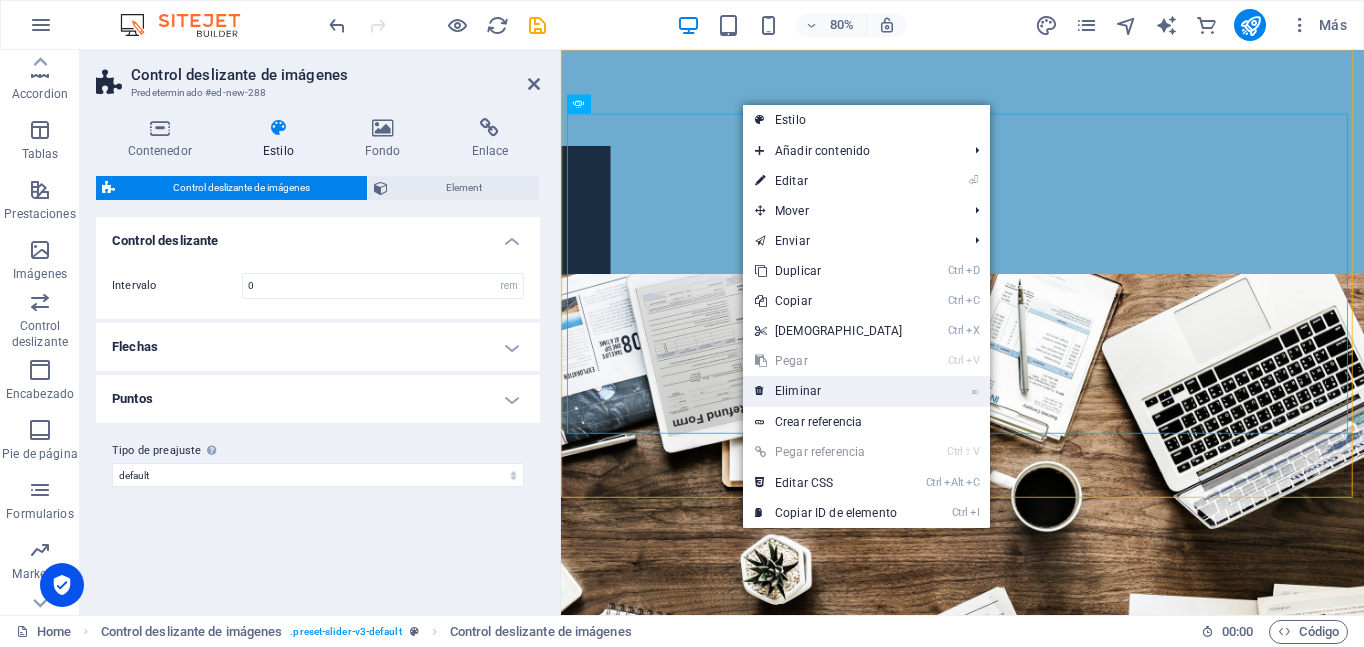click on "⌦  Eliminar" at bounding box center (829, 391) 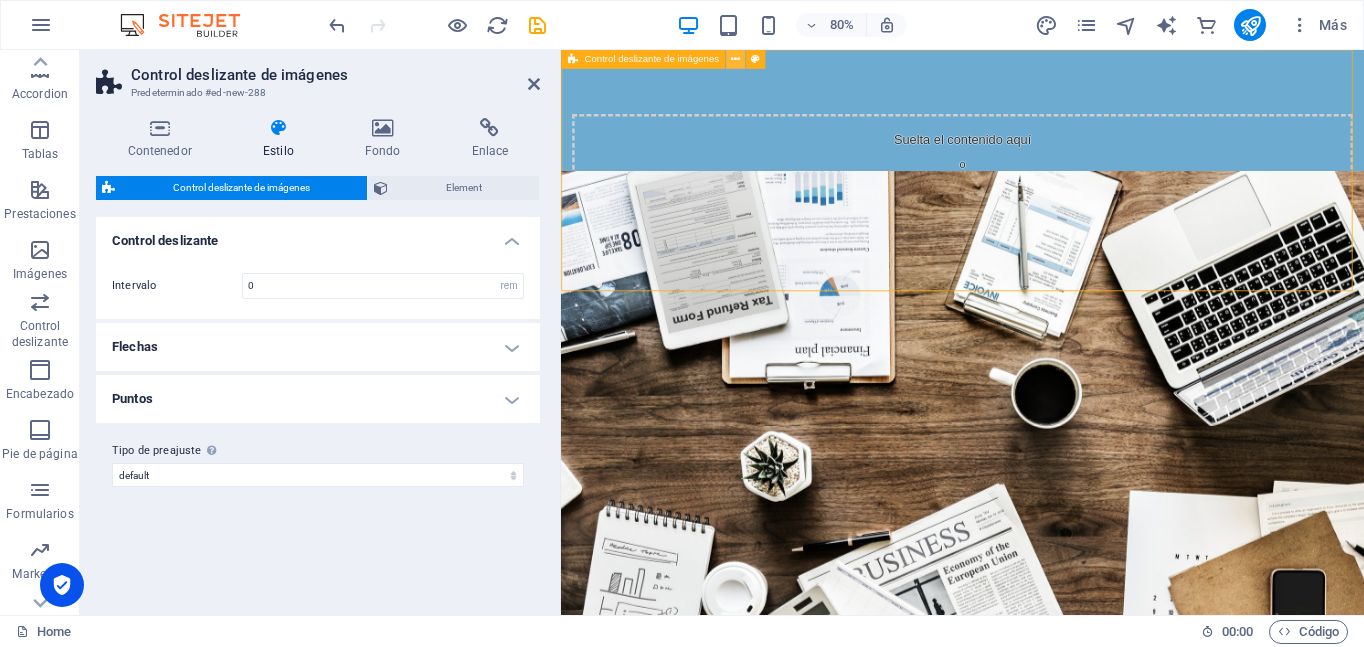 drag, startPoint x: 737, startPoint y: 62, endPoint x: 220, endPoint y: 45, distance: 517.2794 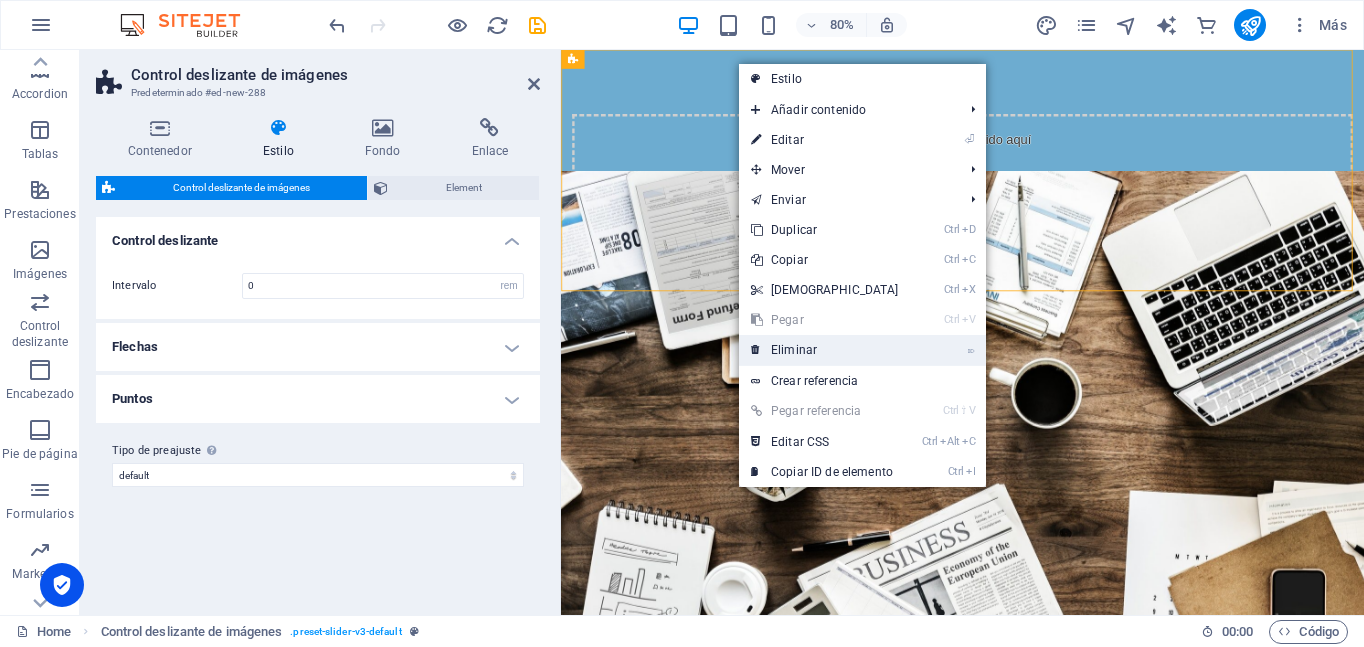 click on "⌦  Eliminar" at bounding box center (825, 350) 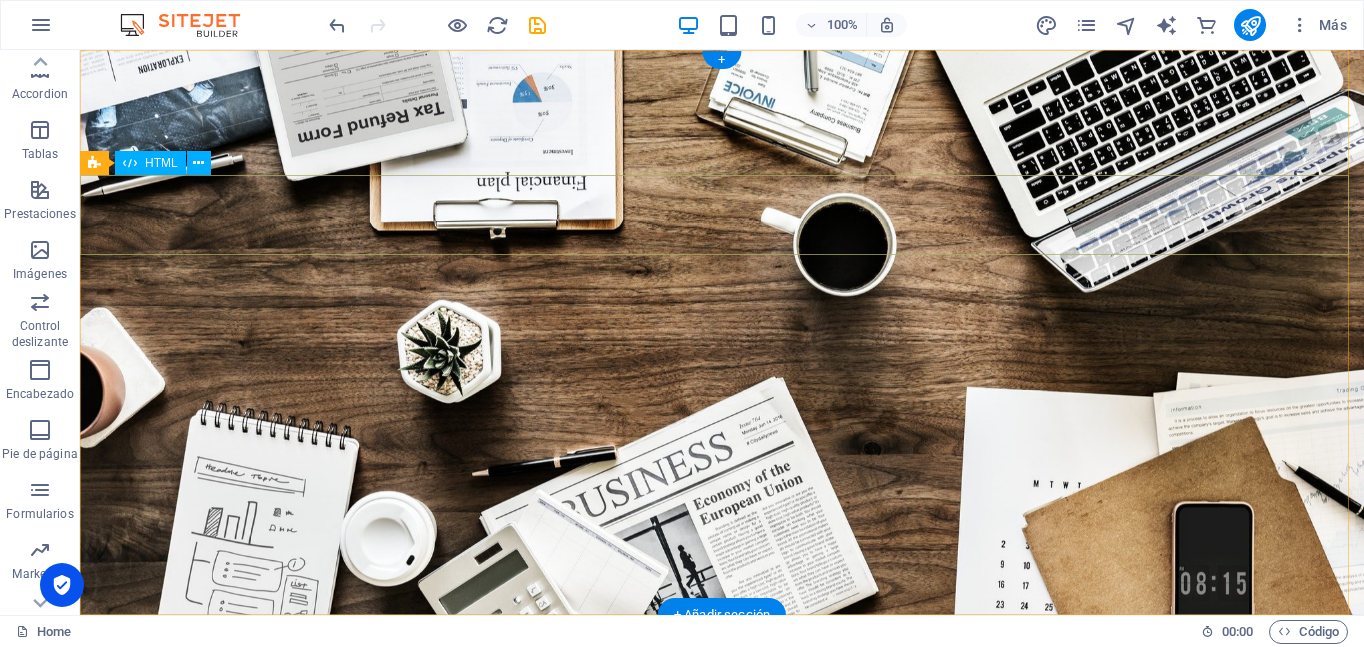 click at bounding box center [722, 812] 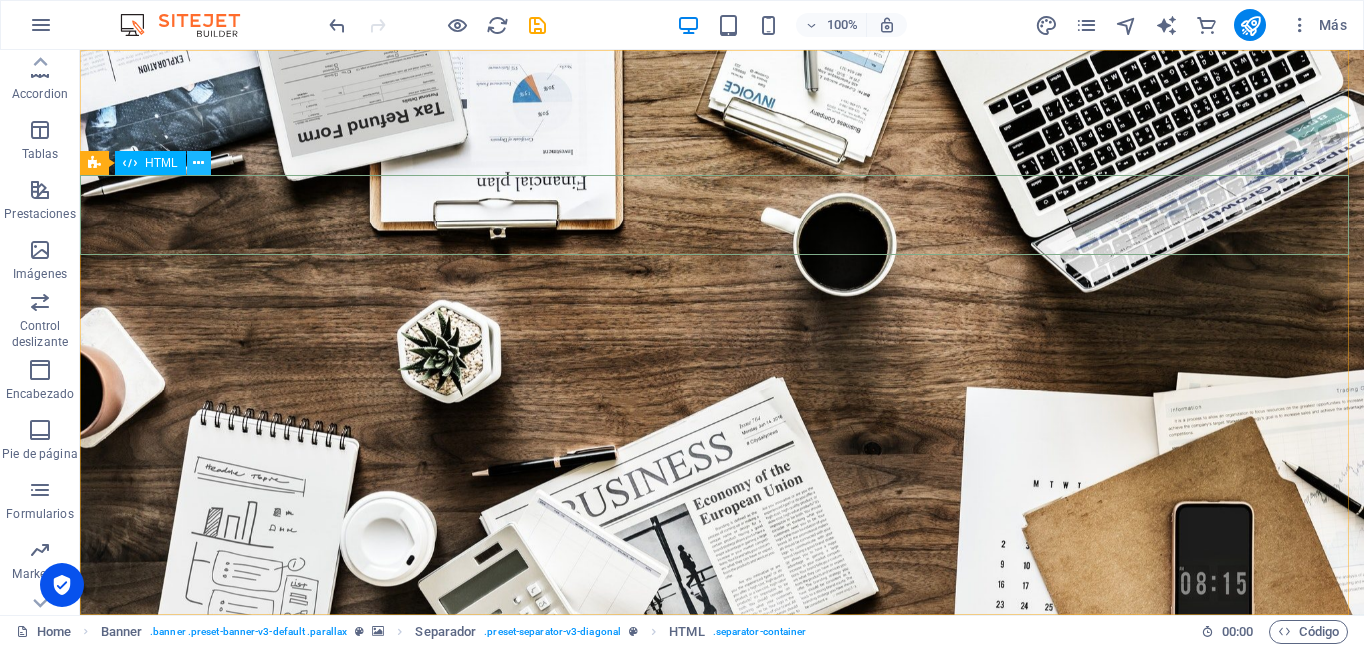 click at bounding box center [198, 163] 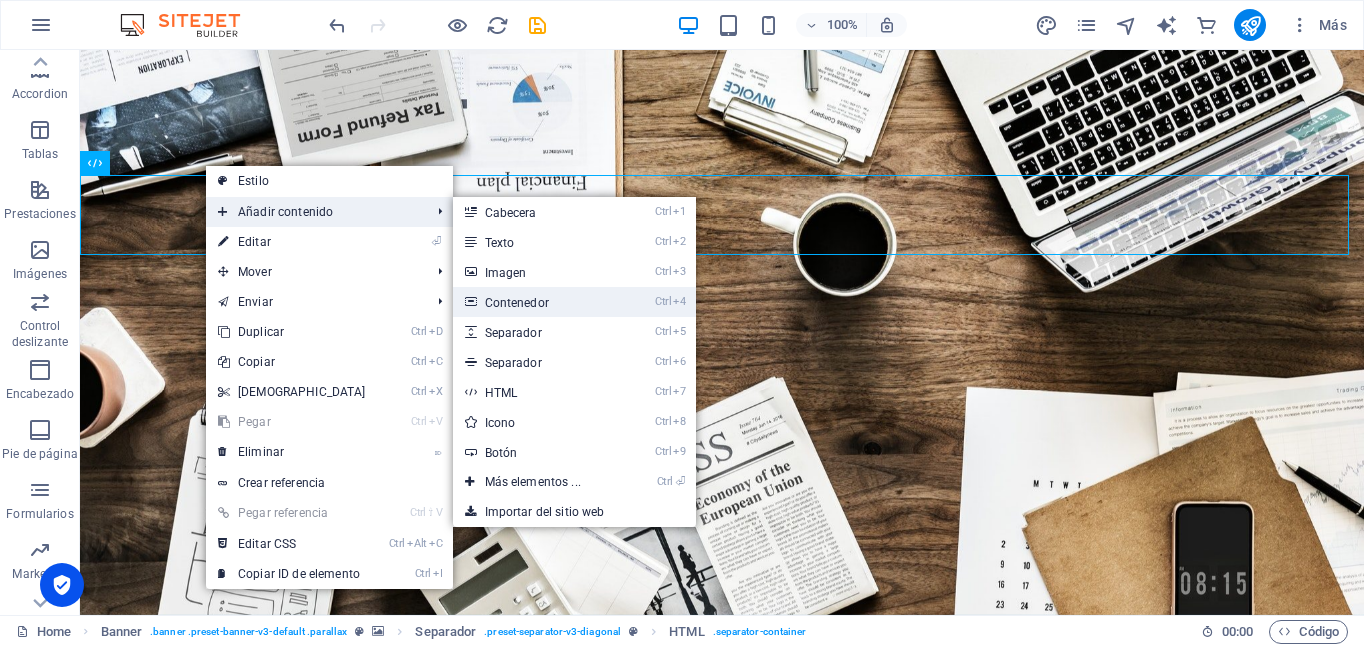 click on "Ctrl 4  Contenedor" at bounding box center [537, 302] 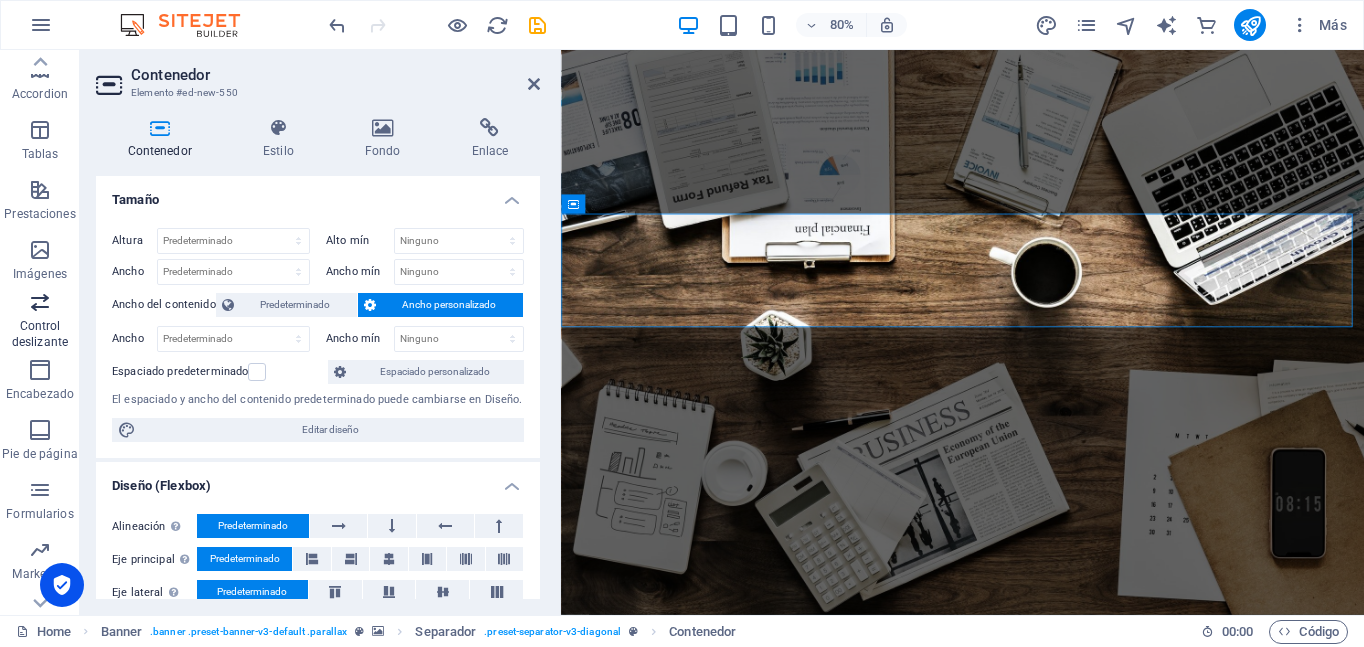 click at bounding box center (40, 302) 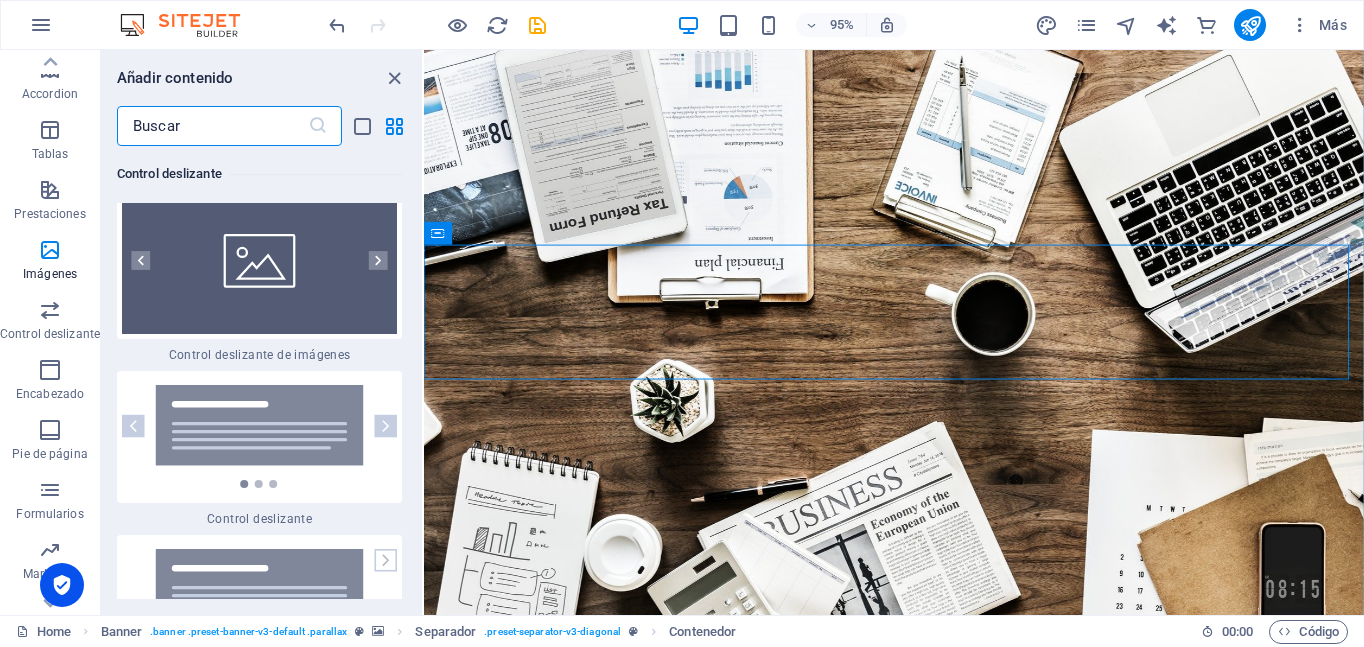 scroll, scrollTop: 22168, scrollLeft: 0, axis: vertical 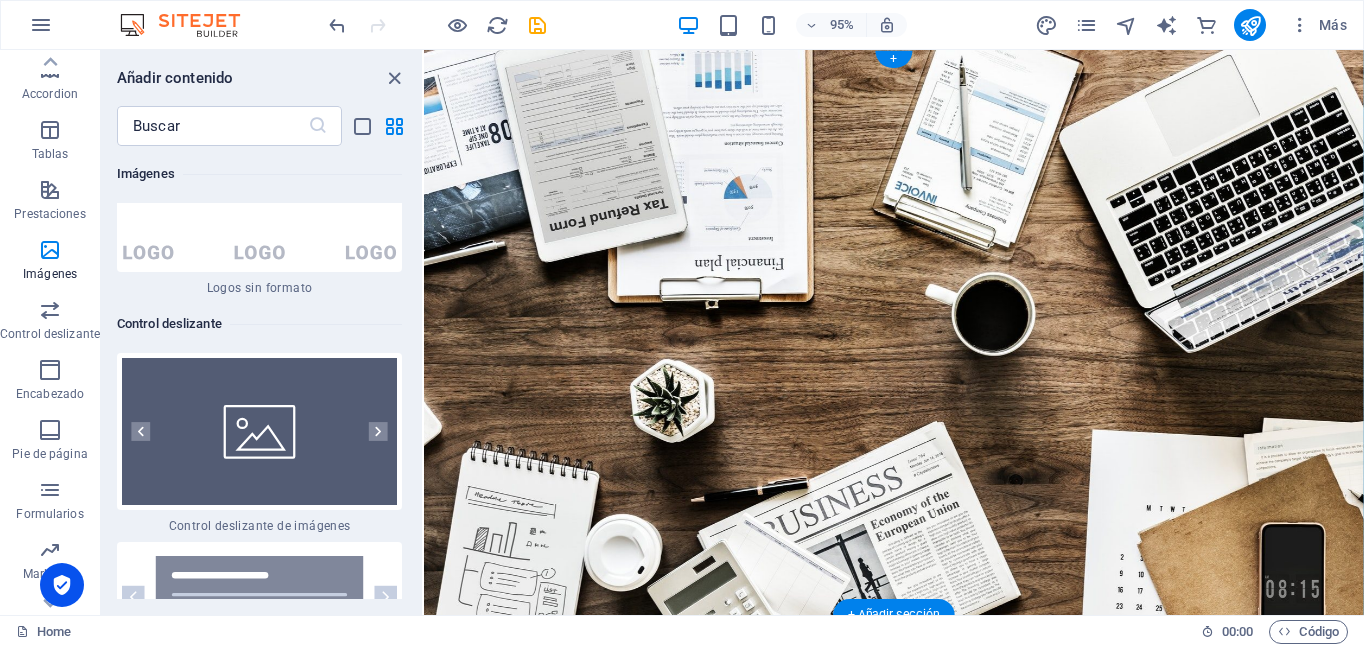 click on "Suelta el contenido aquí o  Añadir elementos  Pegar portapapeles" at bounding box center (918, 1064) 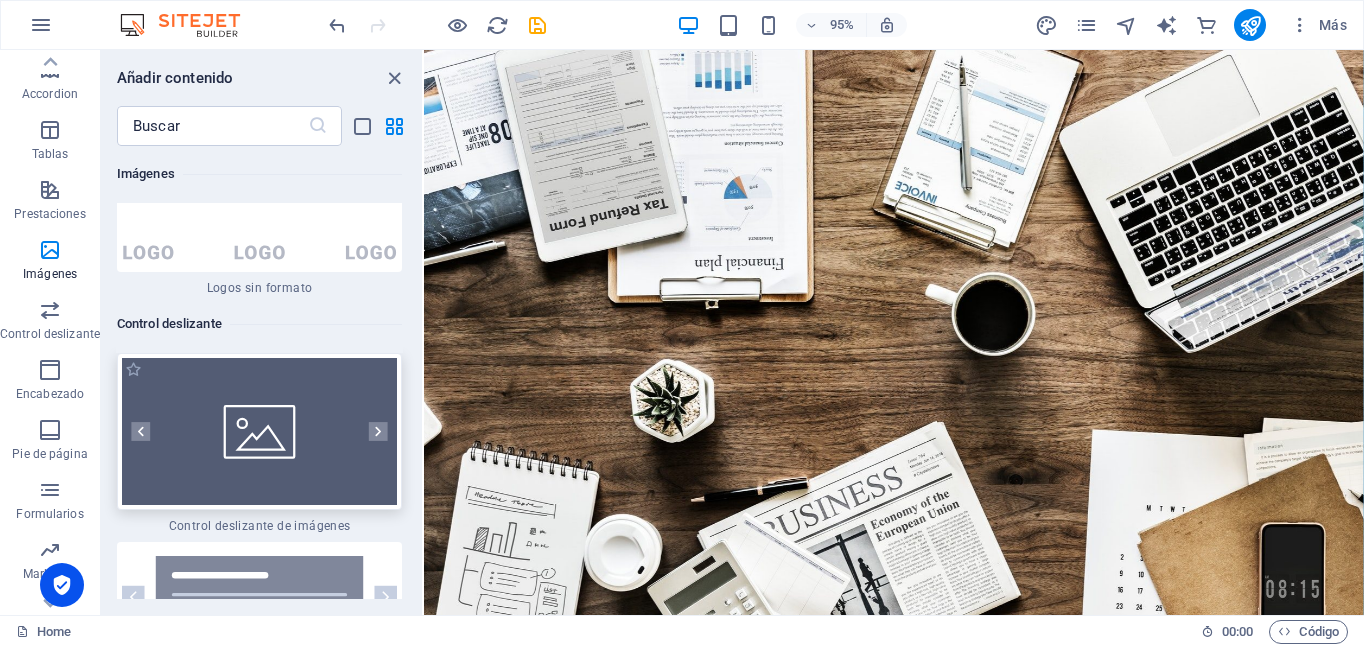 drag, startPoint x: 311, startPoint y: 490, endPoint x: 284, endPoint y: 481, distance: 28.460499 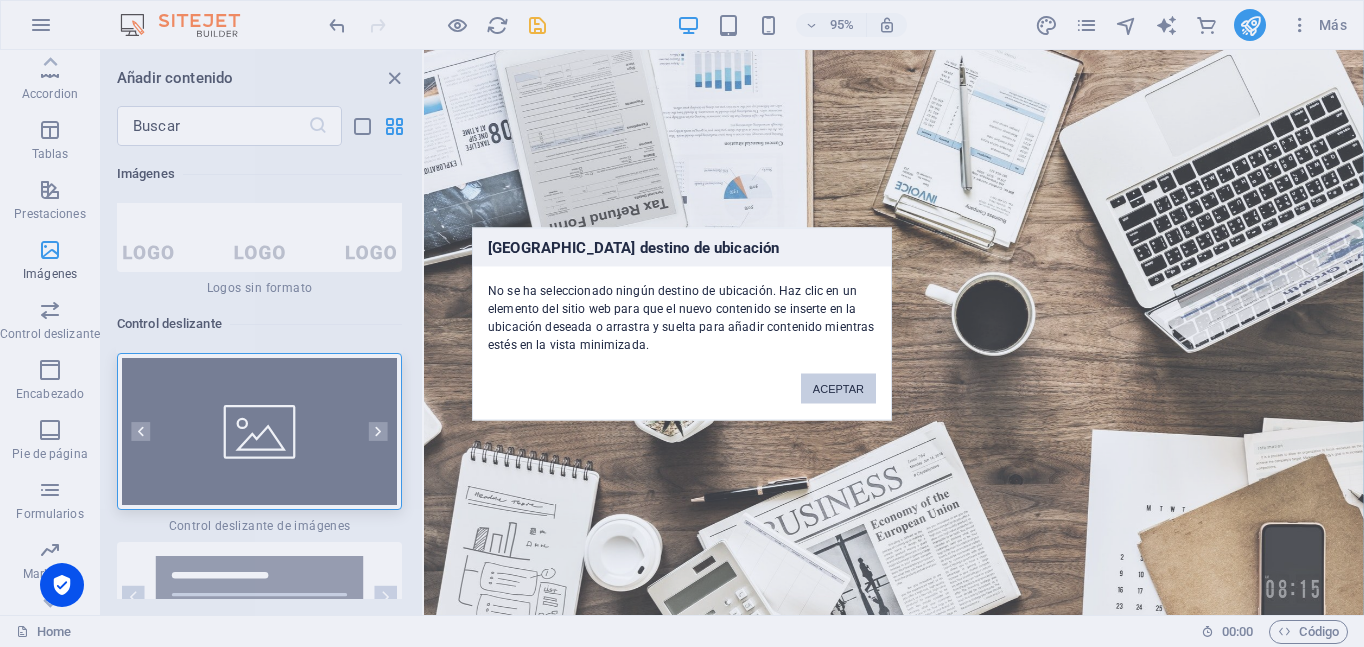 click on "ACEPTAR" at bounding box center [838, 388] 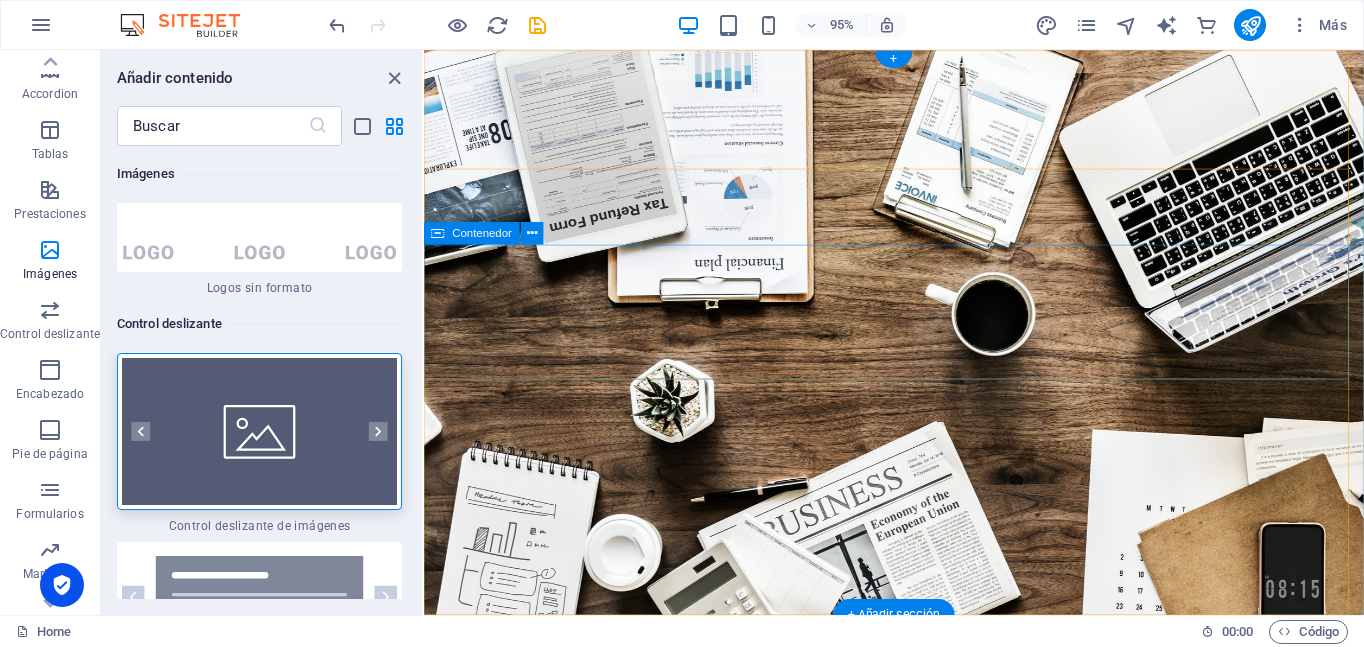 click on "Suelta el contenido aquí o  Añadir elementos  Pegar portapapeles" at bounding box center [918, 1064] 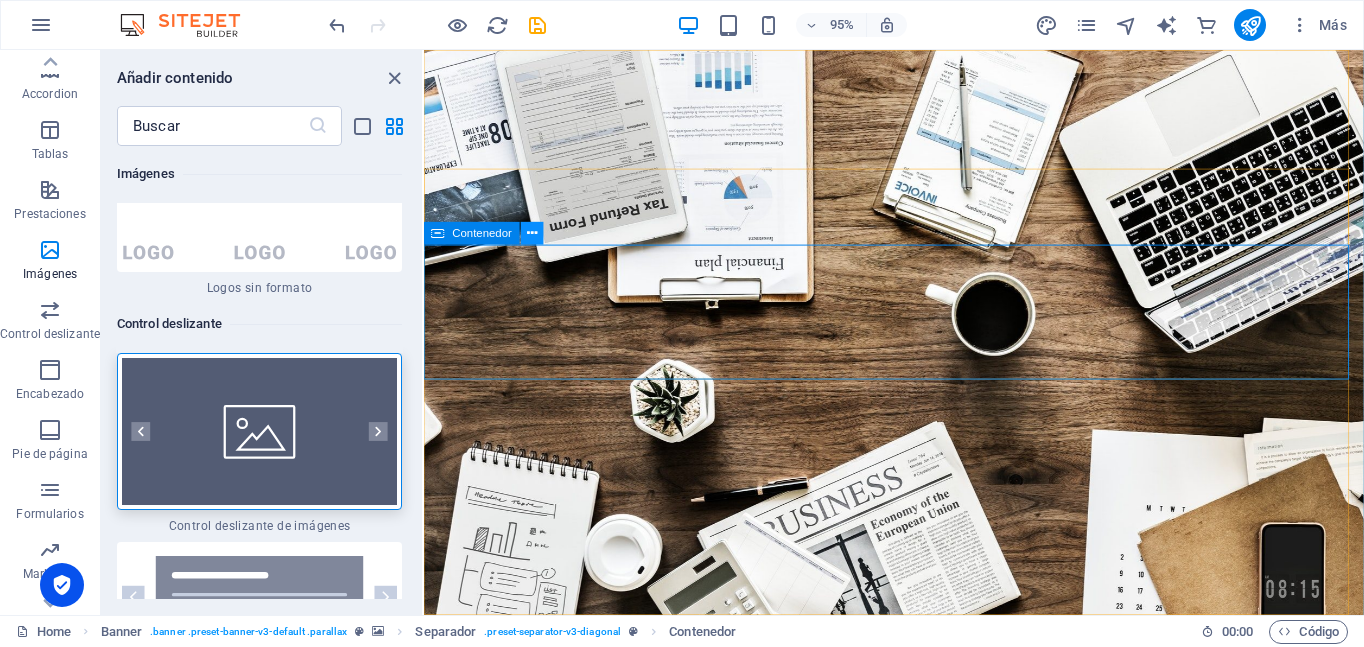 click at bounding box center (532, 233) 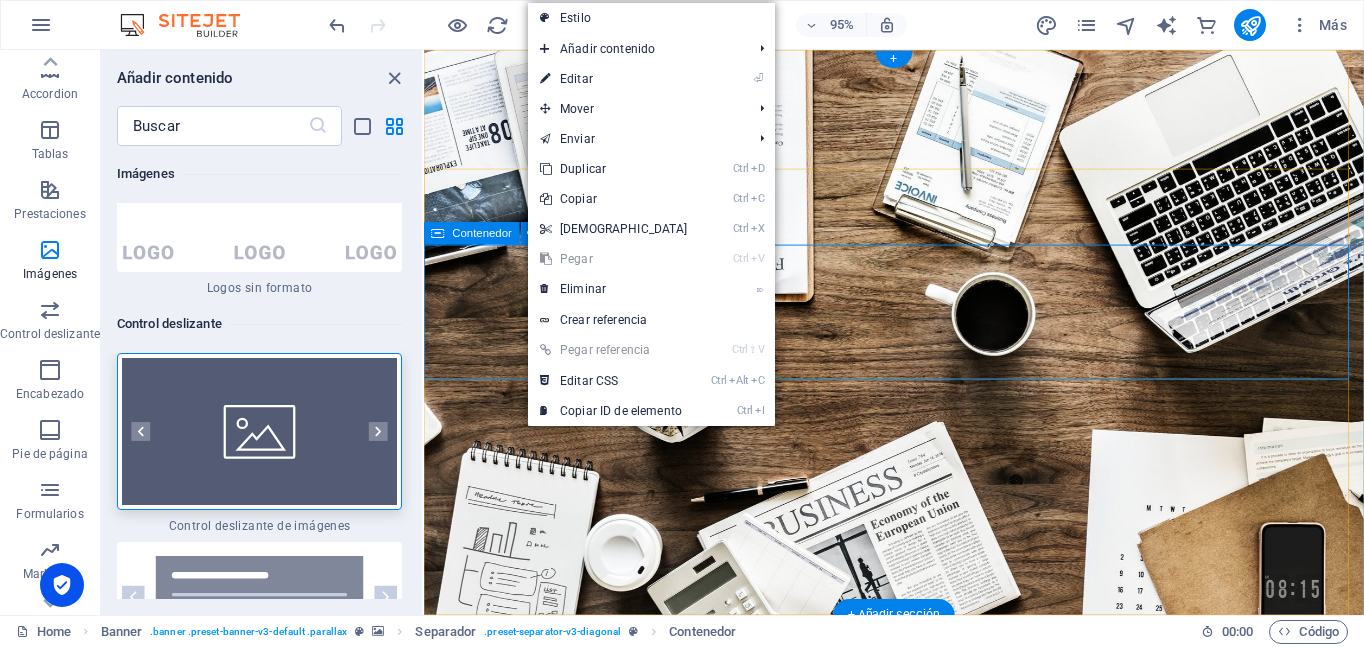 click on "Suelta el contenido aquí o  Añadir elementos  Pegar portapapeles" at bounding box center (918, 1064) 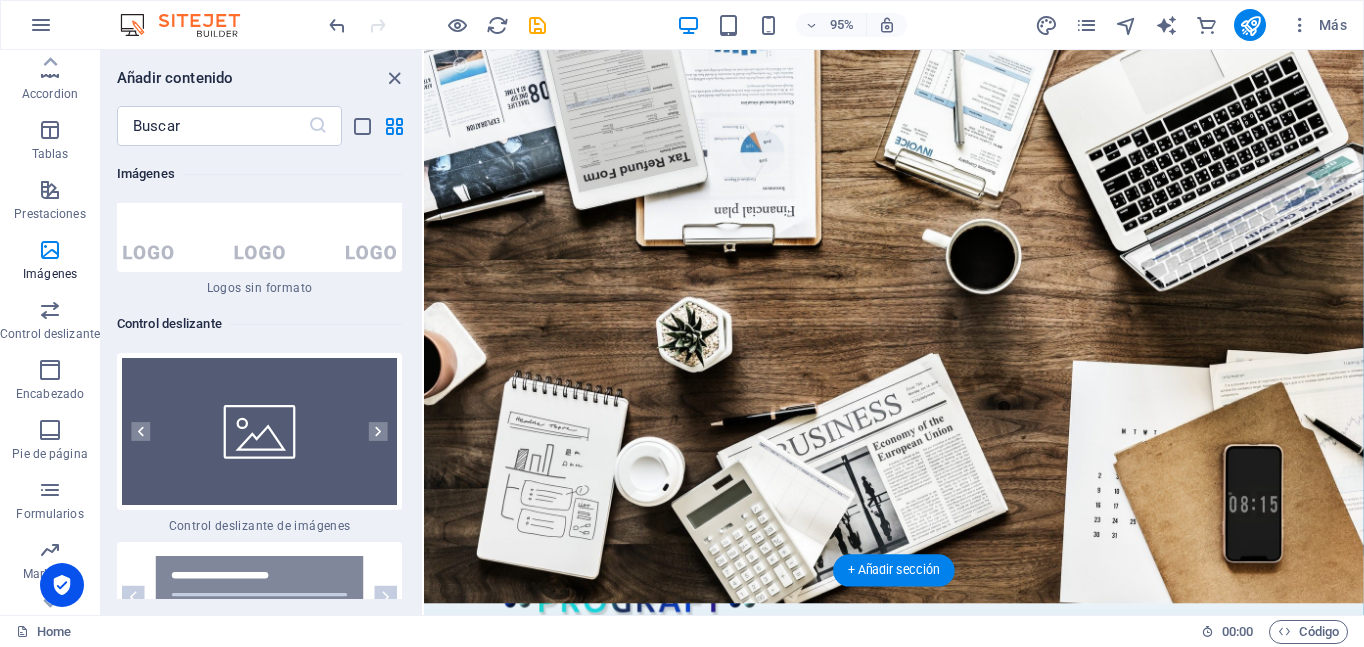 scroll, scrollTop: 0, scrollLeft: 0, axis: both 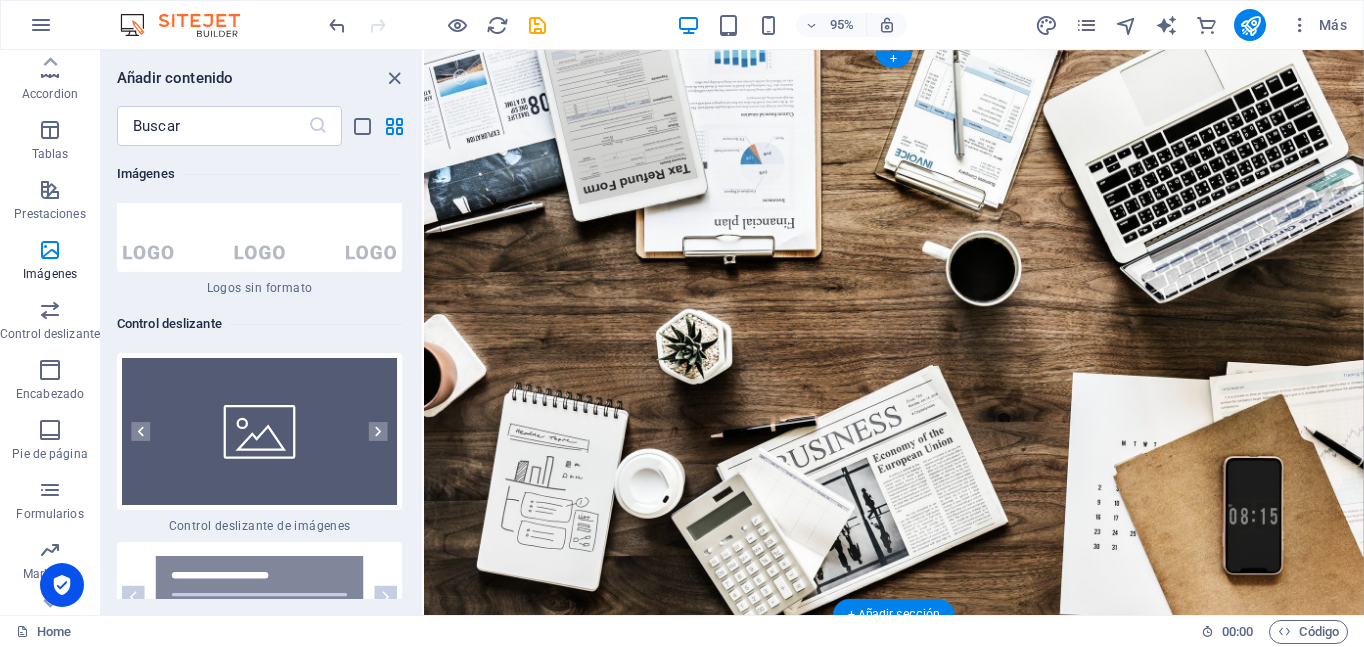 click on "Suelta el contenido aquí o  Añadir elementos  Pegar portapapeles" at bounding box center [918, 953] 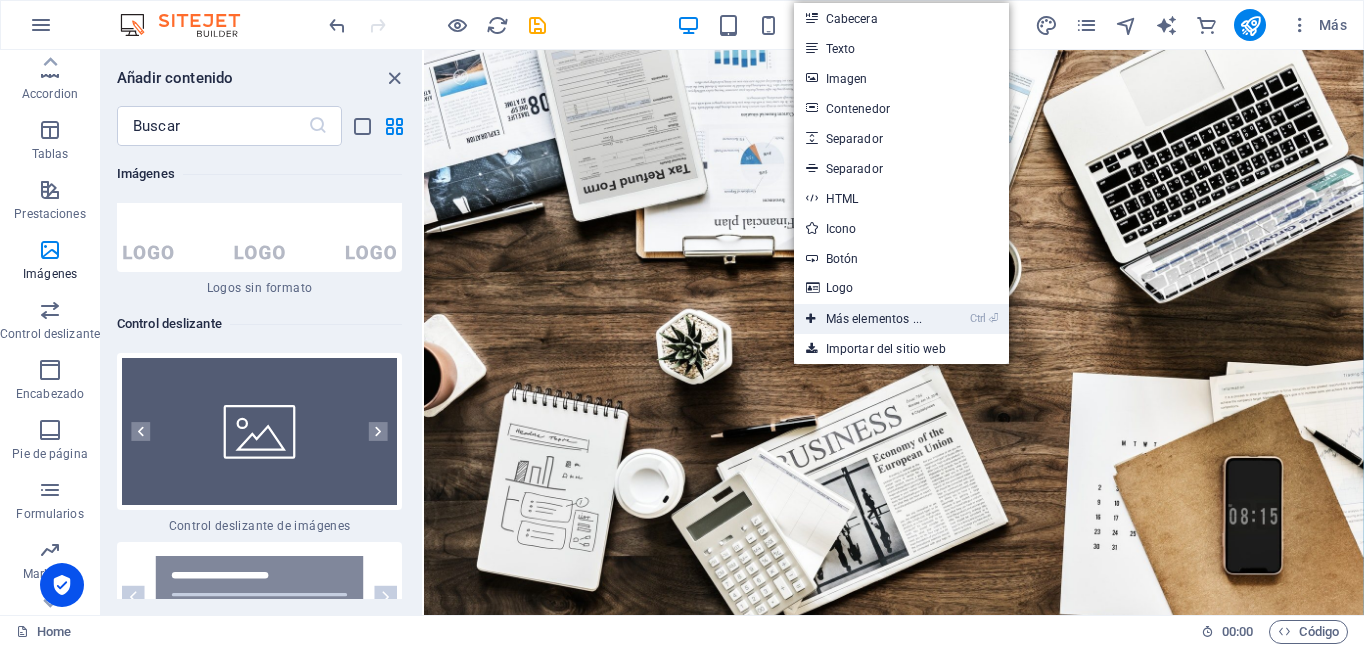 click on "Ctrl ⏎  Más elementos ..." at bounding box center [864, 319] 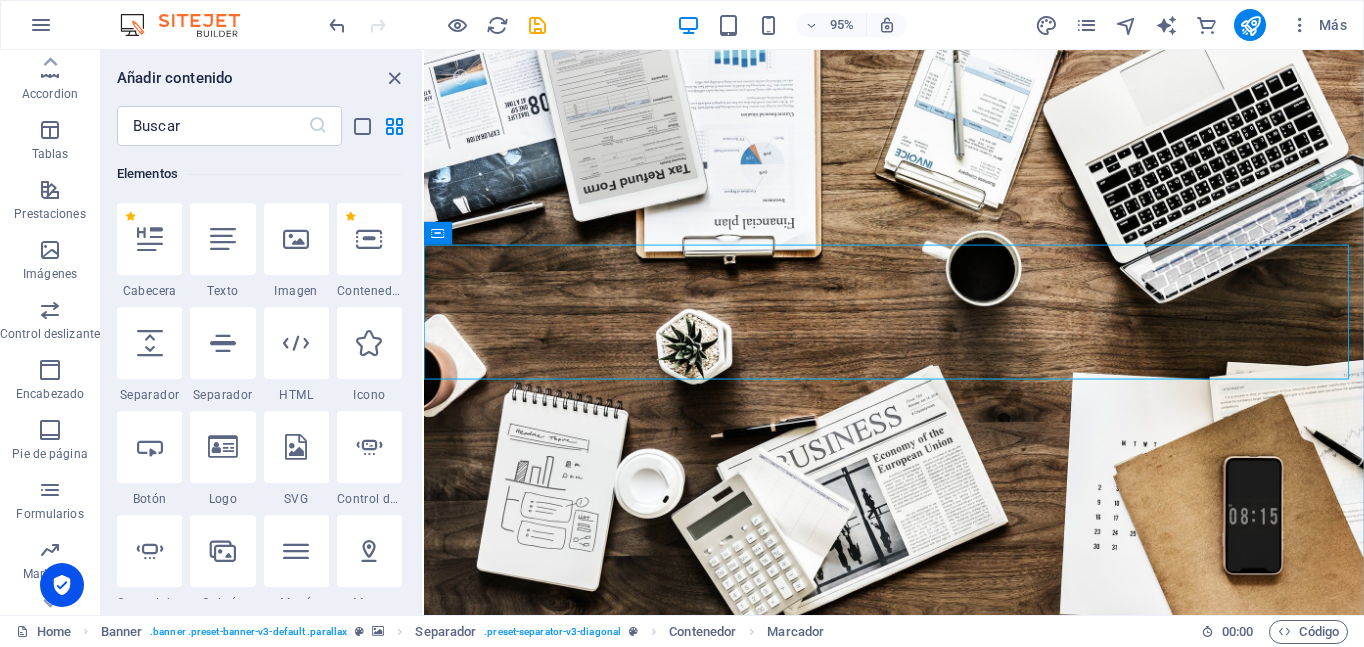 scroll, scrollTop: 0, scrollLeft: 0, axis: both 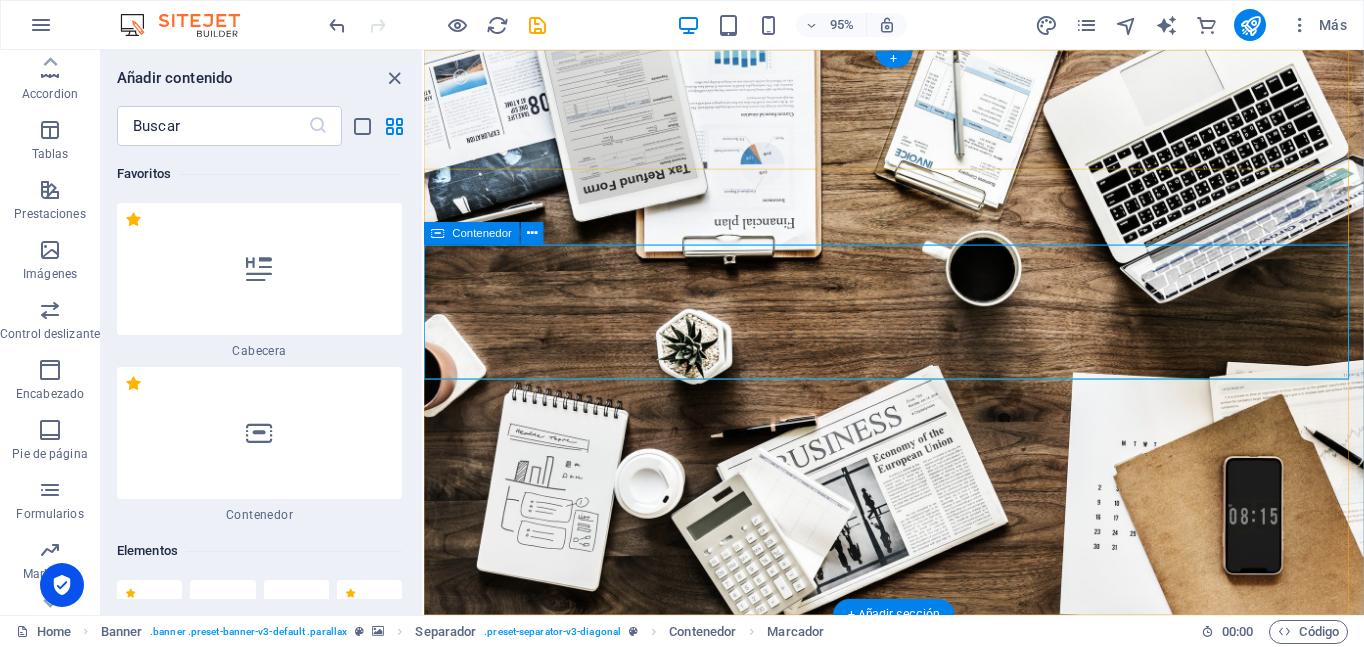 click on "Suelta el contenido aquí o  Añadir elementos  Pegar portapapeles" at bounding box center [918, 953] 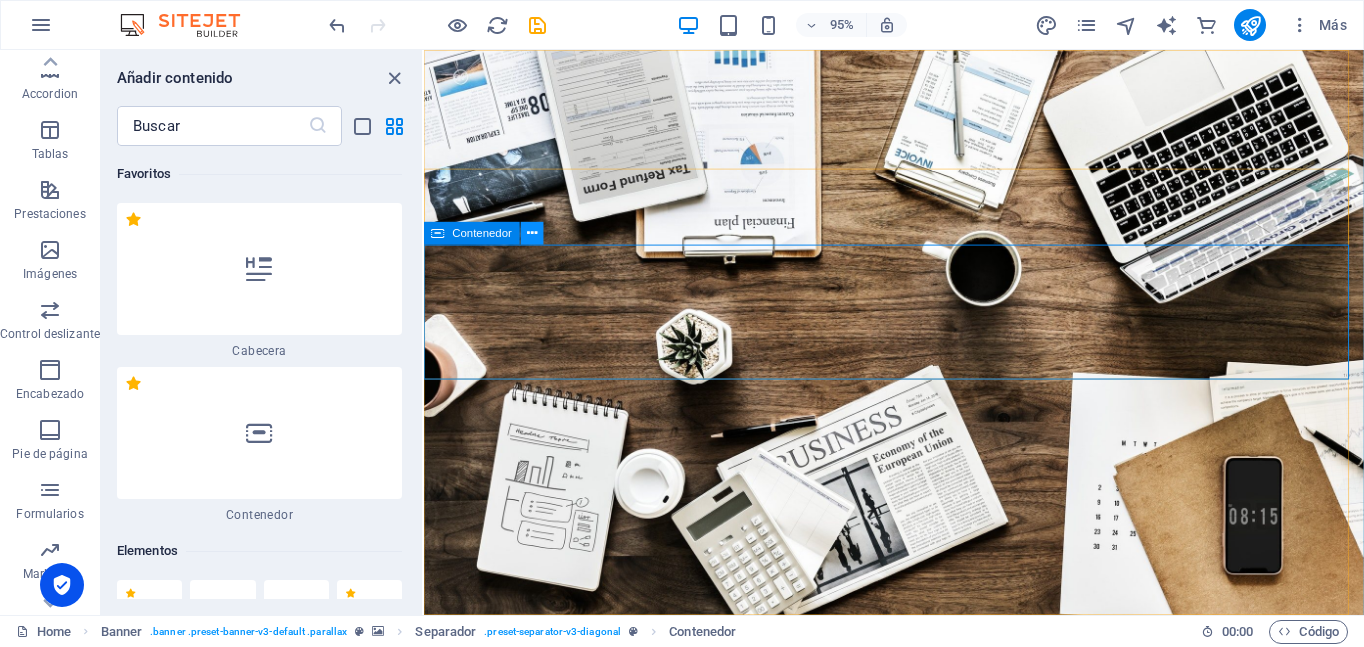 click at bounding box center [532, 233] 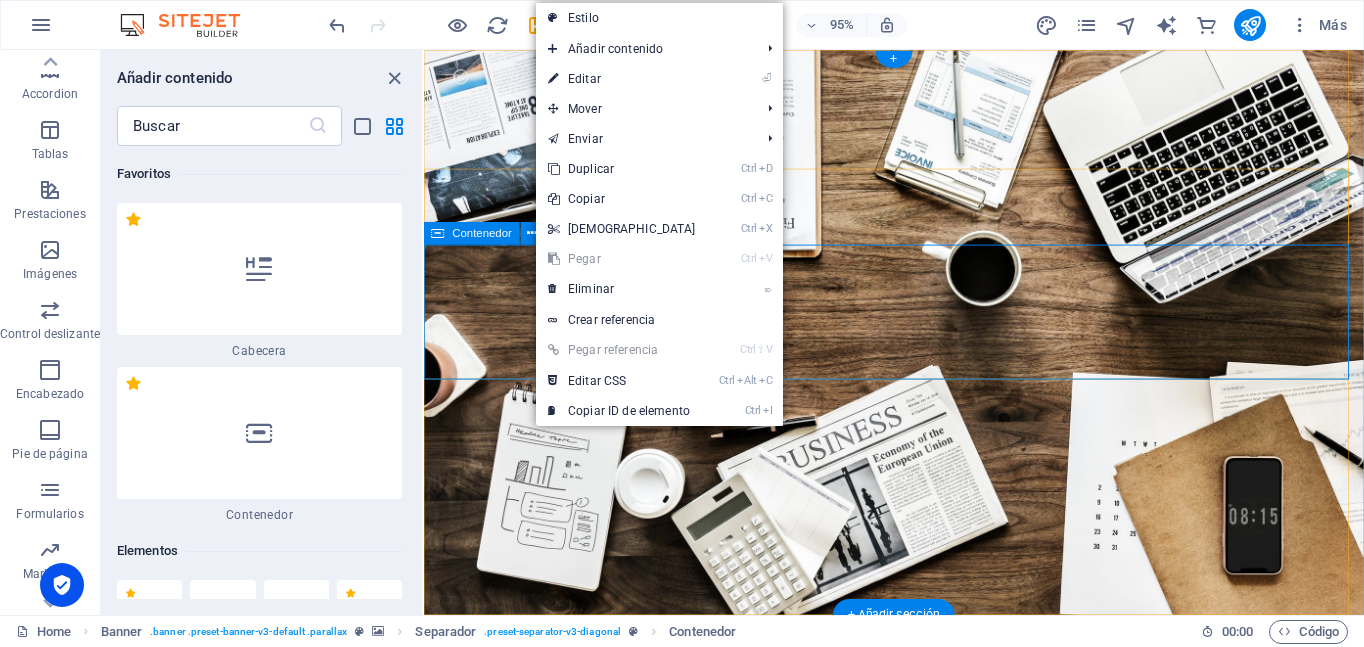 click on "Suelta el contenido aquí o  Añadir elementos  Pegar portapapeles" at bounding box center (918, 953) 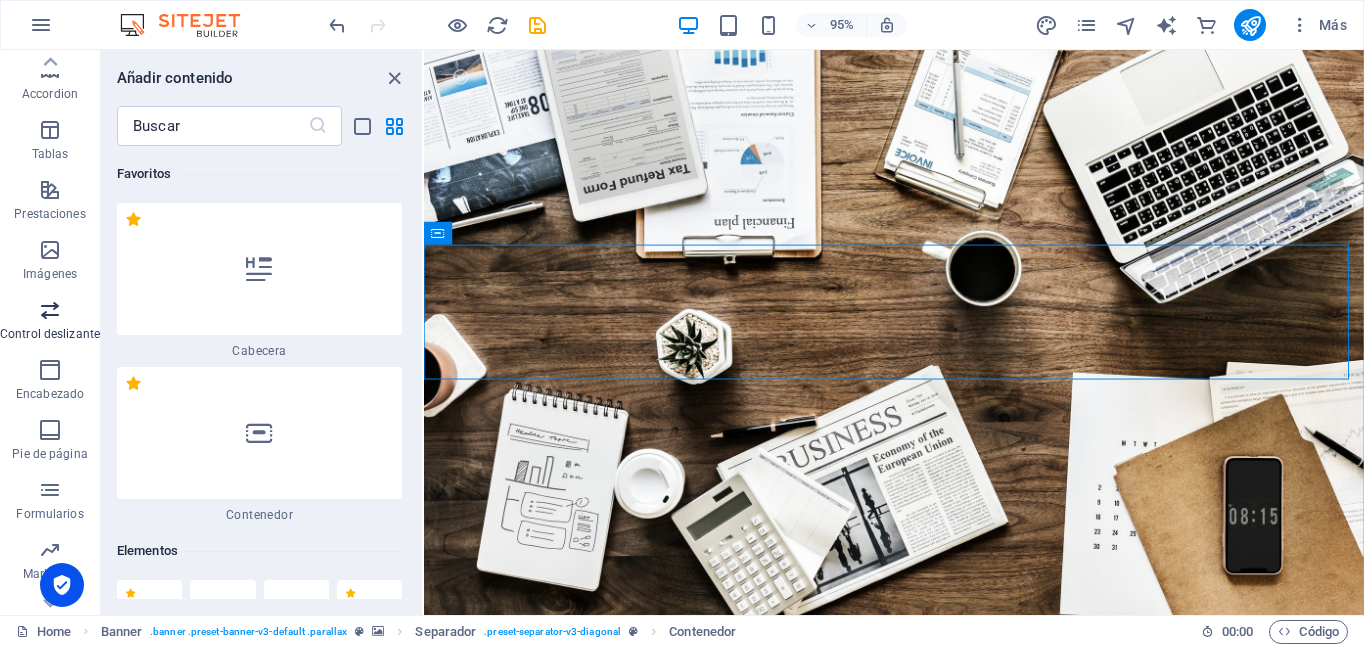 click on "Control deslizante" at bounding box center [50, 322] 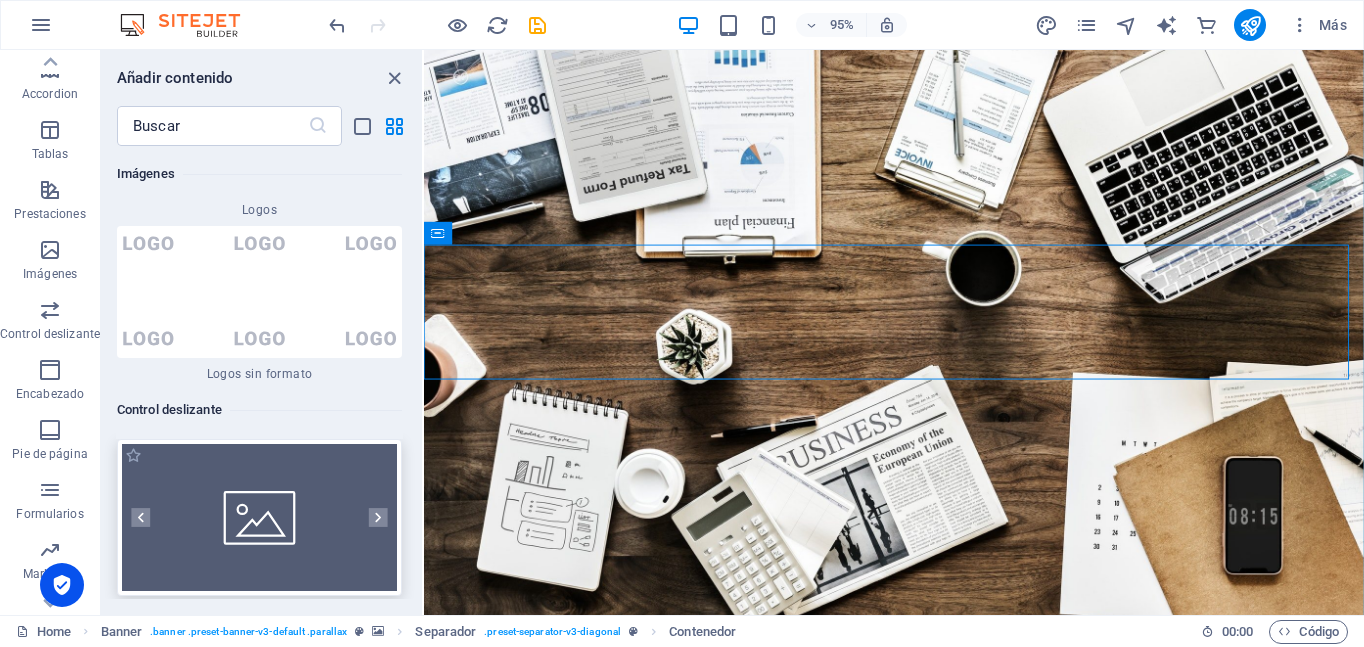 scroll, scrollTop: 22368, scrollLeft: 0, axis: vertical 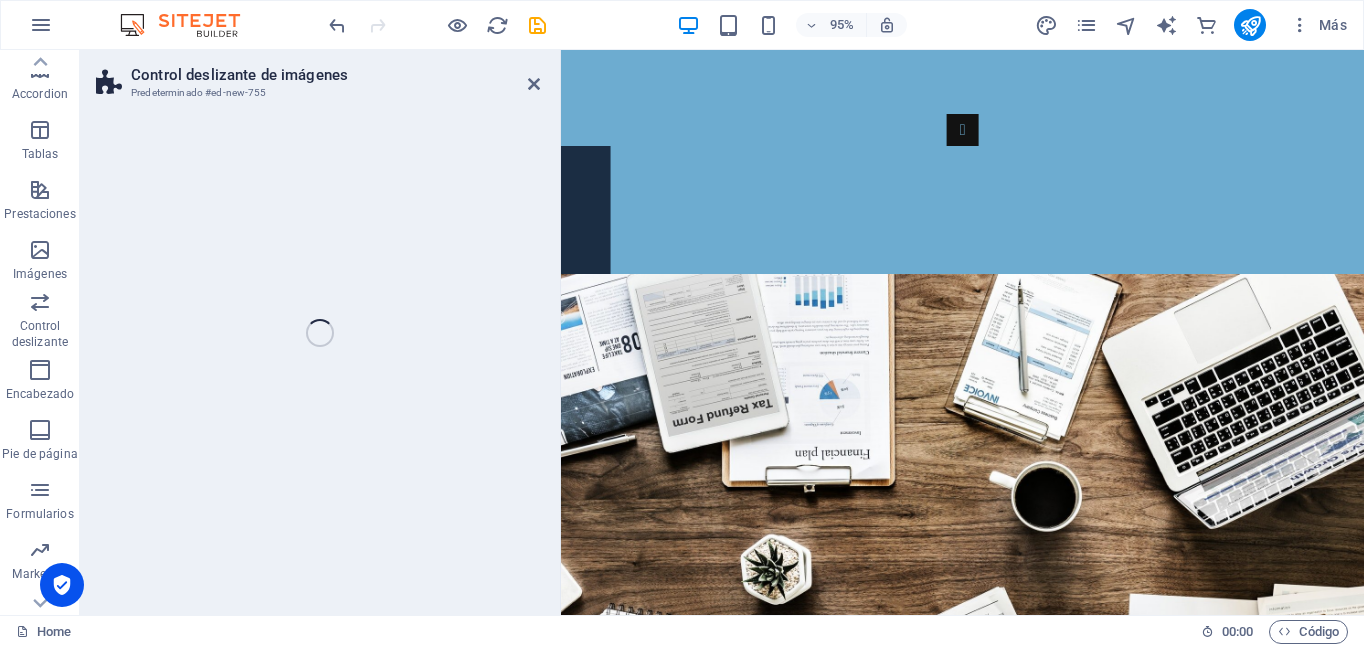 select on "rem" 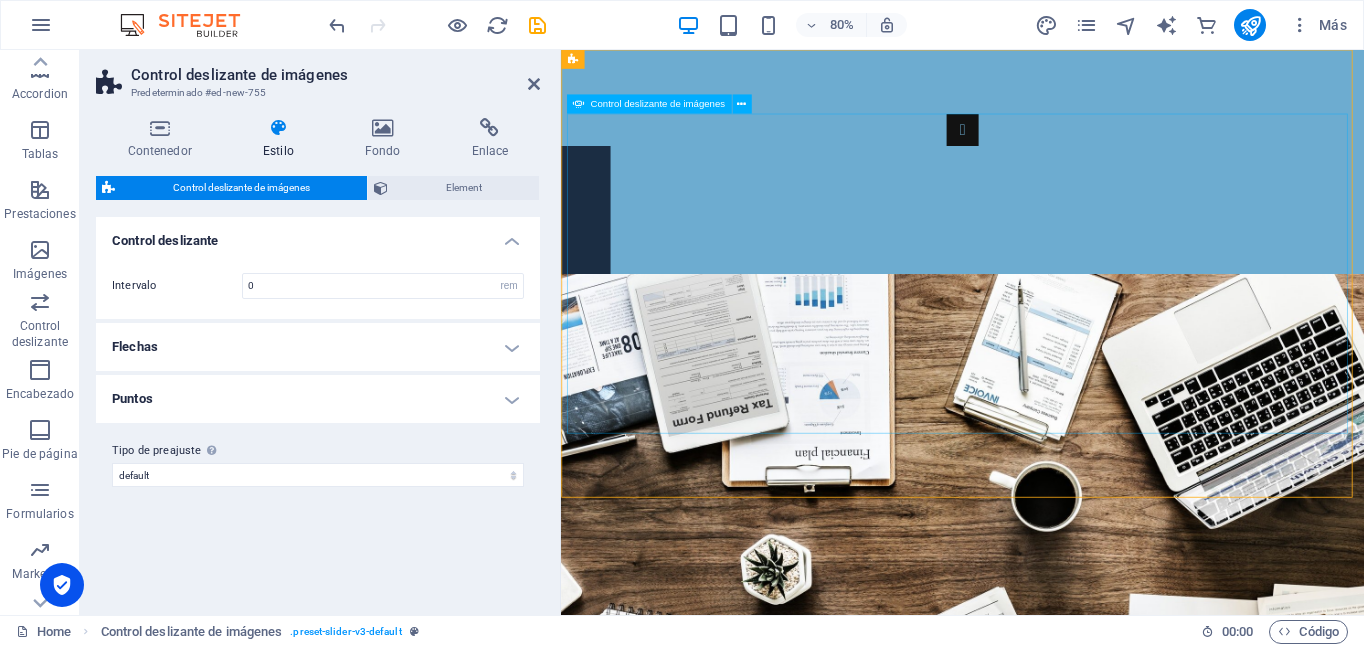 click at bounding box center [111, 819] 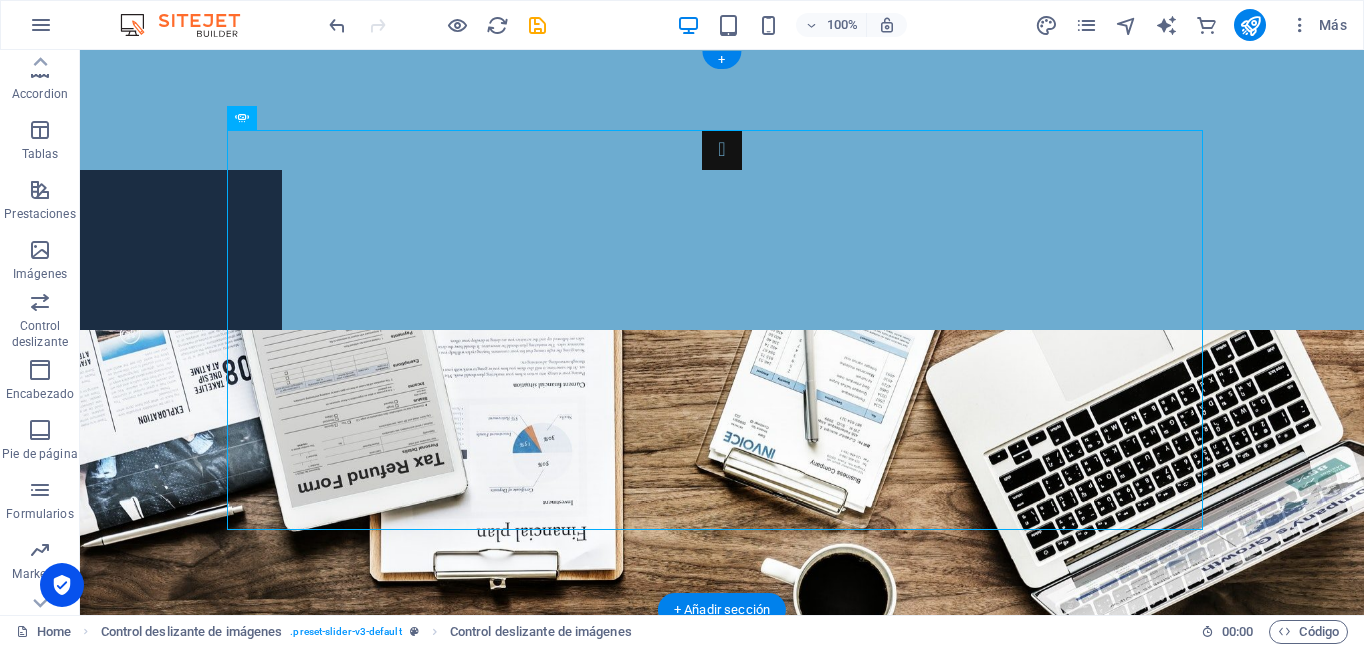 drag, startPoint x: 770, startPoint y: 149, endPoint x: 642, endPoint y: 542, distance: 413.3195 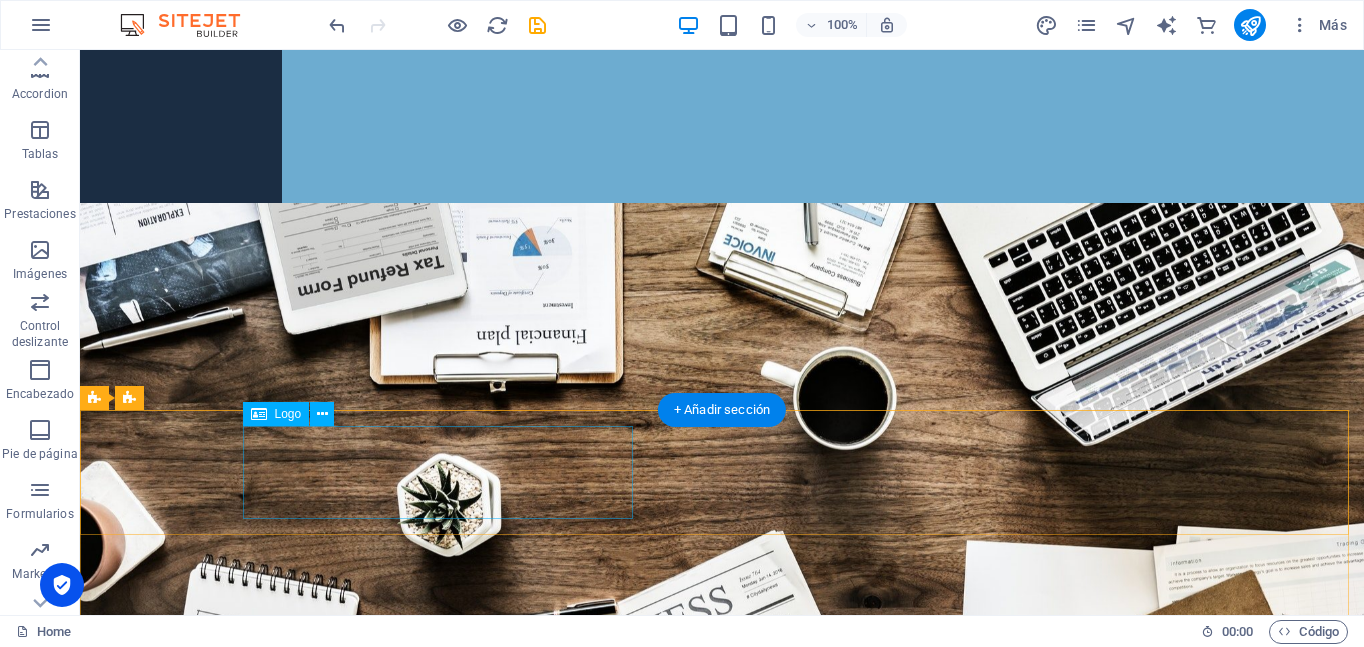 scroll, scrollTop: 200, scrollLeft: 0, axis: vertical 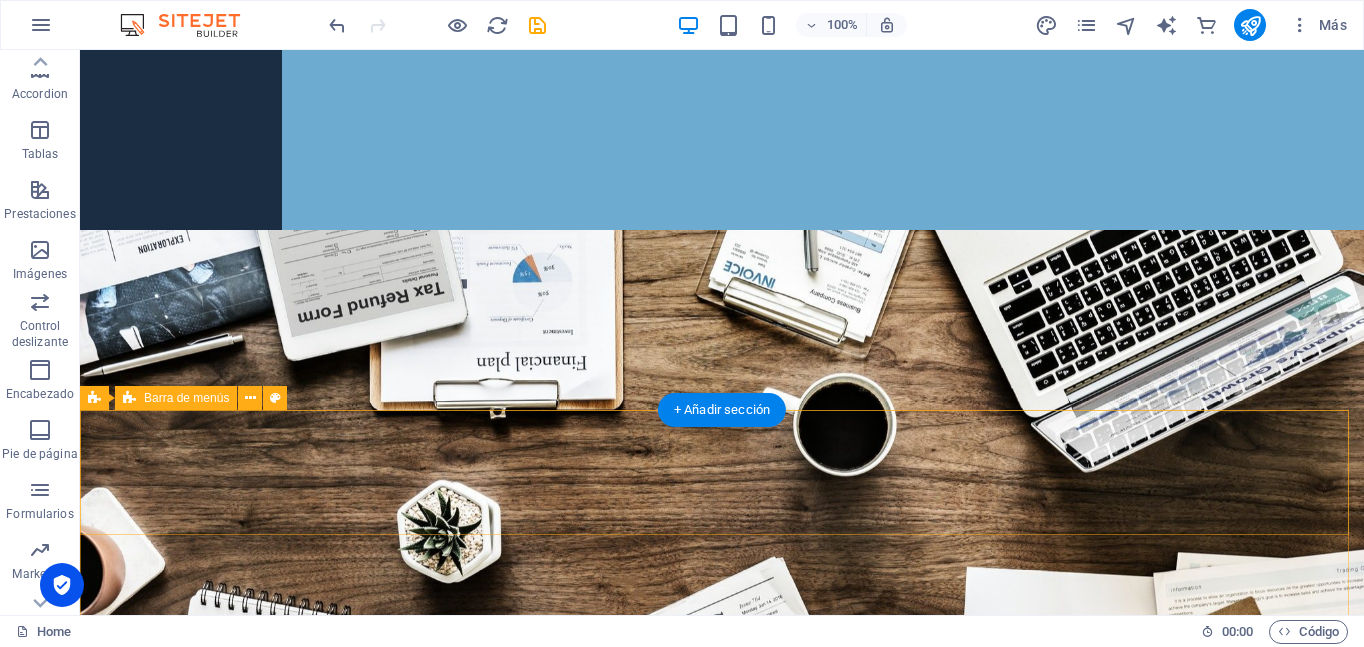 click on "Home Nosotros Servicios Productos Contacto" at bounding box center (722, 1053) 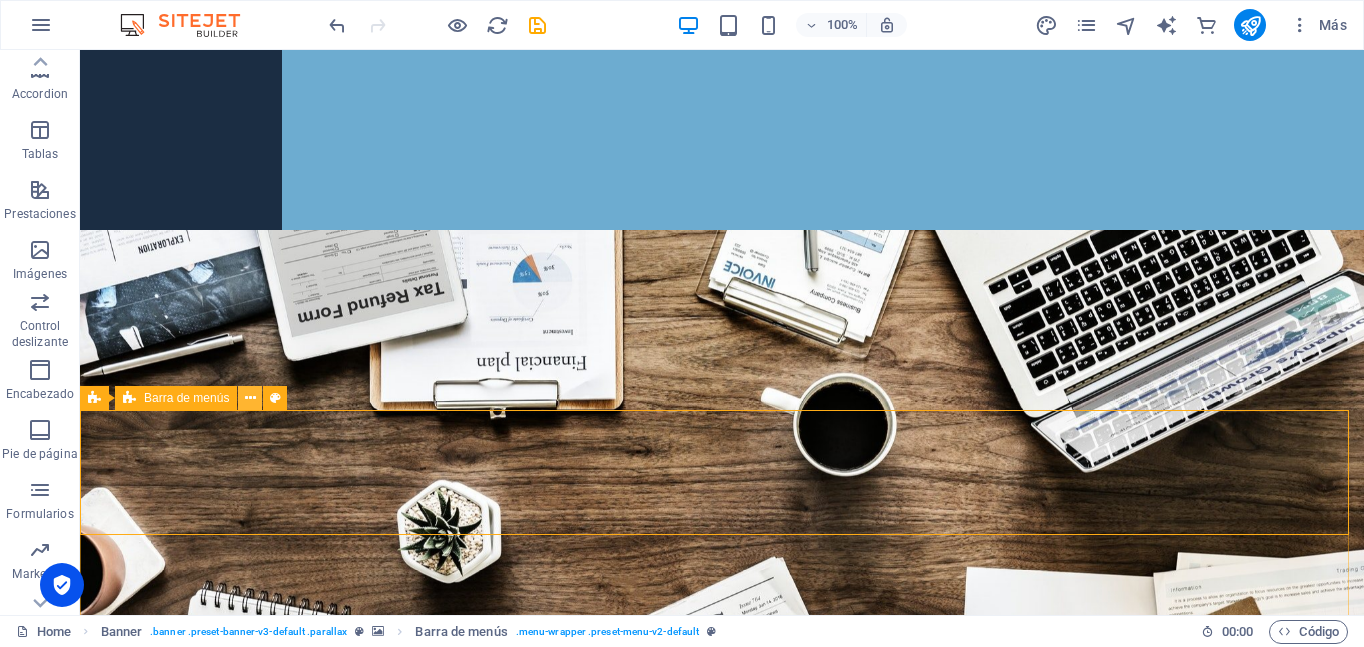 click at bounding box center (250, 398) 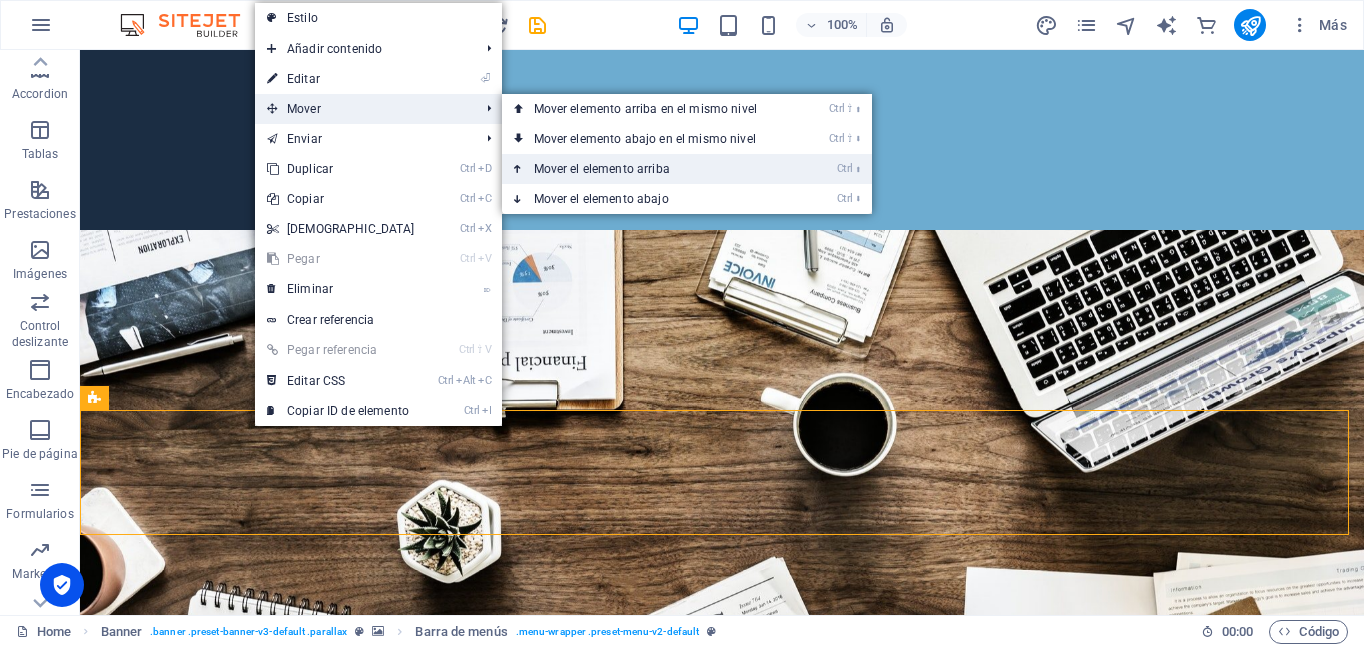click on "Ctrl ⬆  Mover el elemento arriba" at bounding box center [649, 169] 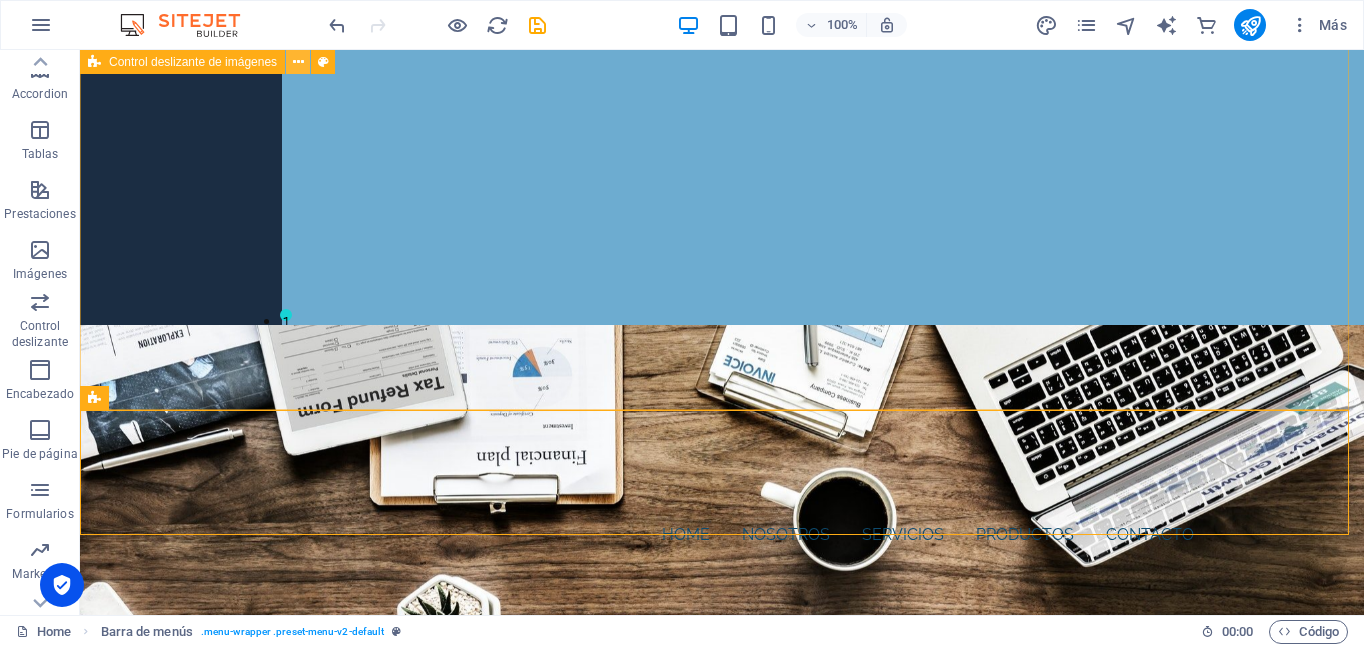 click at bounding box center [298, 62] 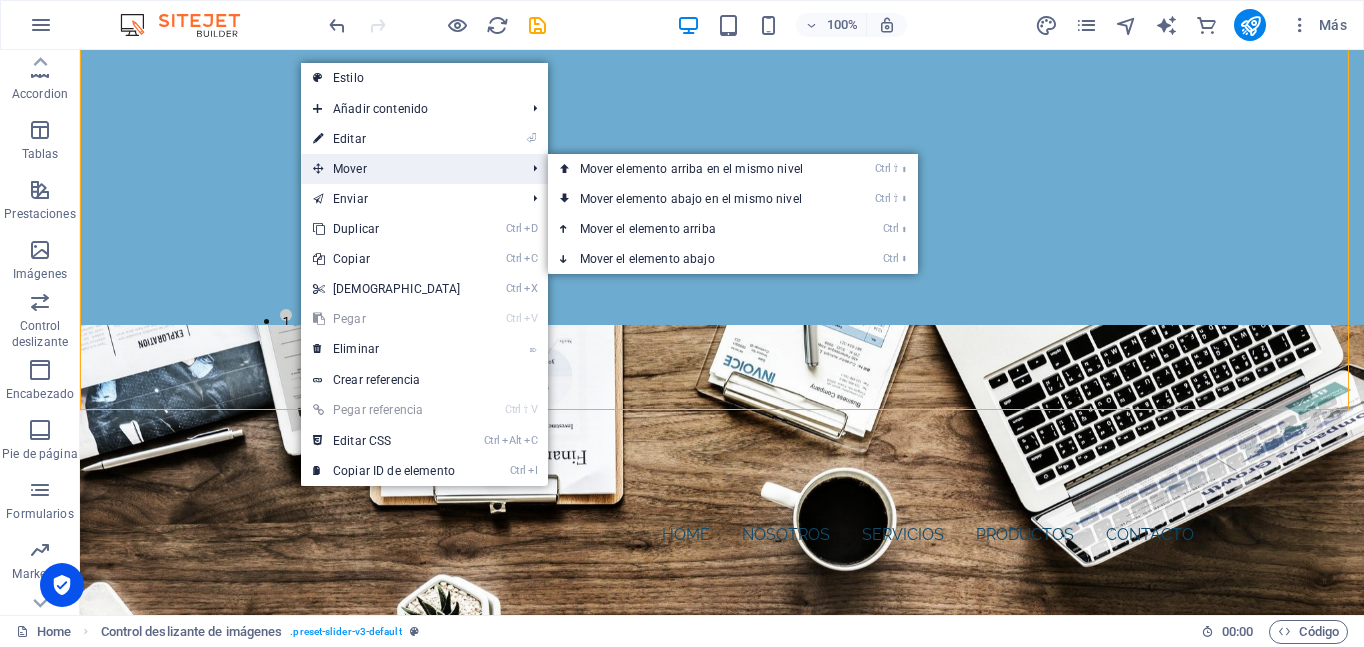 click on "Mover" at bounding box center (409, 169) 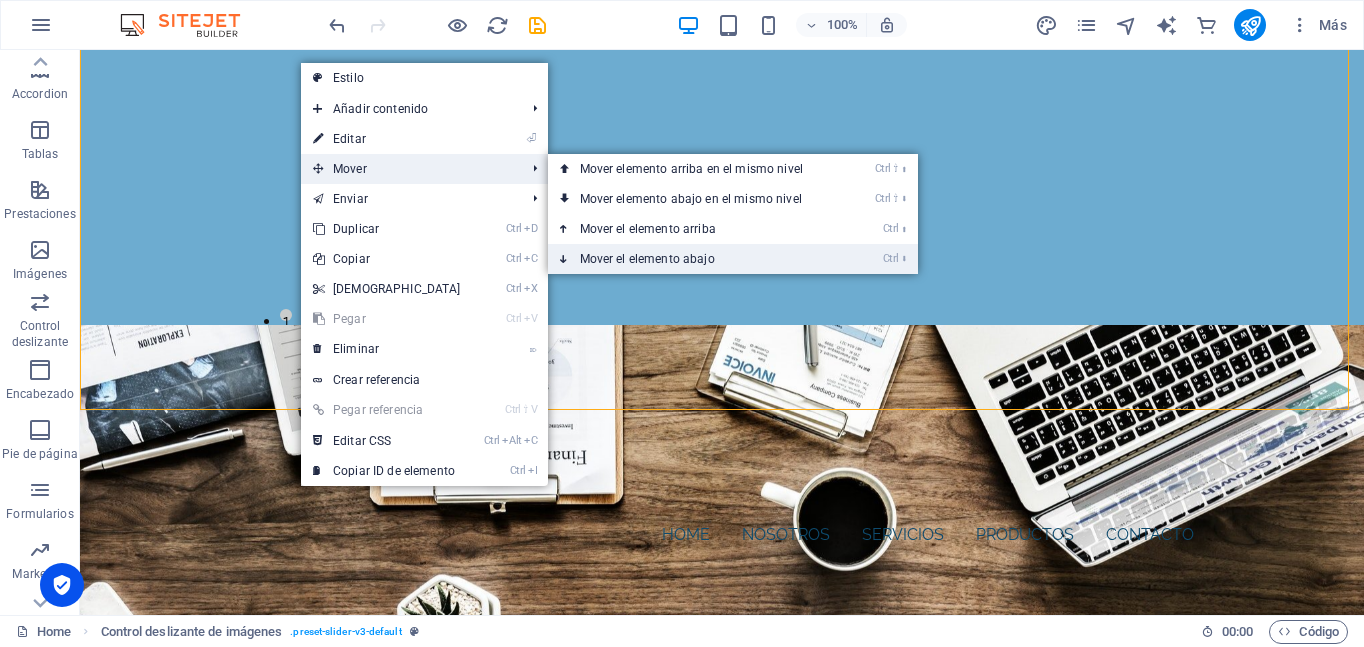 click on "Ctrl ⬇  Mover el elemento abajo" at bounding box center [695, 259] 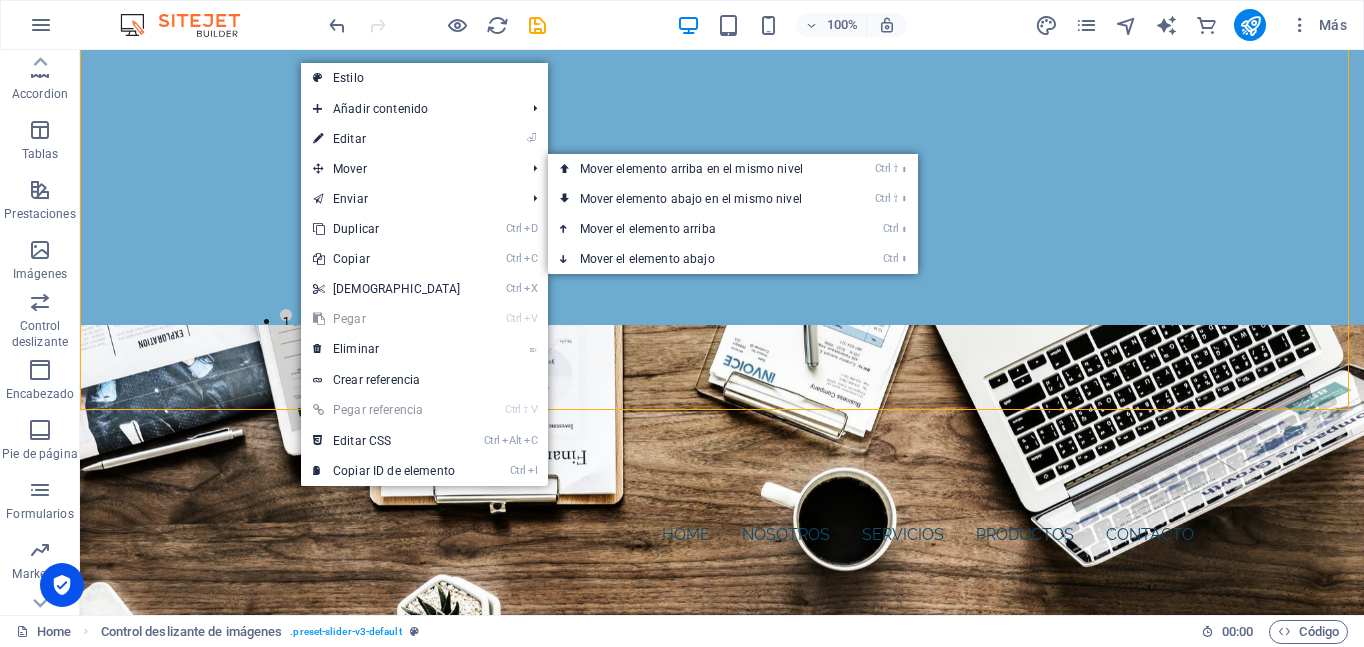 scroll, scrollTop: 0, scrollLeft: 0, axis: both 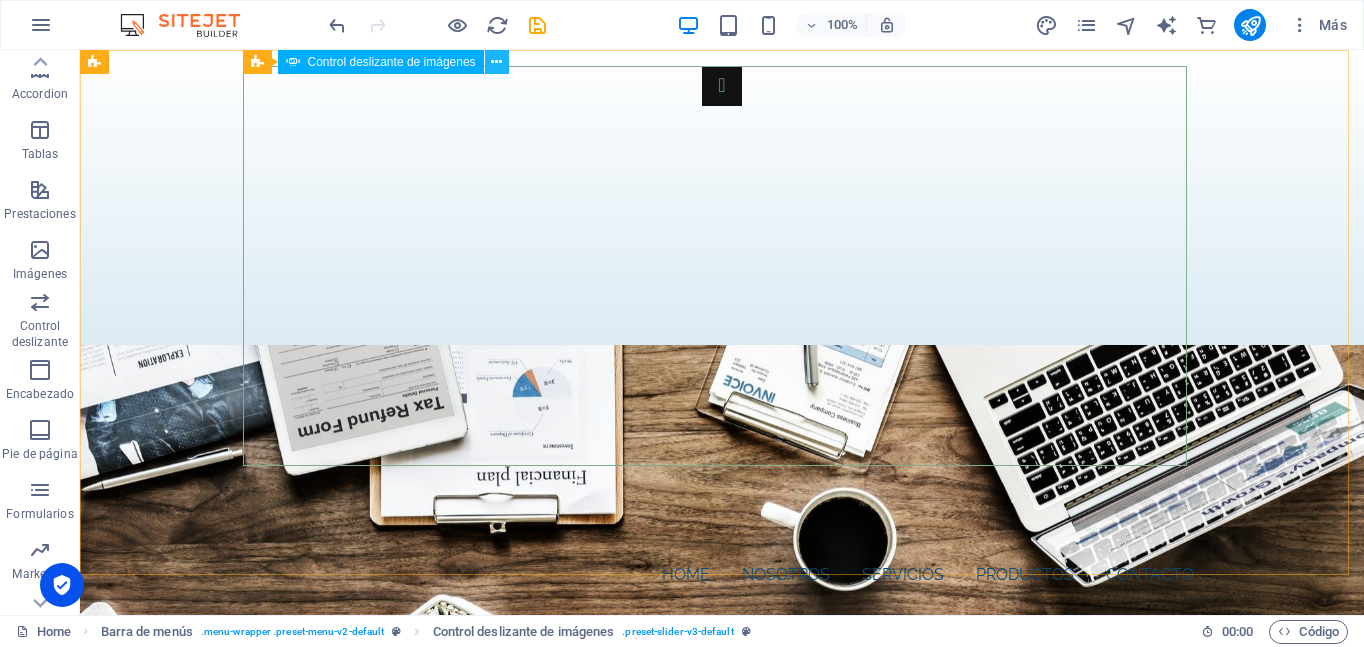 click at bounding box center (496, 62) 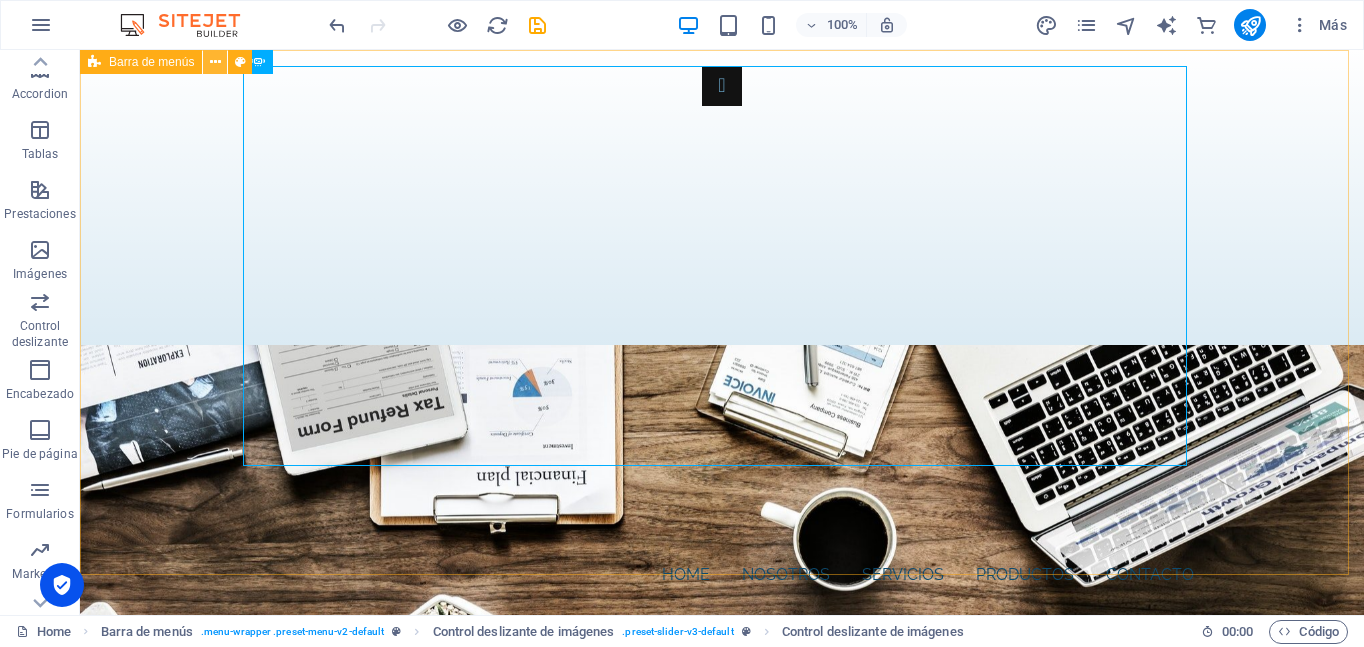 click at bounding box center [215, 62] 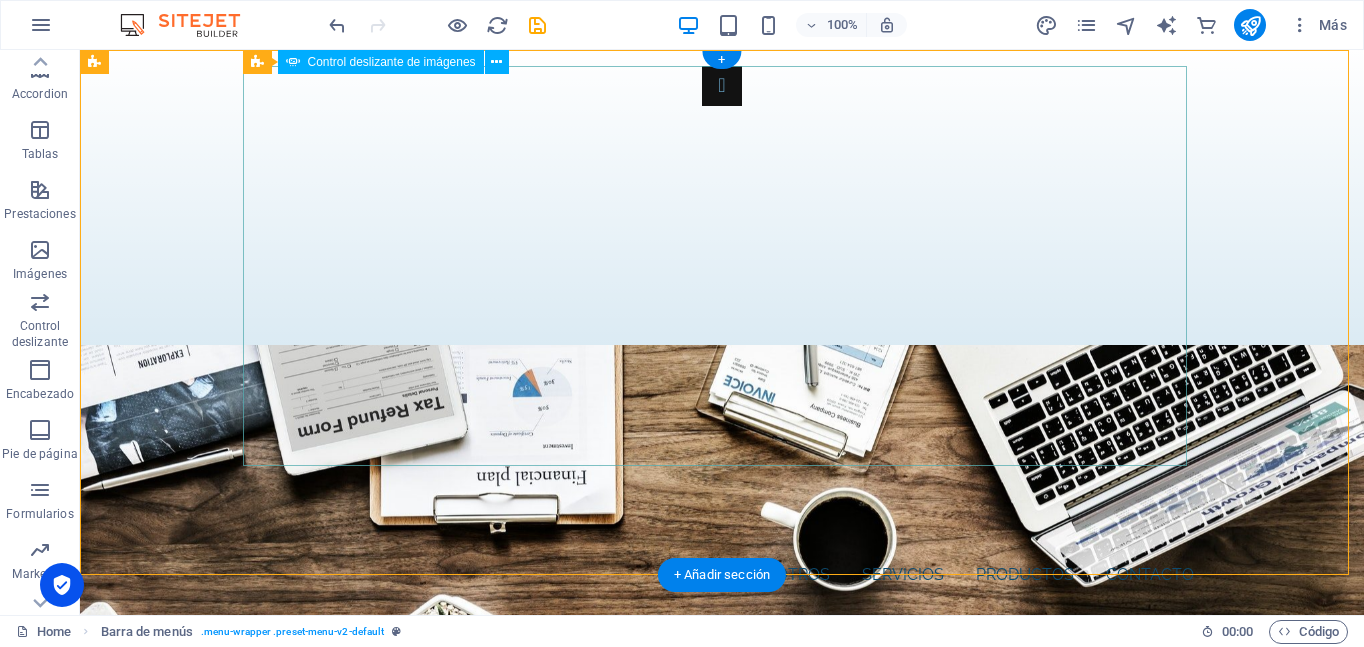 click at bounding box center (-1190, 1188) 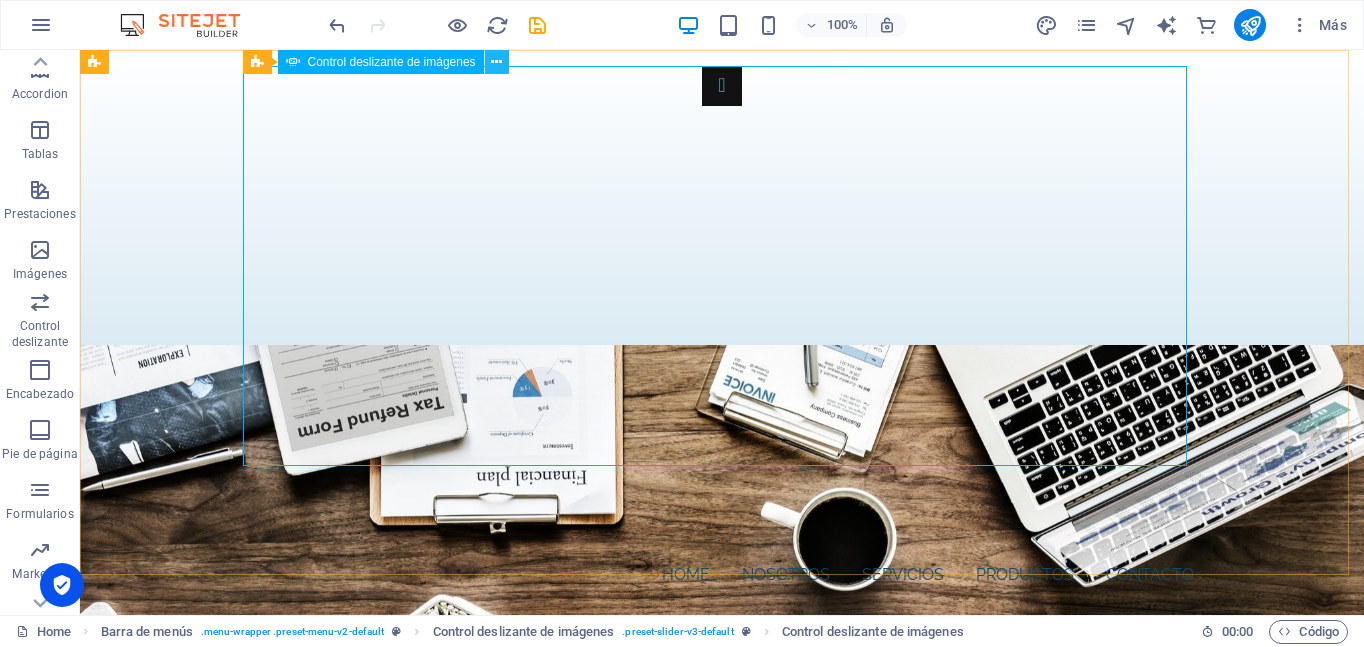 click at bounding box center [496, 62] 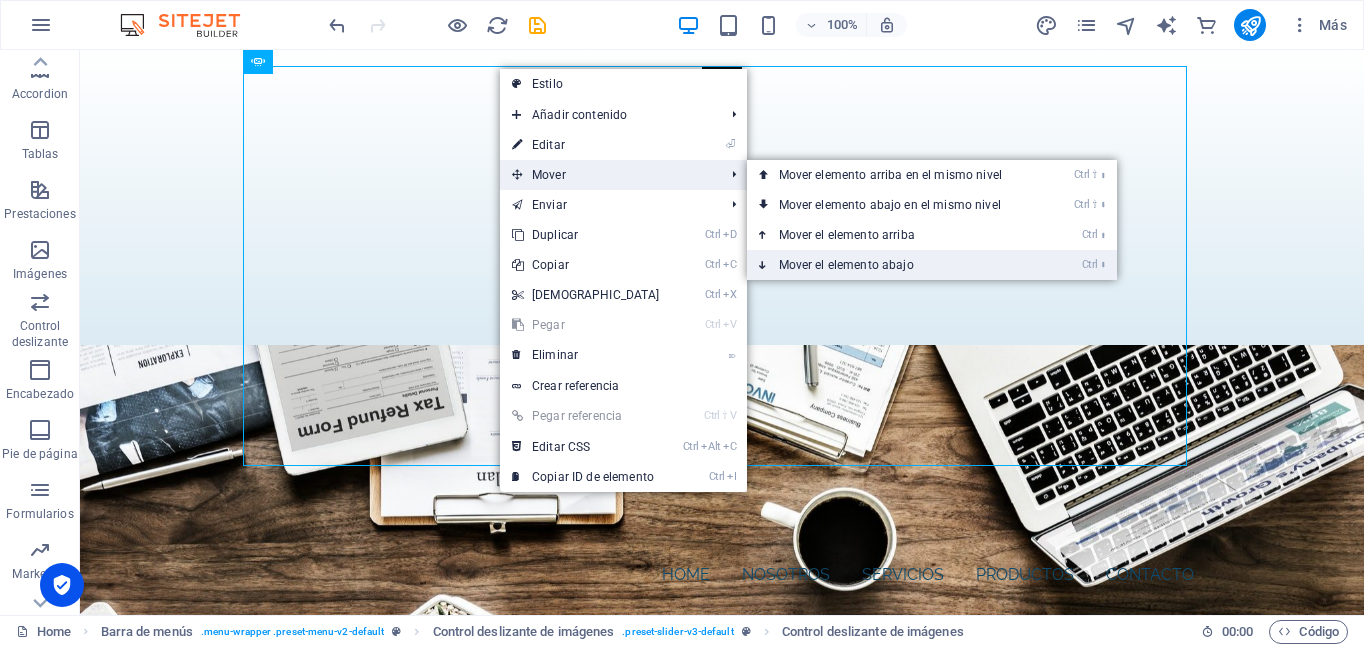 click on "Ctrl ⬇  Mover el elemento abajo" at bounding box center [894, 265] 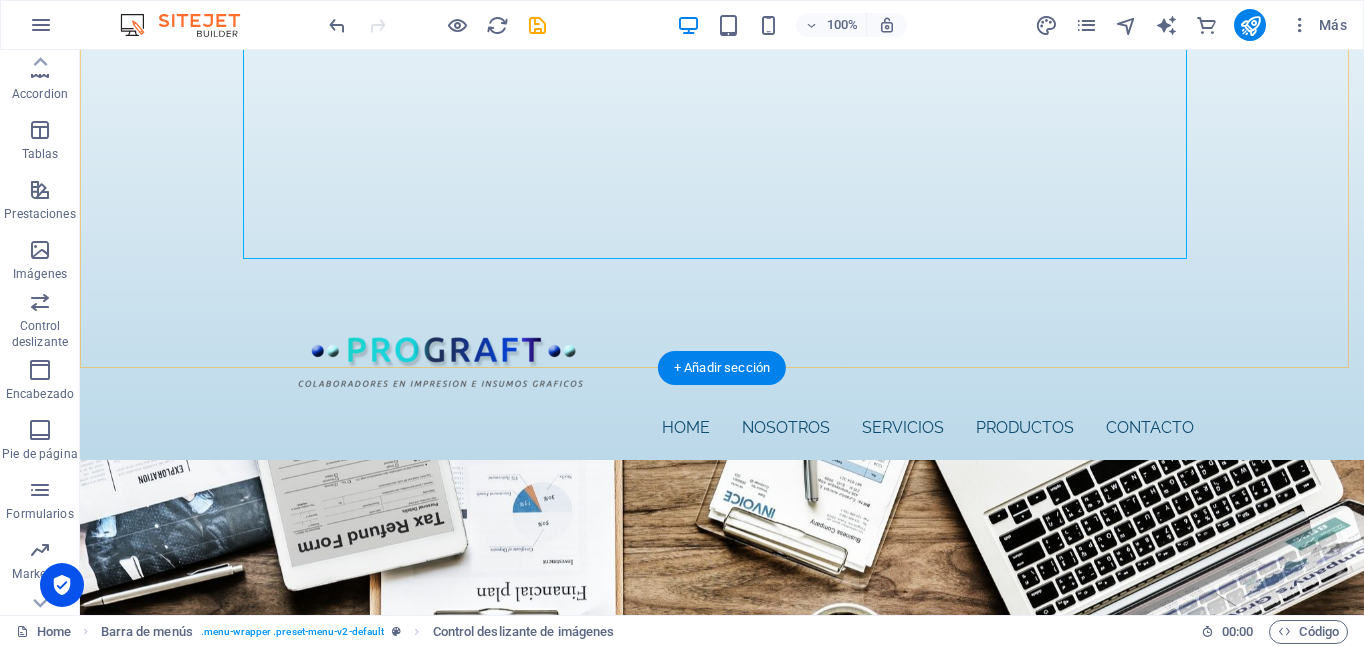scroll, scrollTop: 400, scrollLeft: 0, axis: vertical 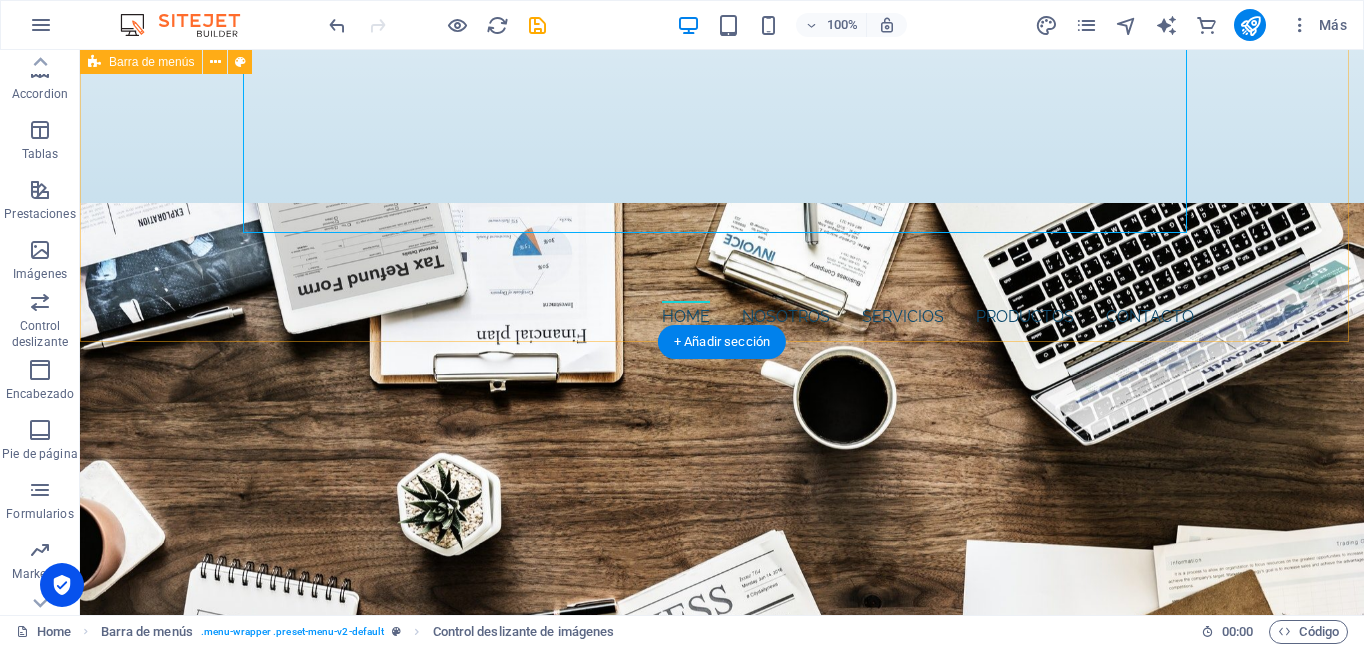 click on "Suelta el contenido aquí o  Añadir elementos  Pegar portapapeles 1 2 Home Nosotros Servicios Productos Contacto" at bounding box center [722, -1] 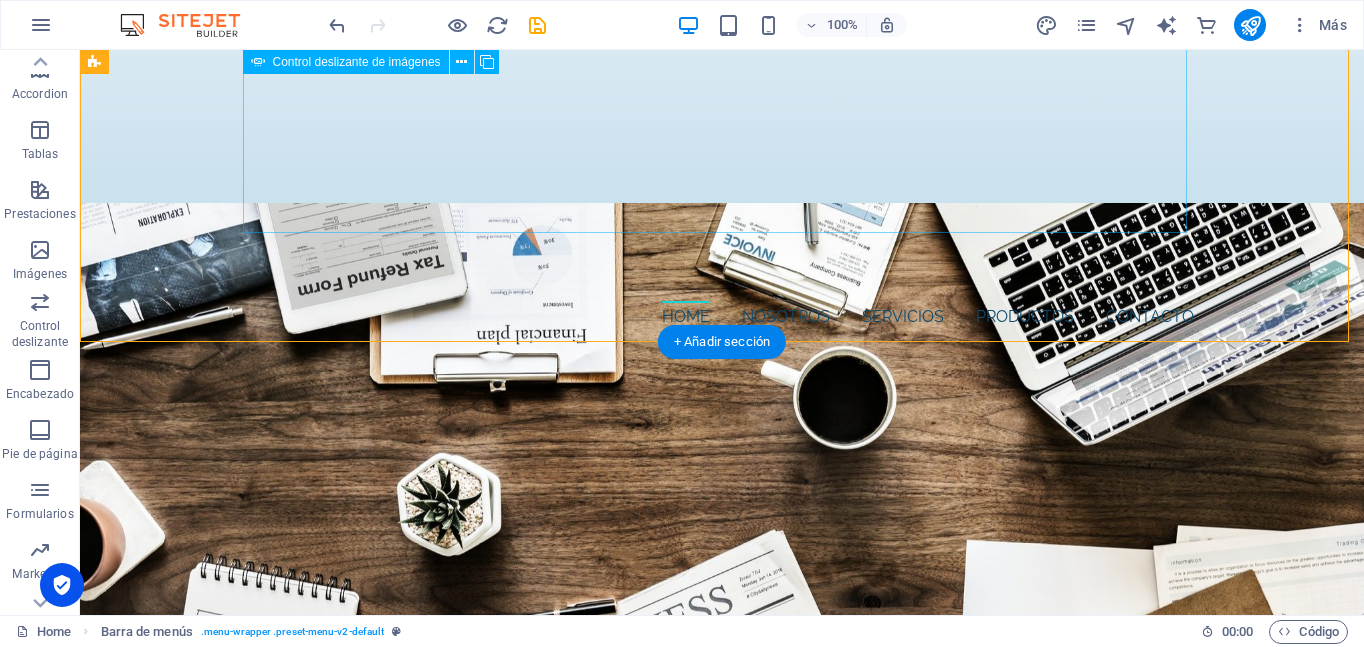 click at bounding box center (-1190, 915) 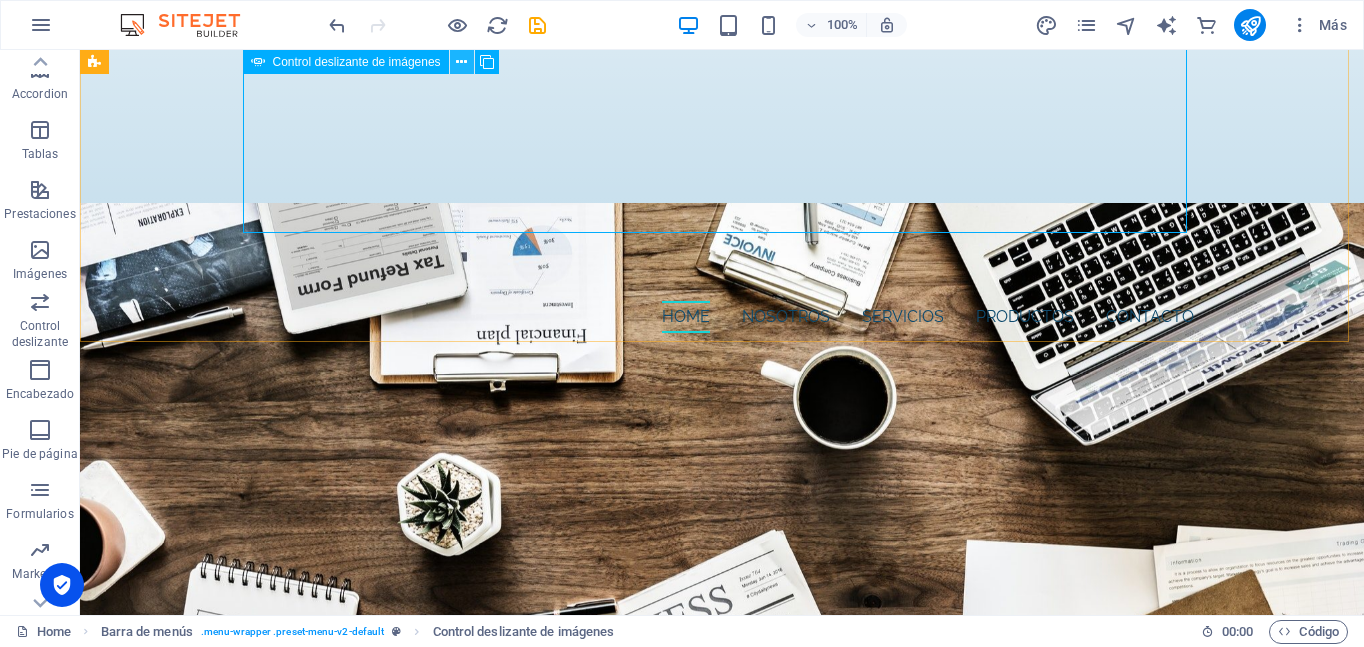 click at bounding box center (461, 62) 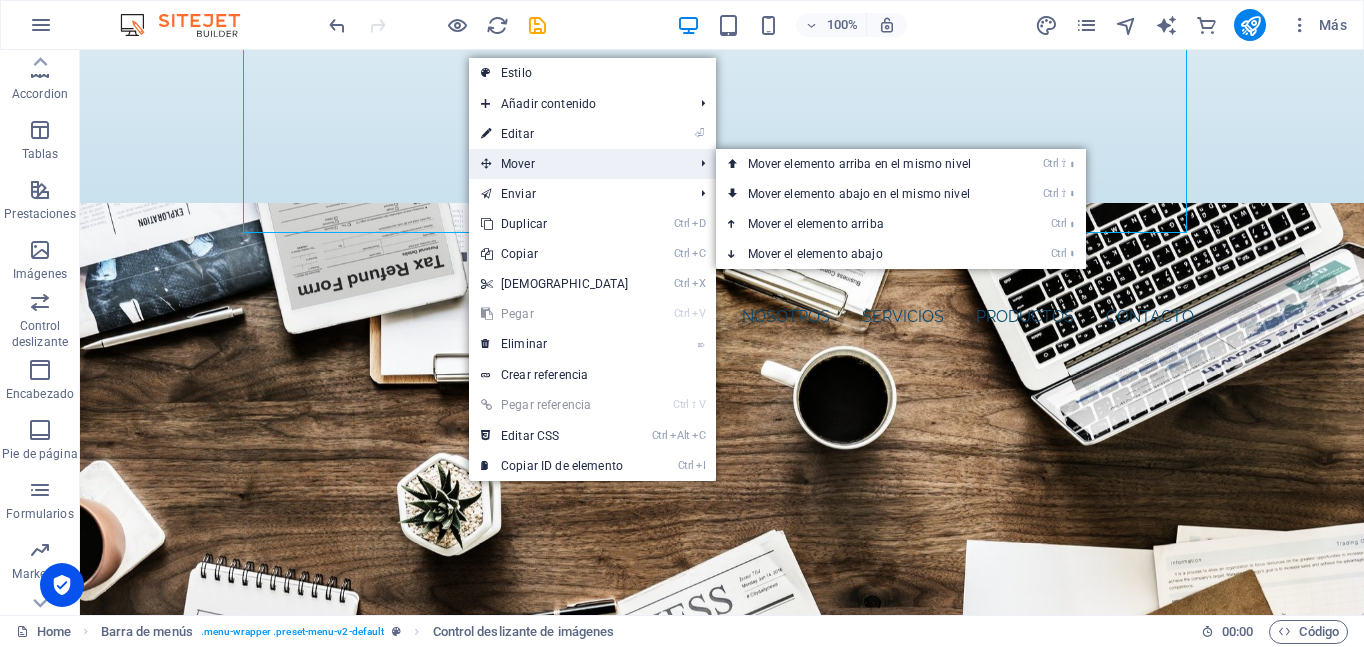 click on "Mover" at bounding box center (577, 164) 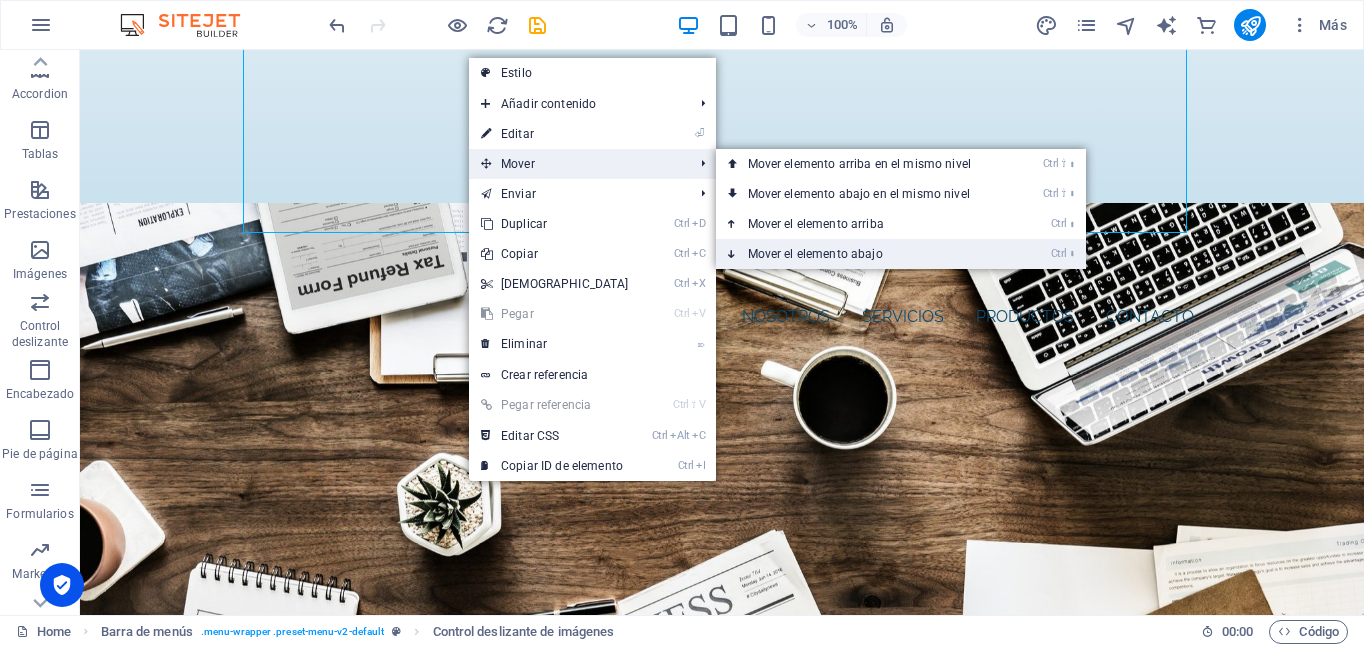 drag, startPoint x: 721, startPoint y: 207, endPoint x: 801, endPoint y: 252, distance: 91.787796 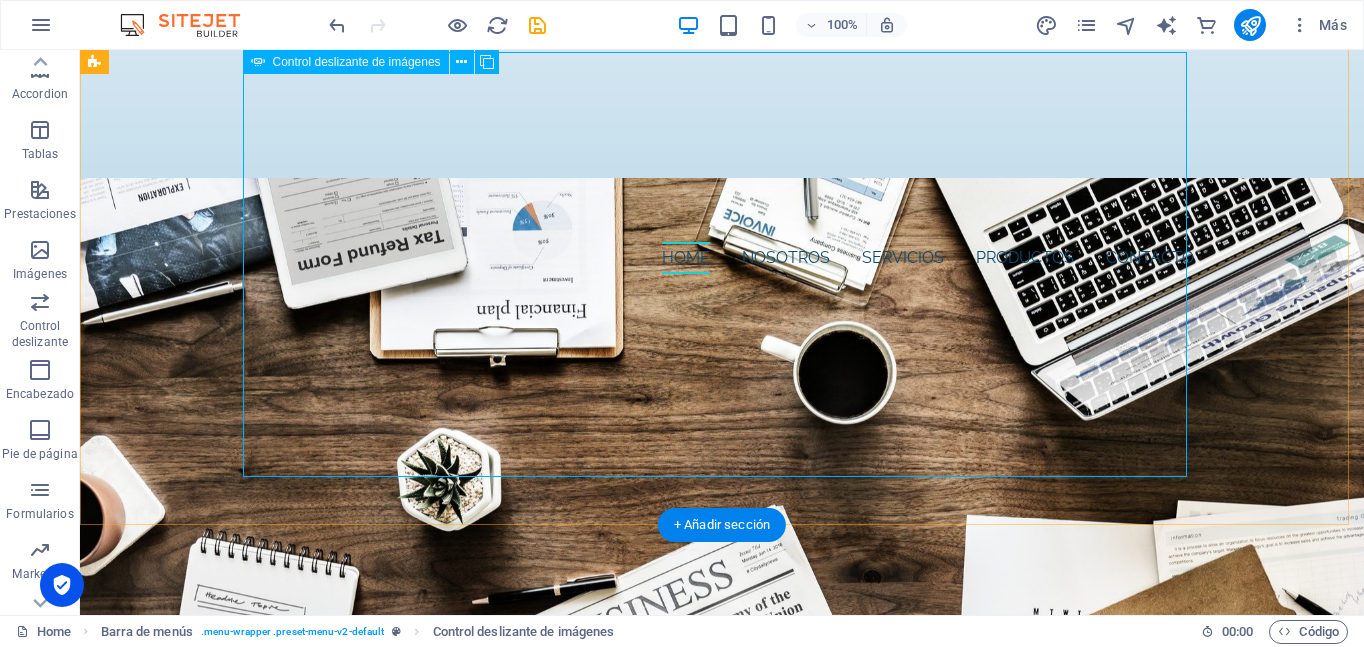 scroll, scrollTop: 0, scrollLeft: 0, axis: both 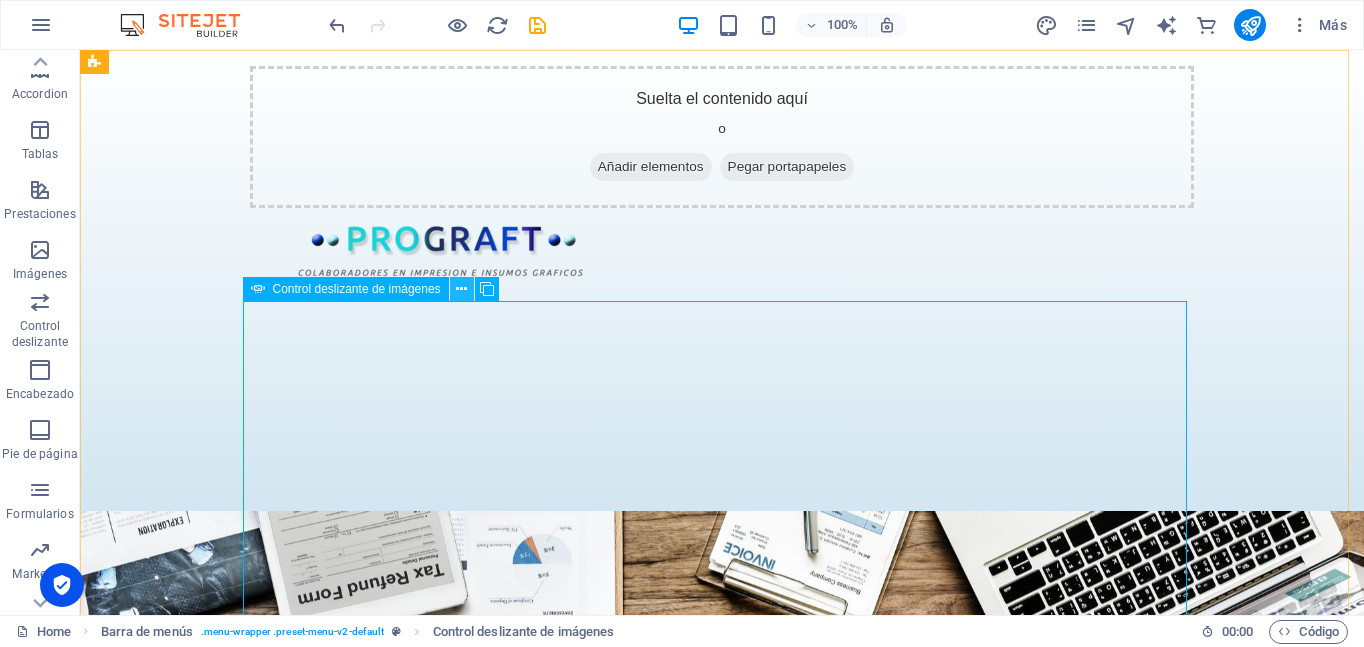 click at bounding box center [461, 289] 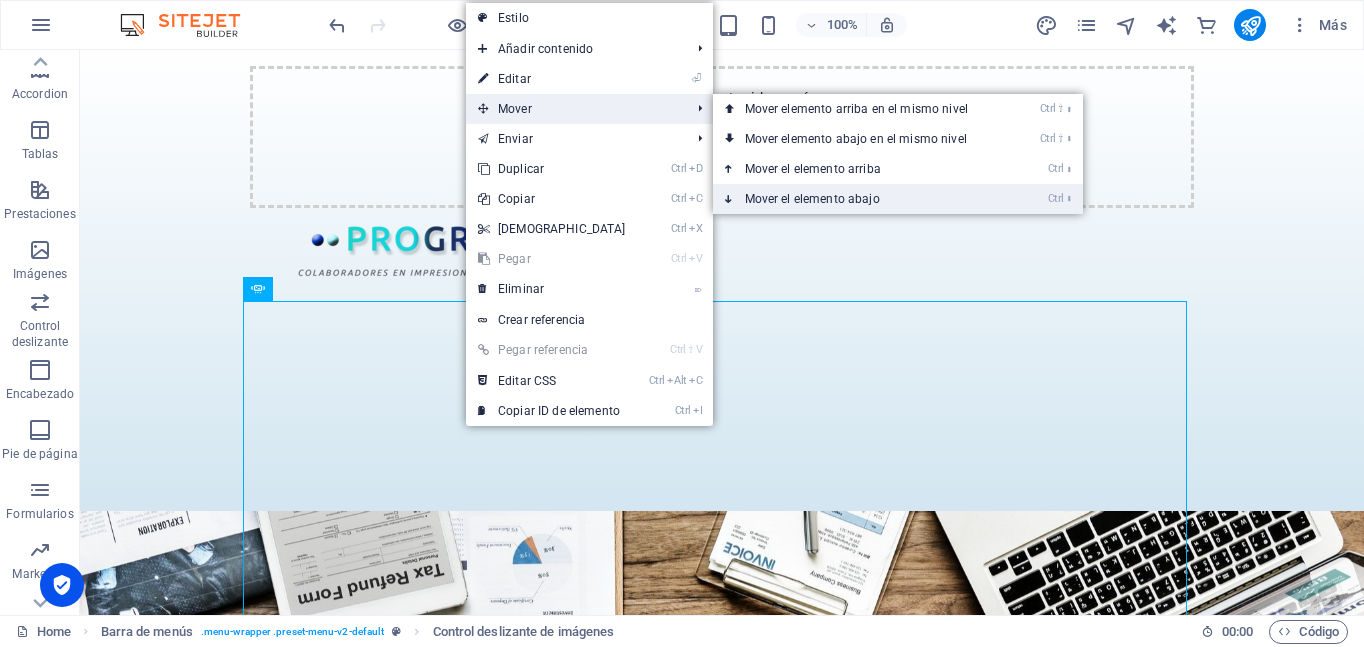 click on "Ctrl ⬇  Mover el elemento abajo" at bounding box center (860, 199) 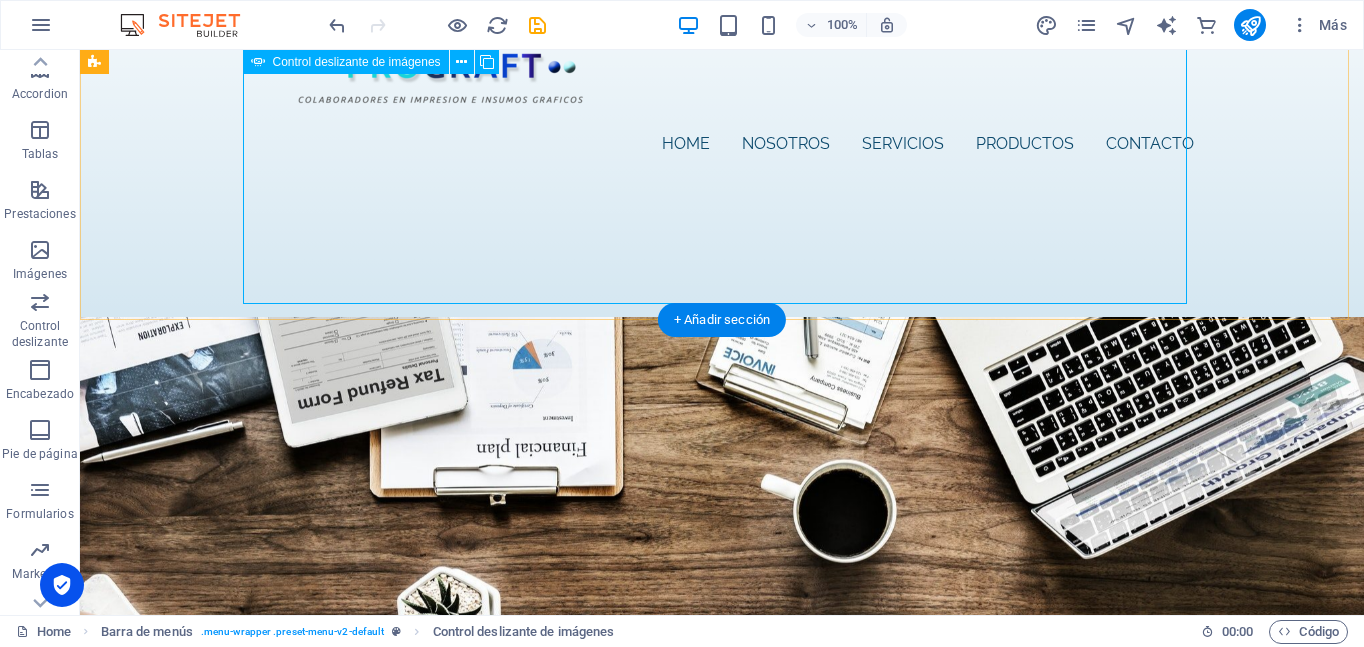scroll, scrollTop: 0, scrollLeft: 0, axis: both 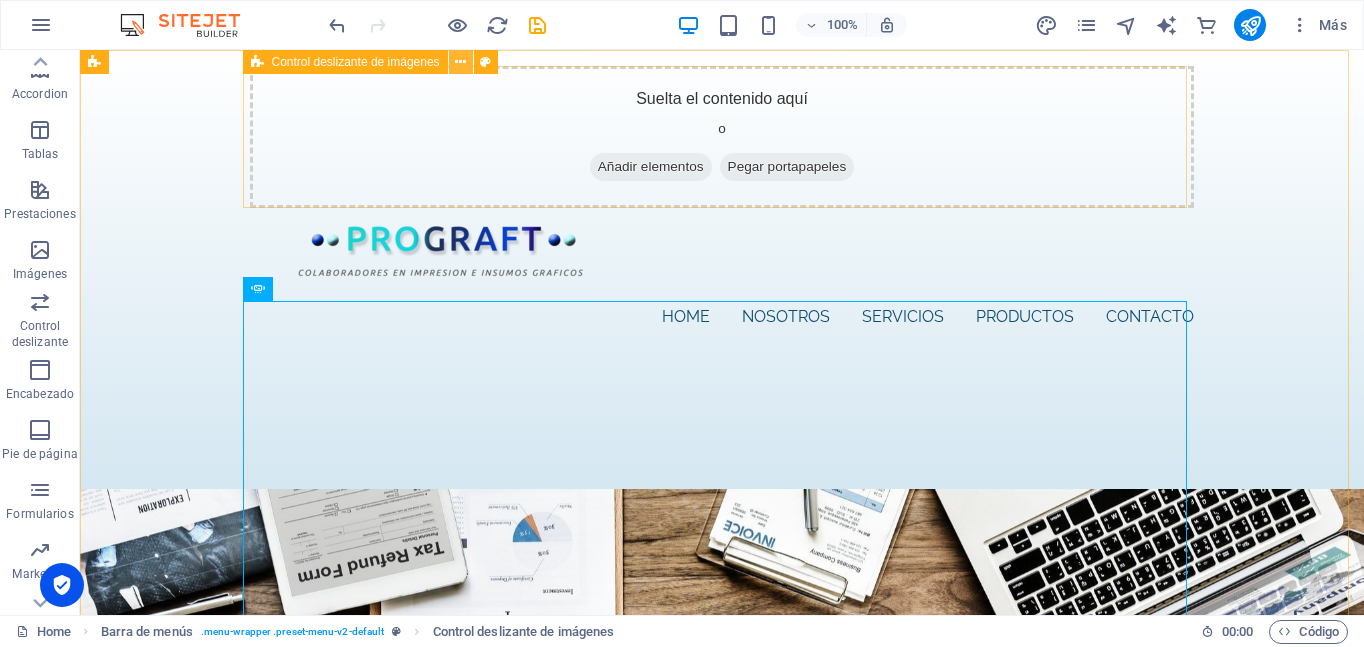 click at bounding box center (460, 62) 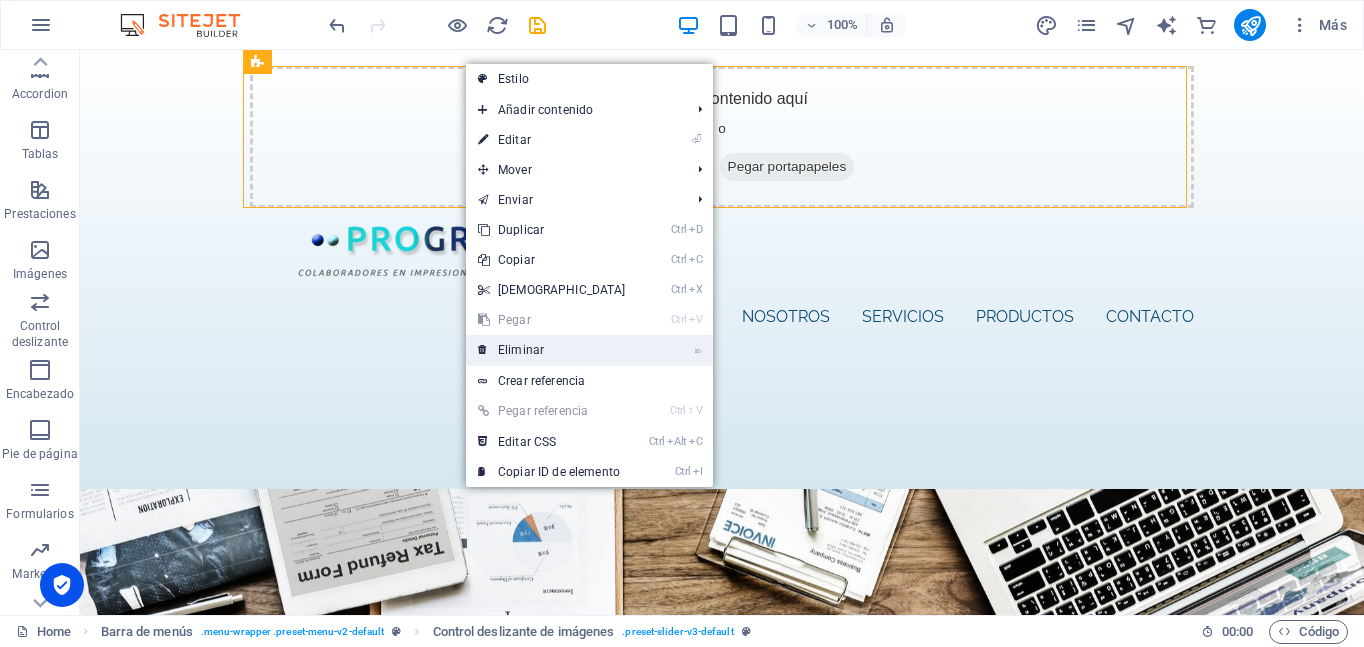 click on "⌦  Eliminar" at bounding box center [552, 350] 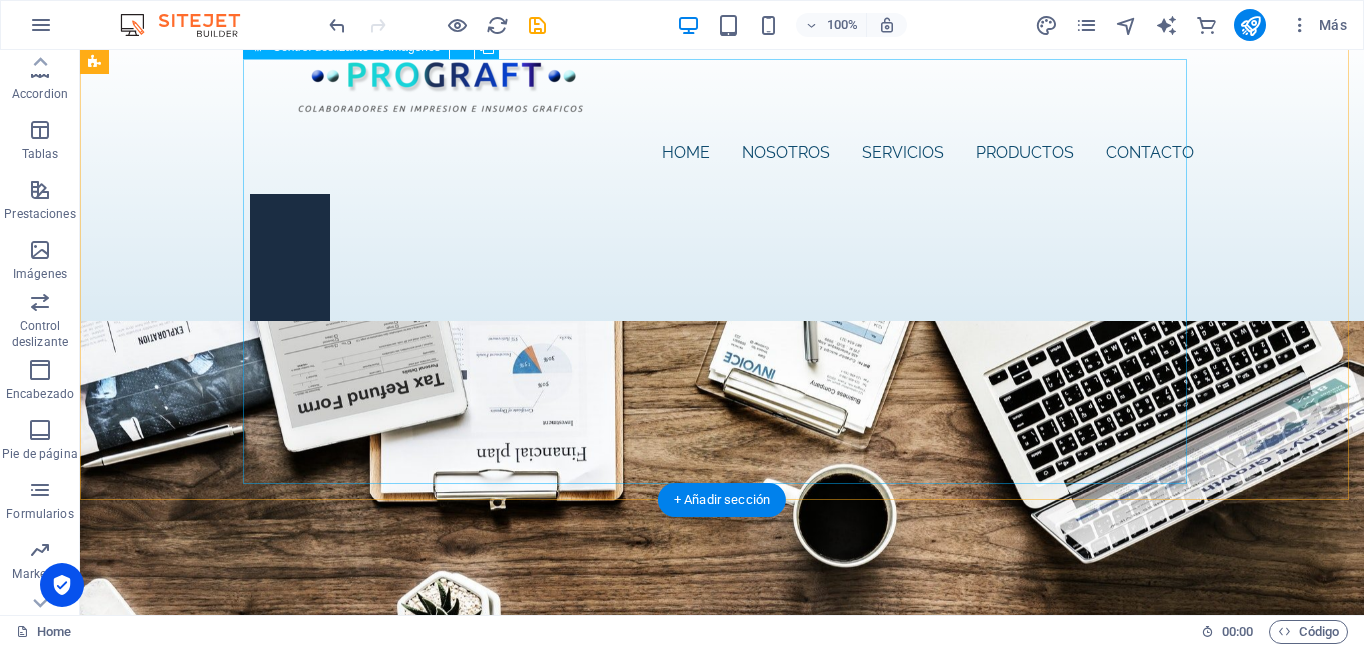 scroll, scrollTop: 0, scrollLeft: 0, axis: both 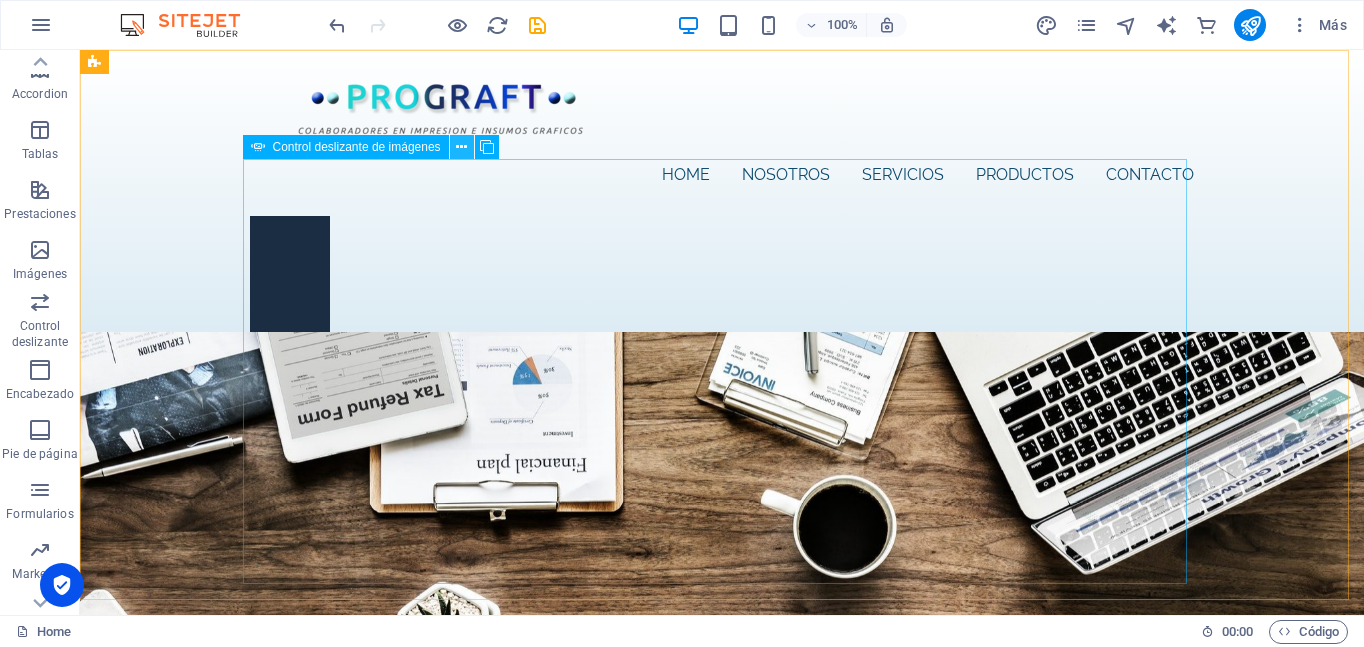 click at bounding box center (461, 147) 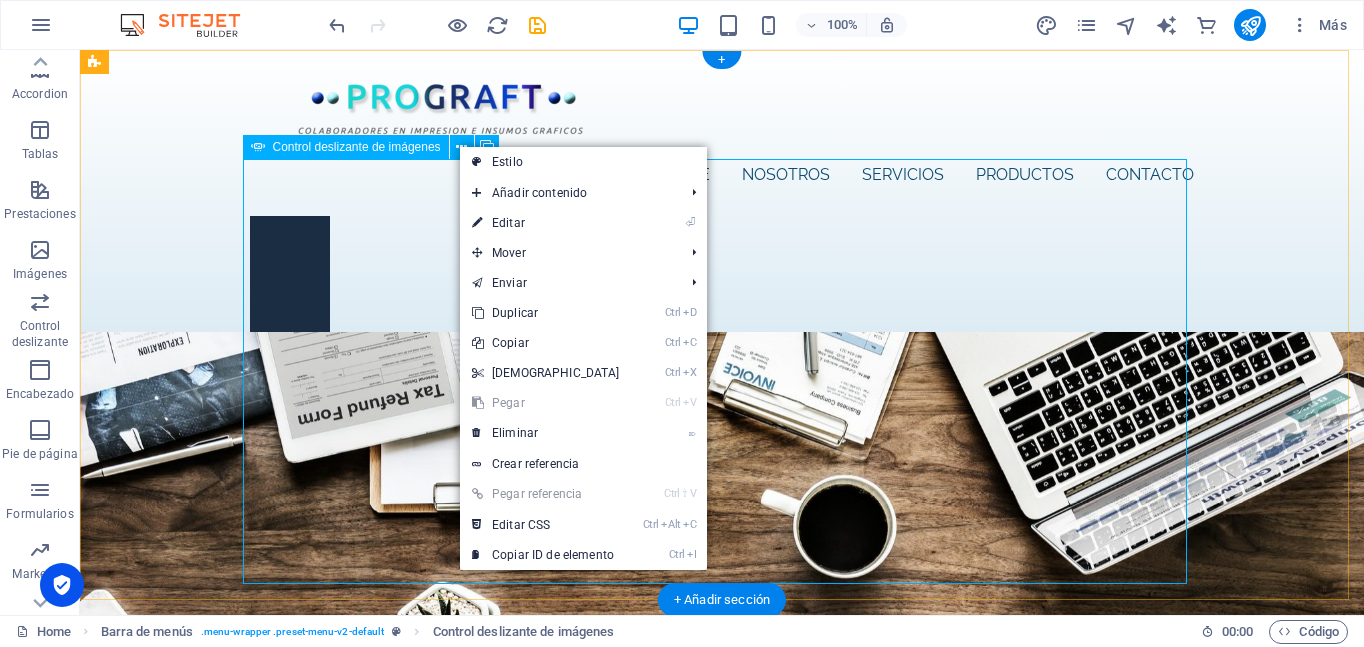 click at bounding box center (-182, 865) 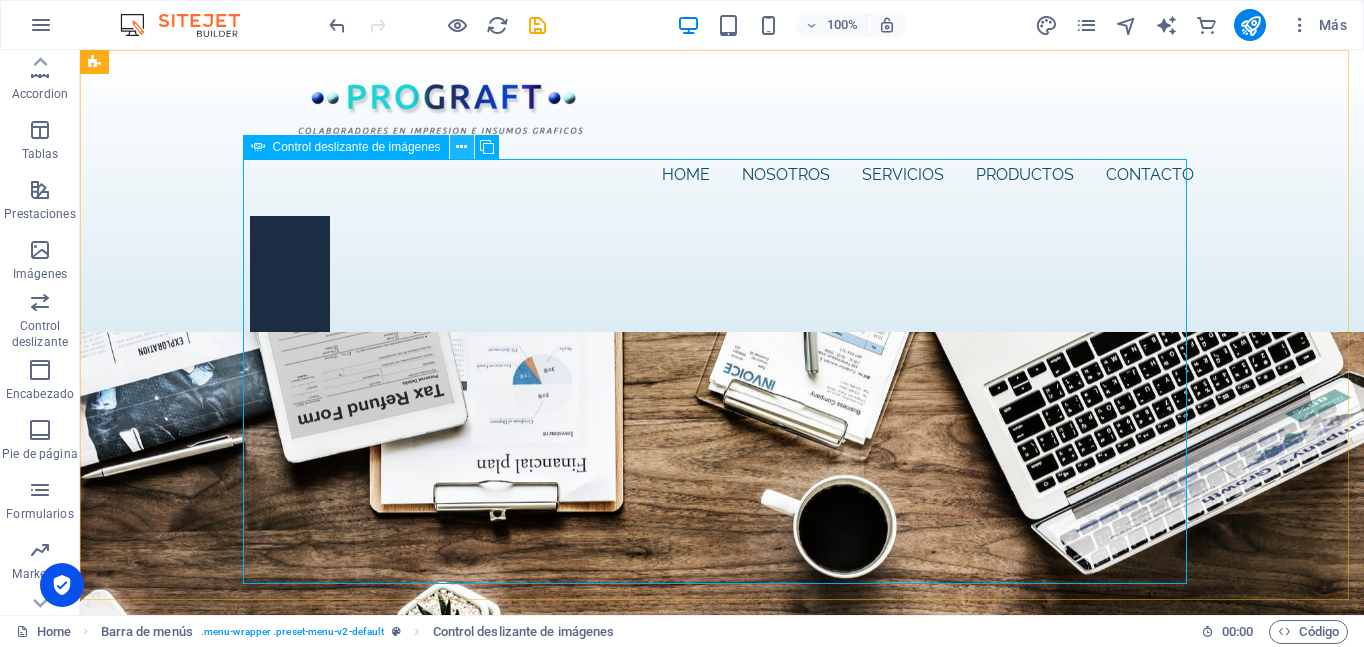 click at bounding box center [461, 147] 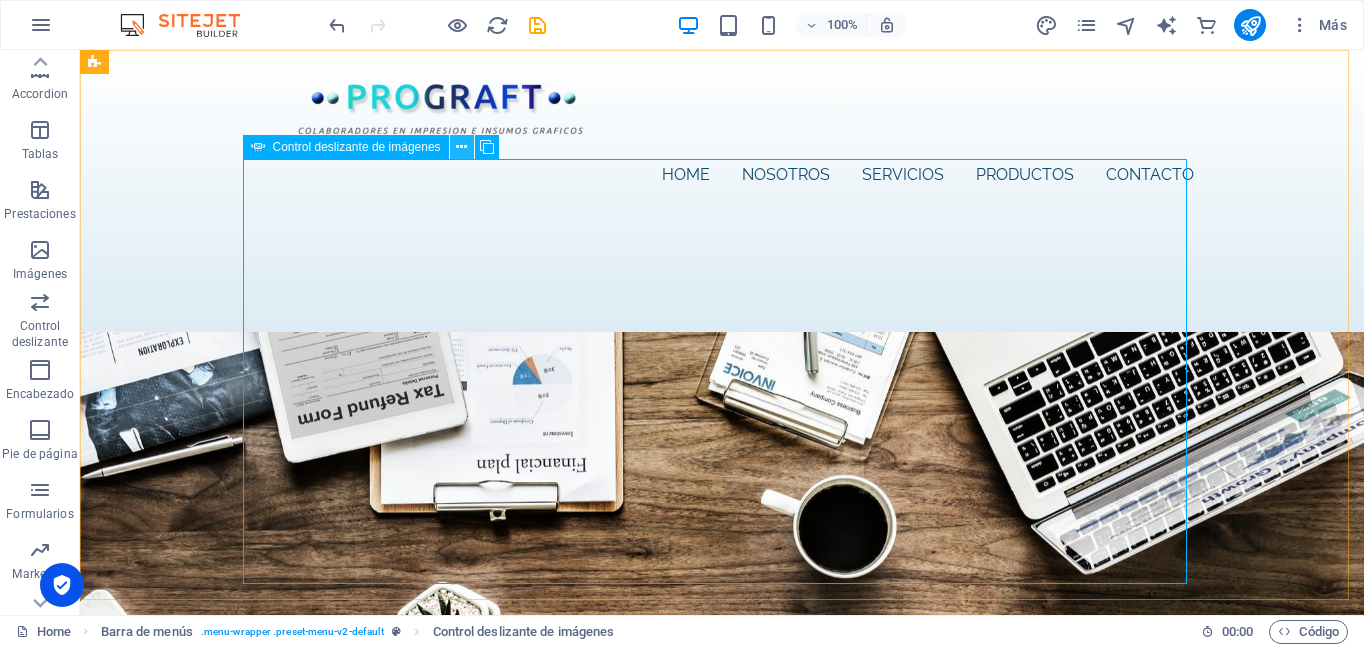 click at bounding box center (461, 147) 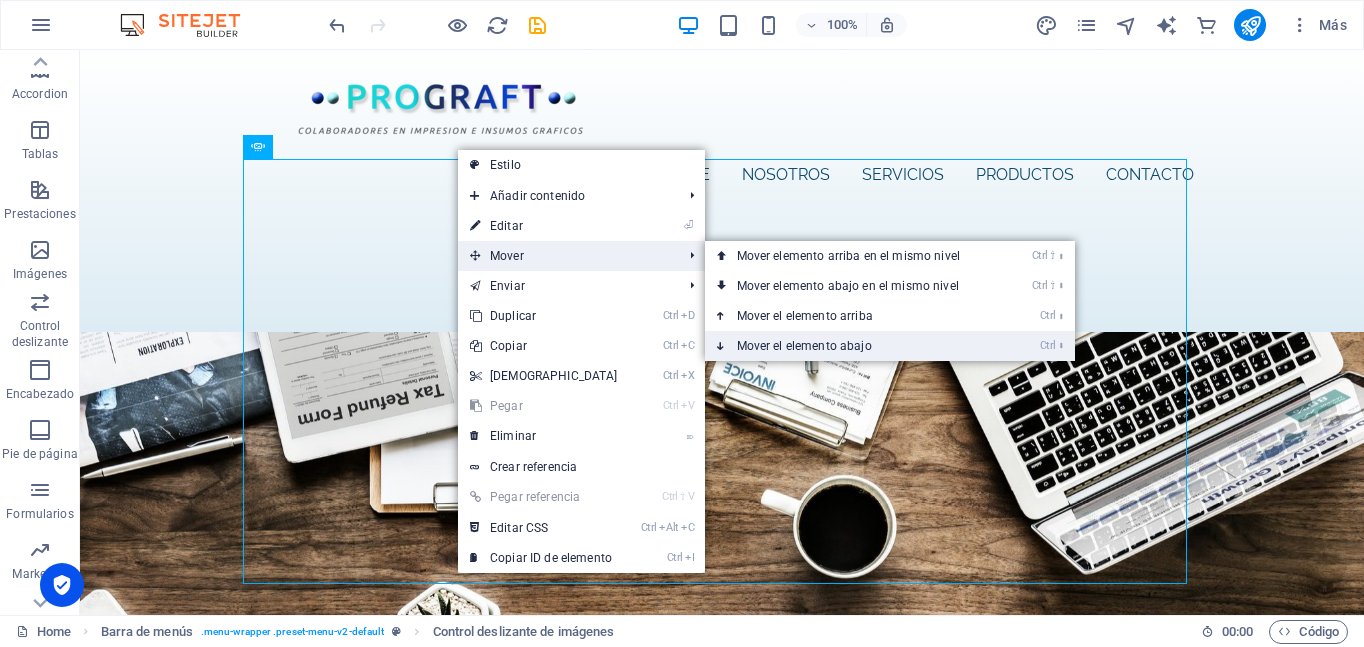 drag, startPoint x: 821, startPoint y: 345, endPoint x: 742, endPoint y: 296, distance: 92.96236 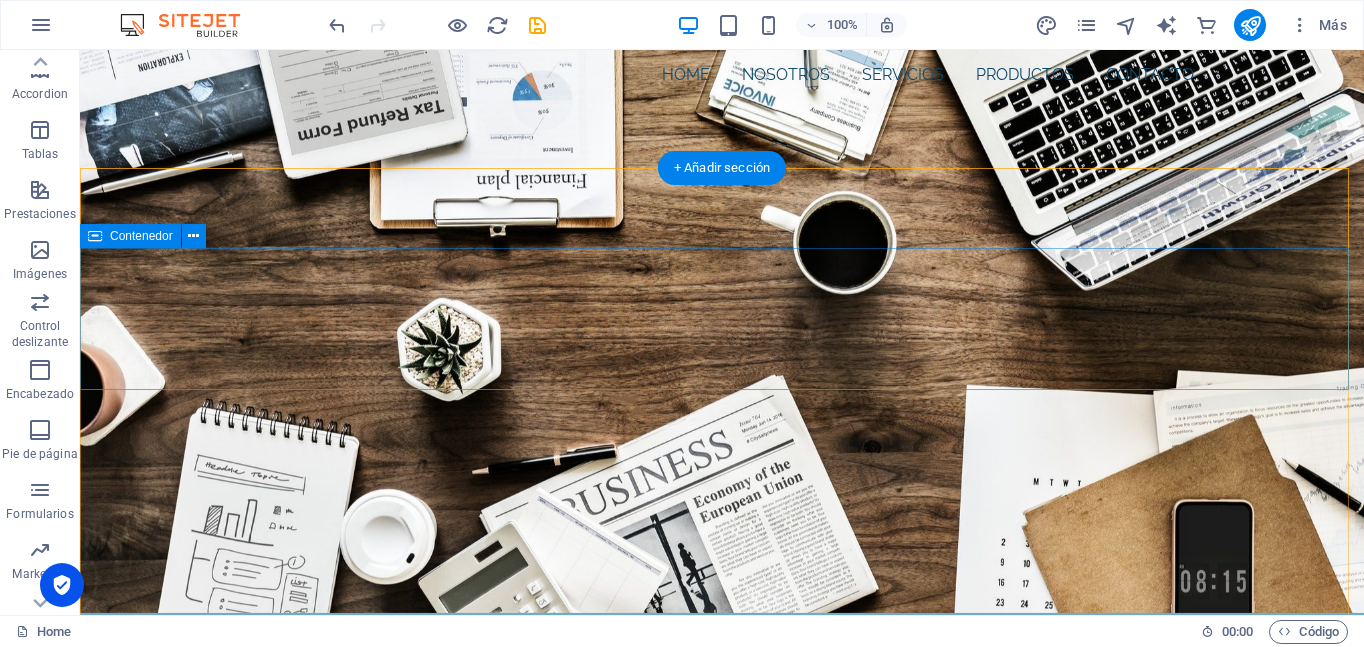 scroll, scrollTop: 0, scrollLeft: 0, axis: both 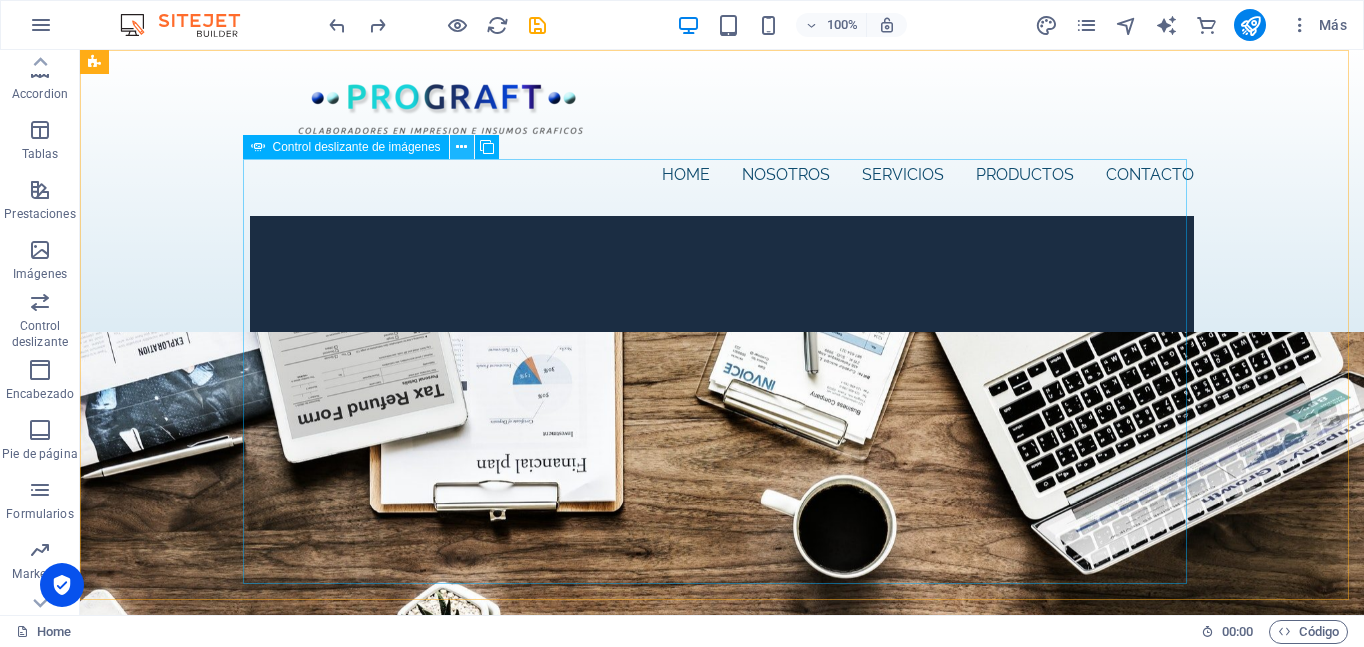 click at bounding box center (461, 147) 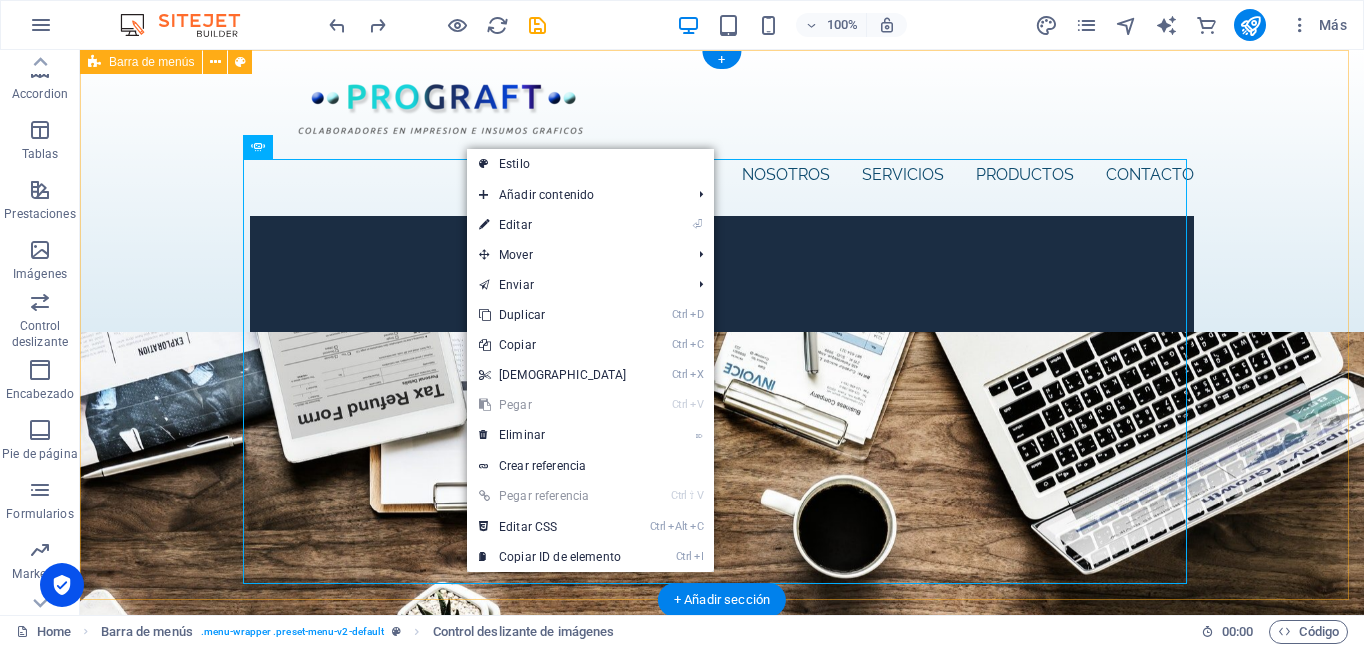 click on "Home Nosotros Servicios Productos Contacto 1 2" at bounding box center [722, 328] 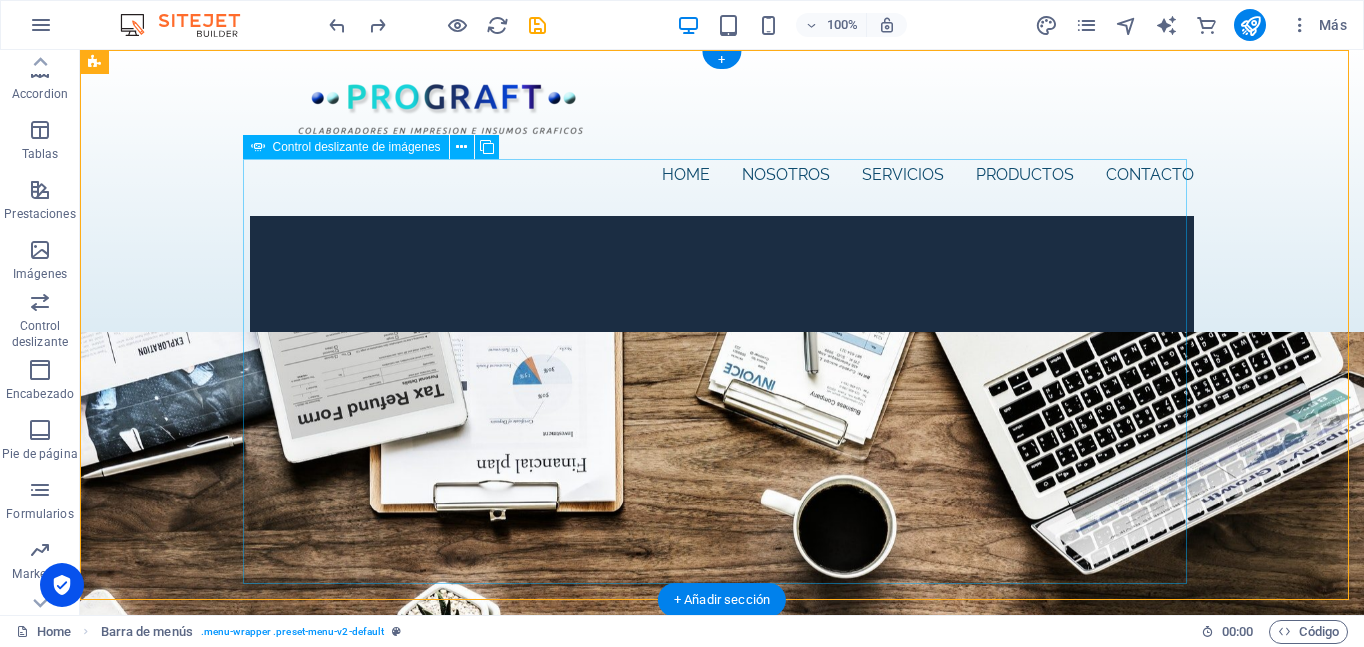 click on "1 2" at bounding box center [722, 391] 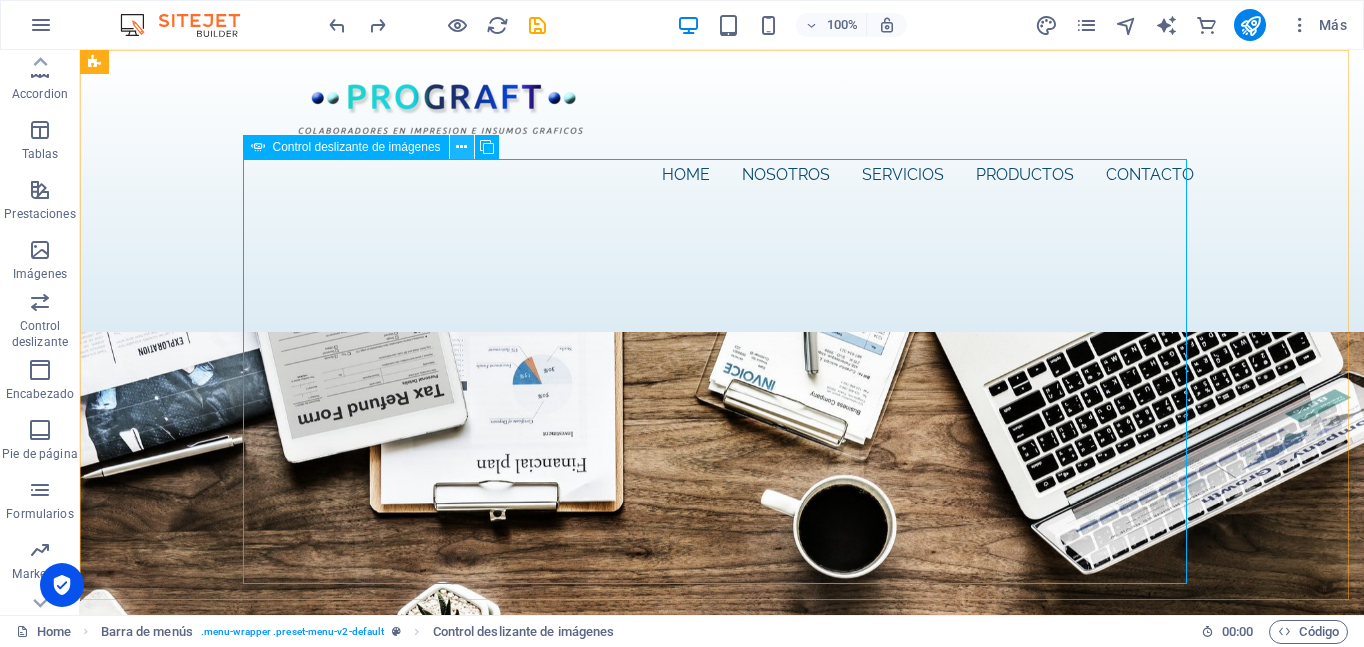 click at bounding box center (461, 147) 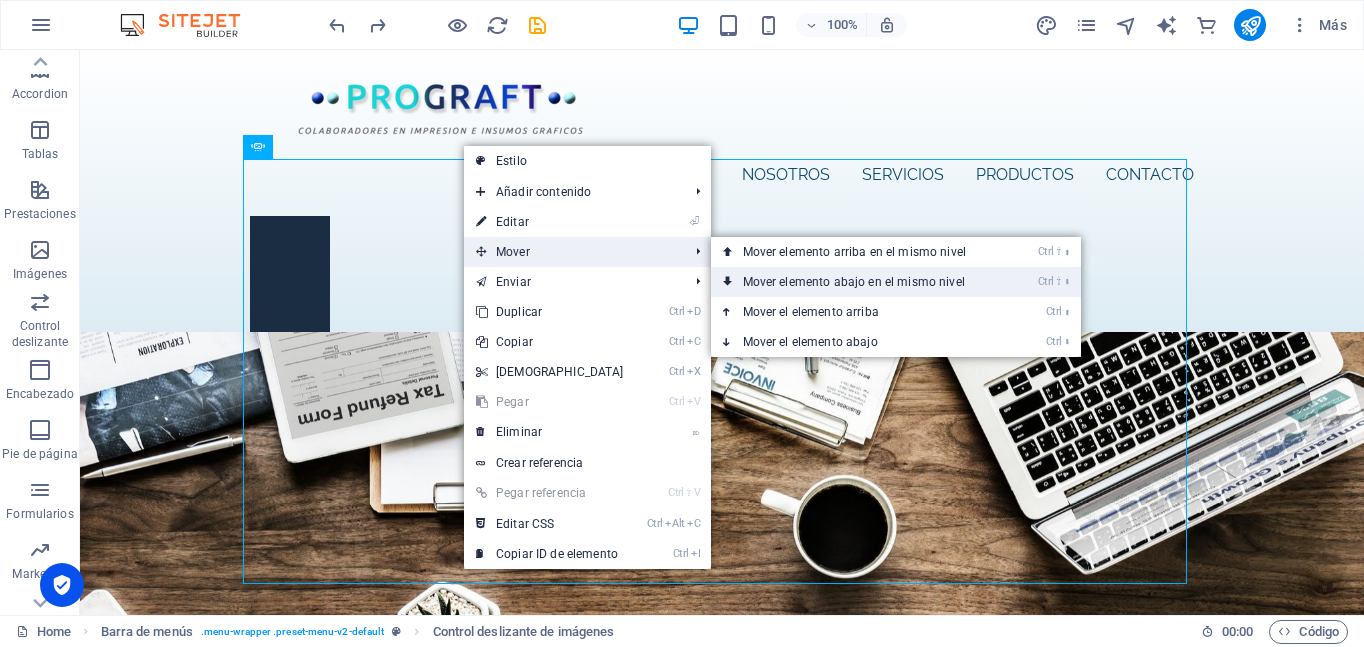 click on "Ctrl ⇧ ⬇  Mover elemento abajo en el mismo nivel" at bounding box center (858, 282) 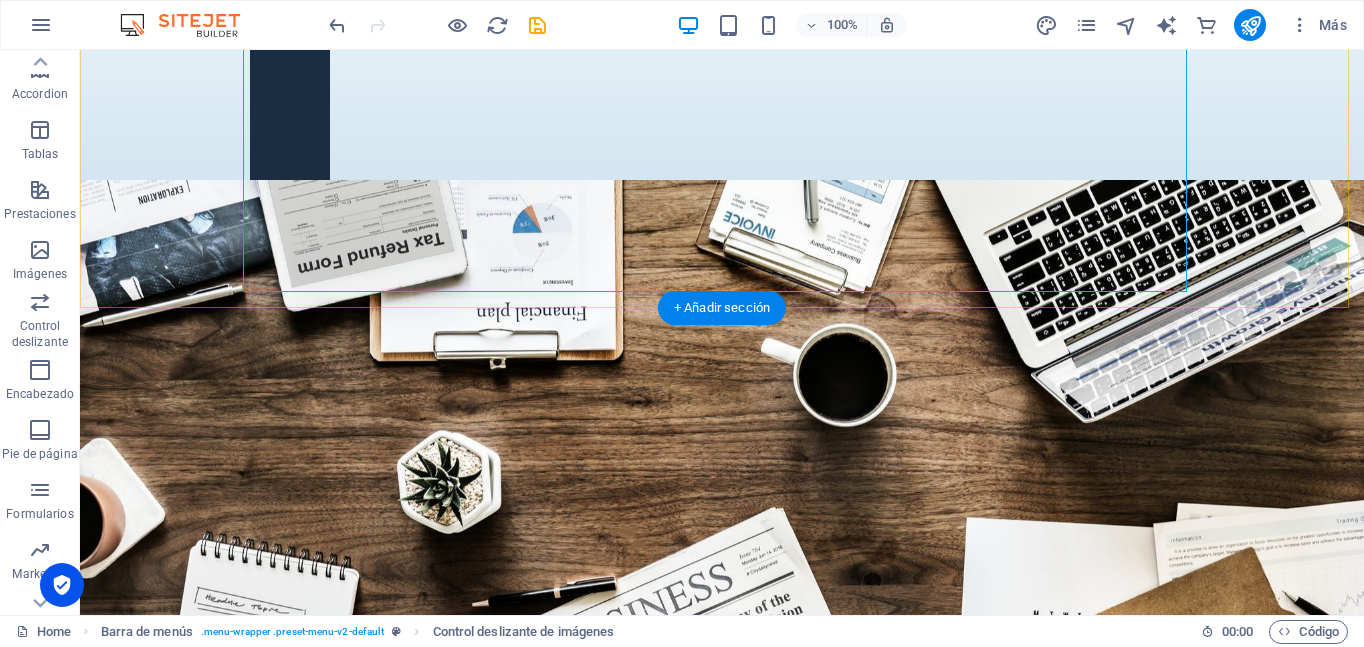 scroll, scrollTop: 300, scrollLeft: 0, axis: vertical 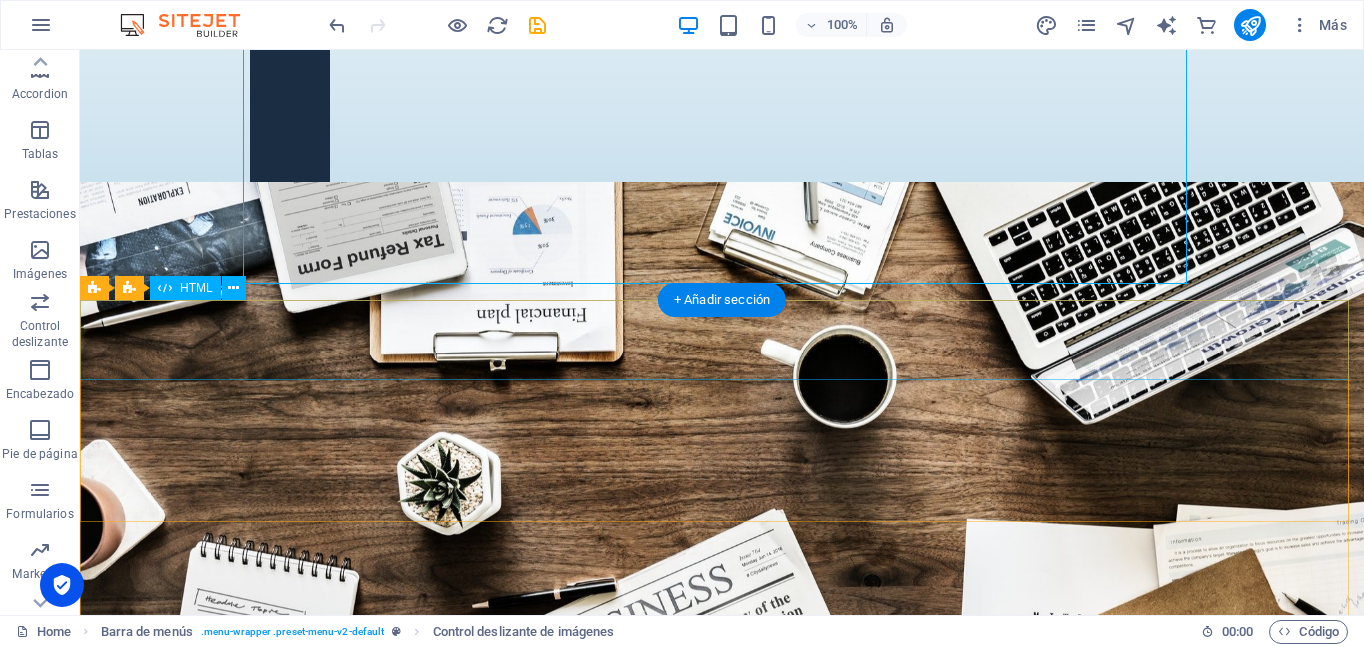 click at bounding box center (722, 912) 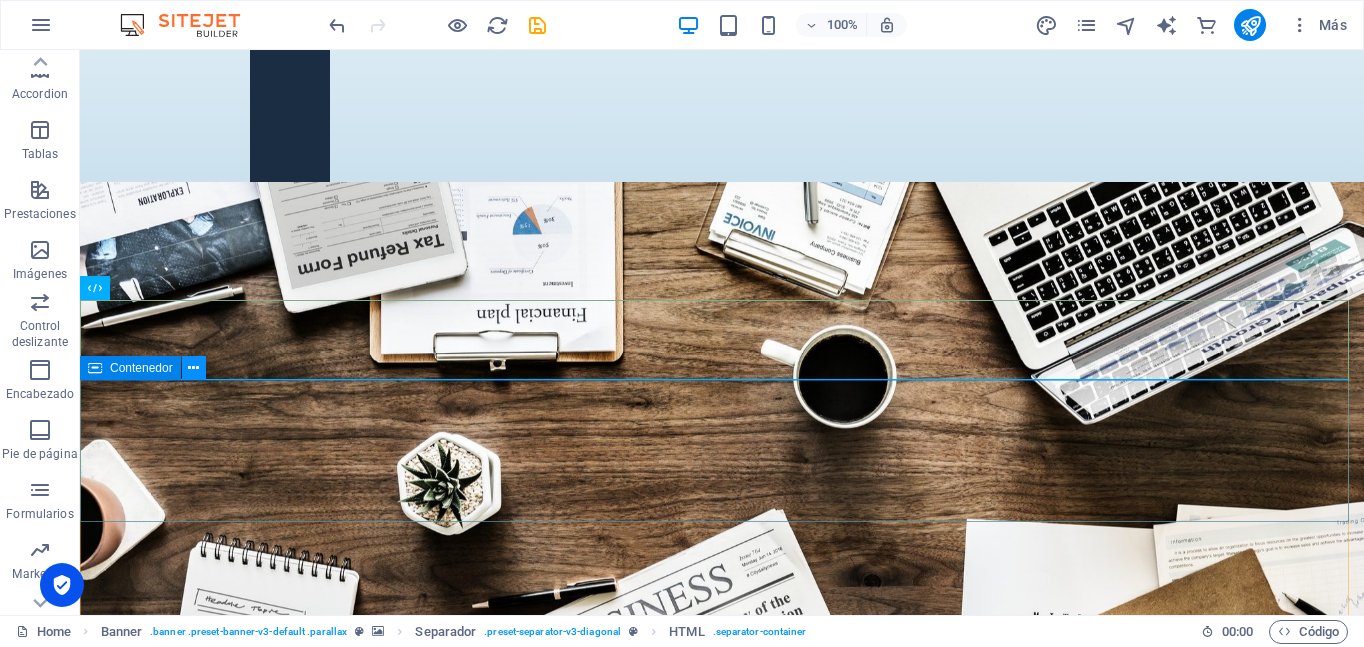 click at bounding box center (193, 368) 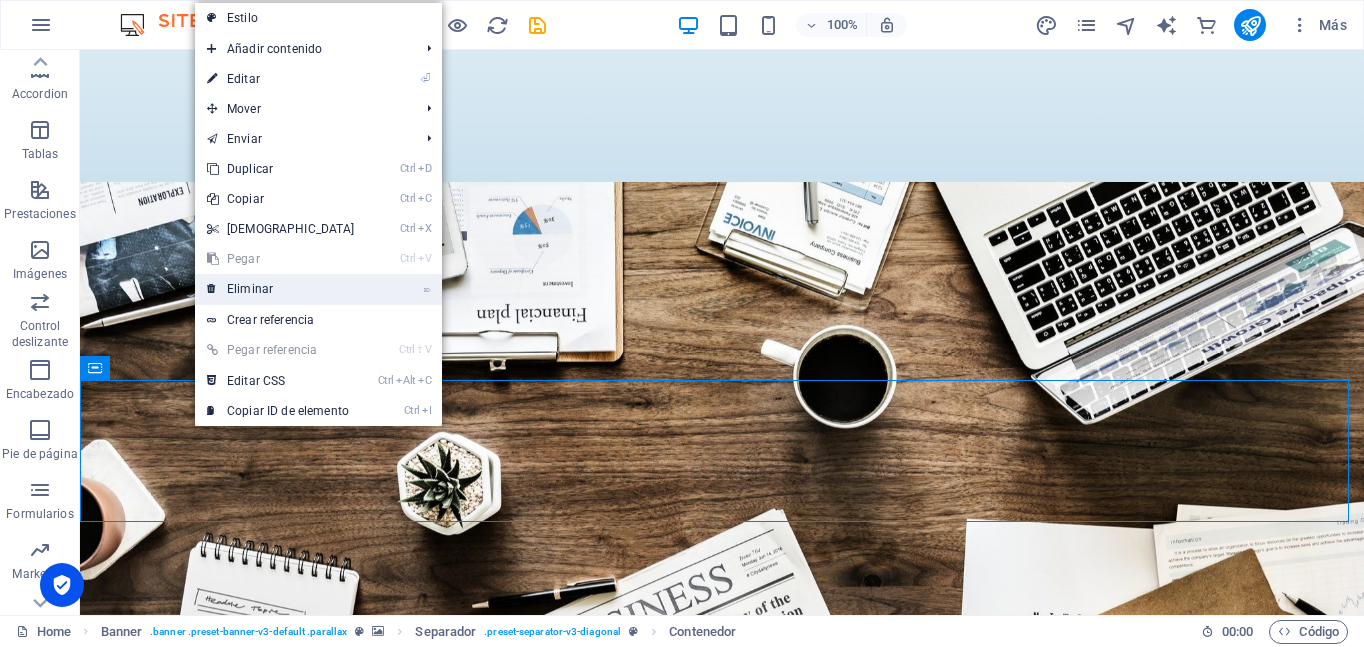 click on "⌦  Eliminar" at bounding box center [281, 289] 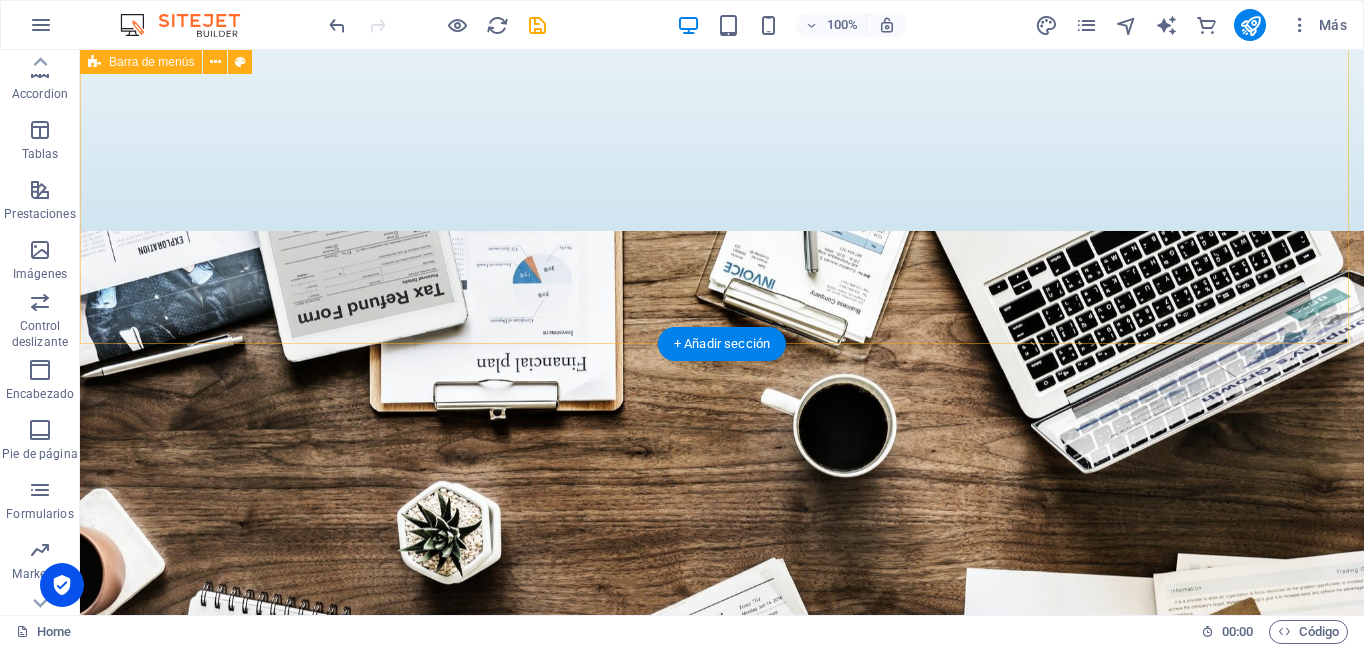 scroll, scrollTop: 200, scrollLeft: 0, axis: vertical 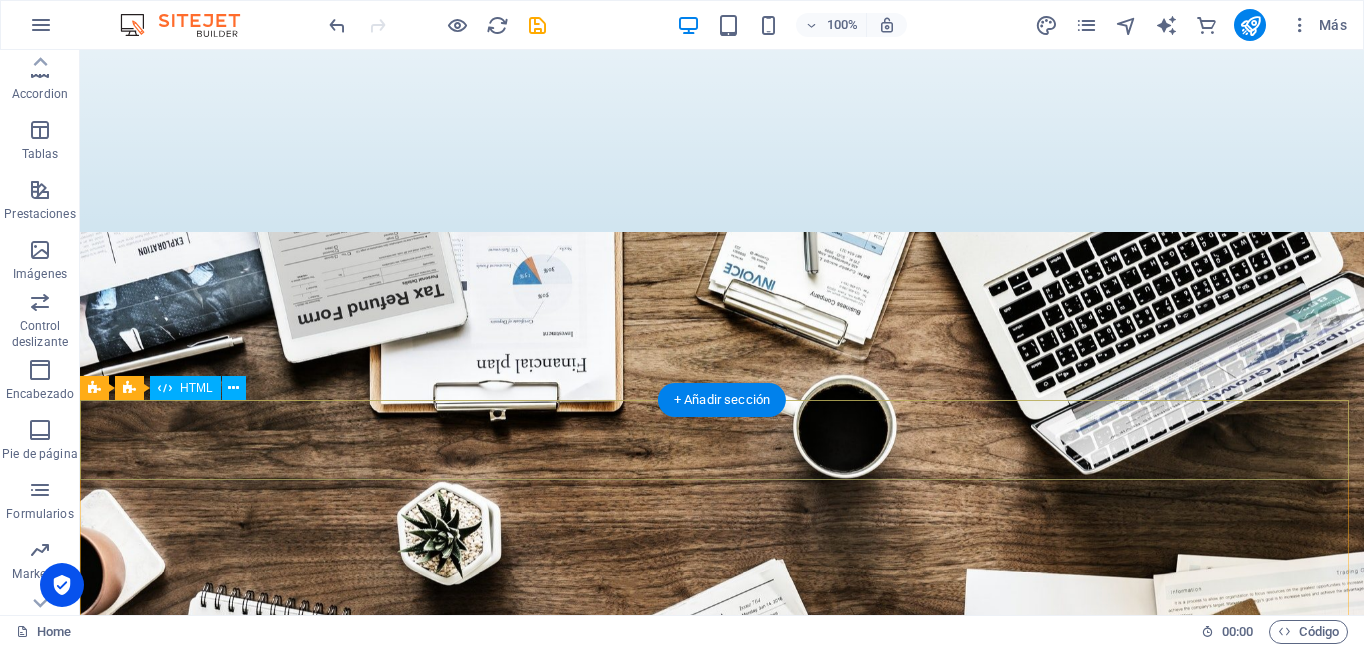 click at bounding box center (722, 1012) 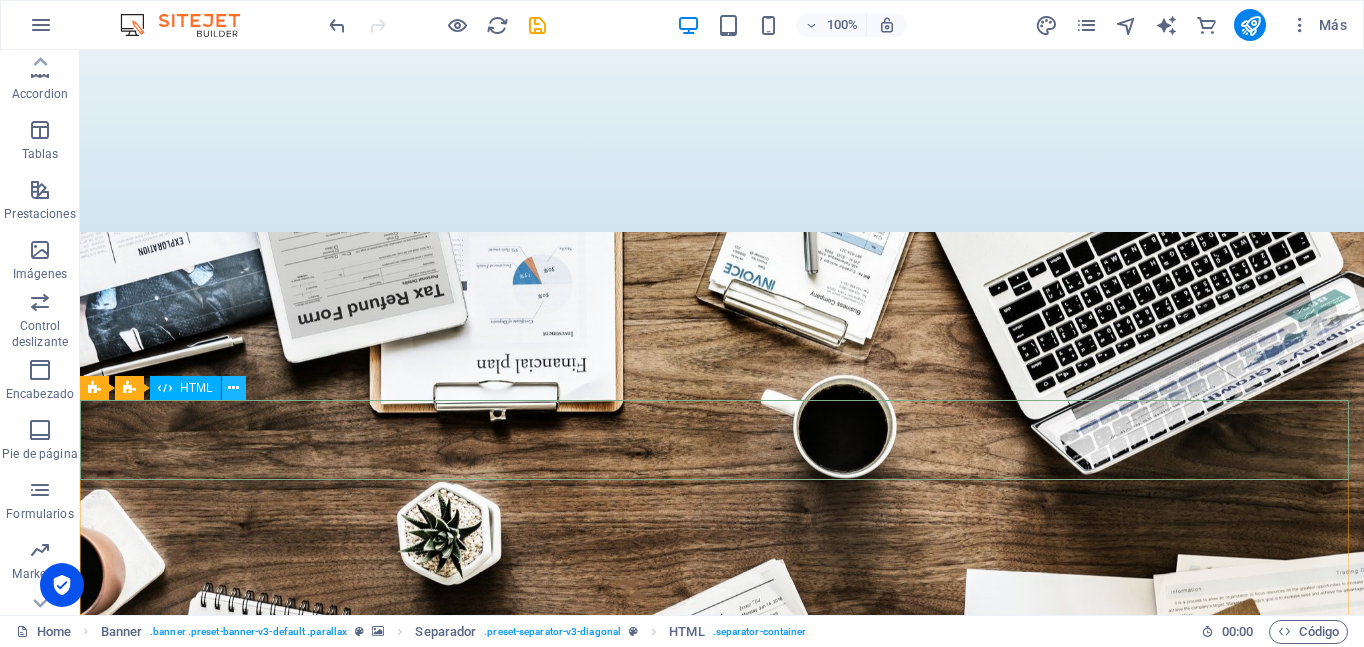 click at bounding box center [233, 388] 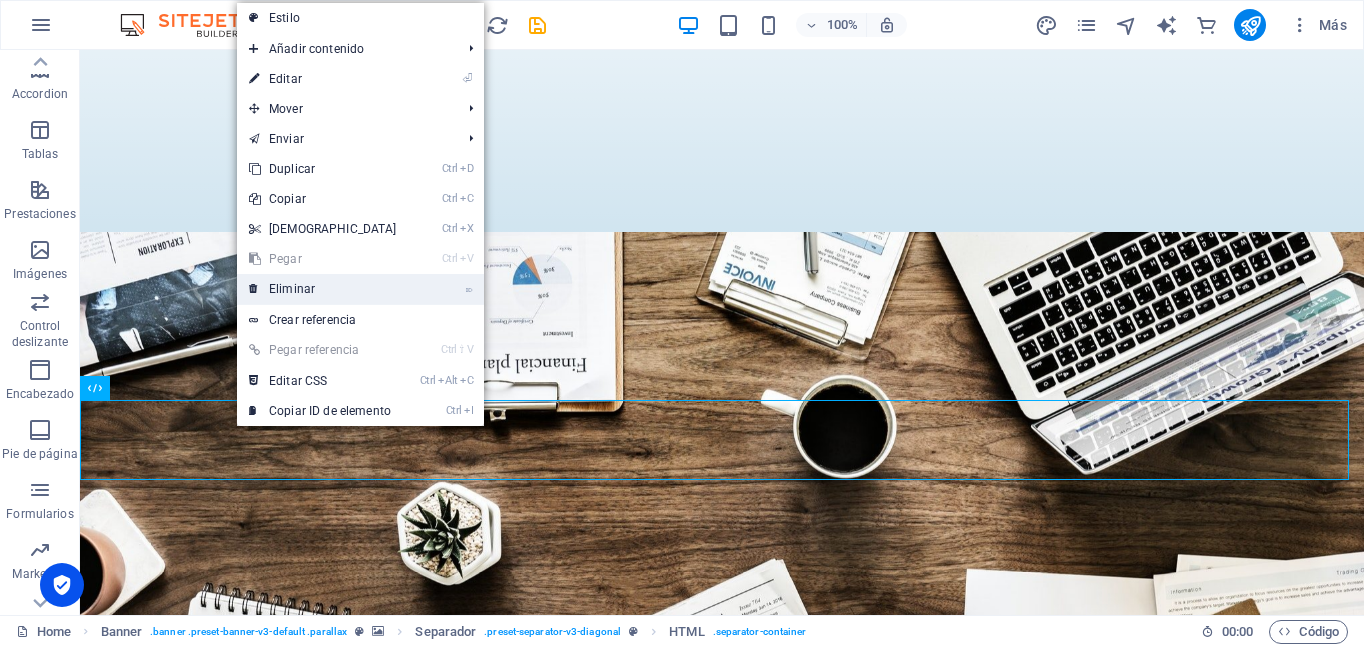 click on "⌦  Eliminar" at bounding box center [323, 289] 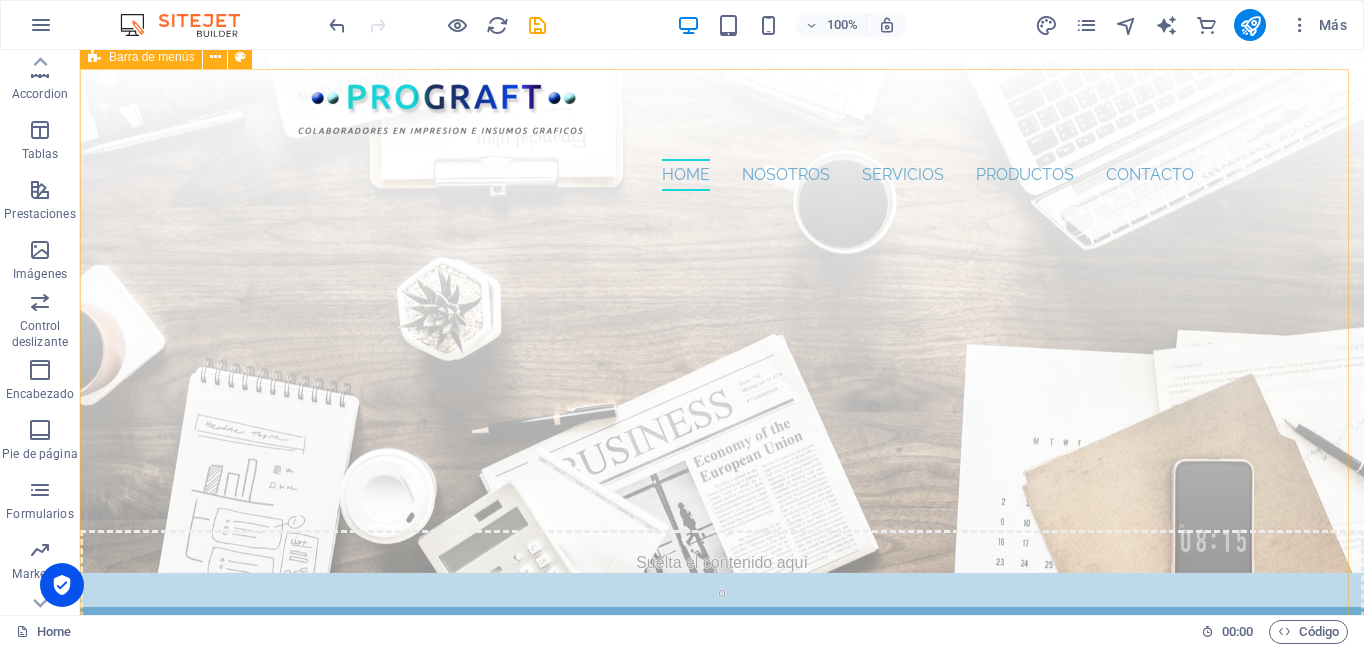 scroll, scrollTop: 600, scrollLeft: 0, axis: vertical 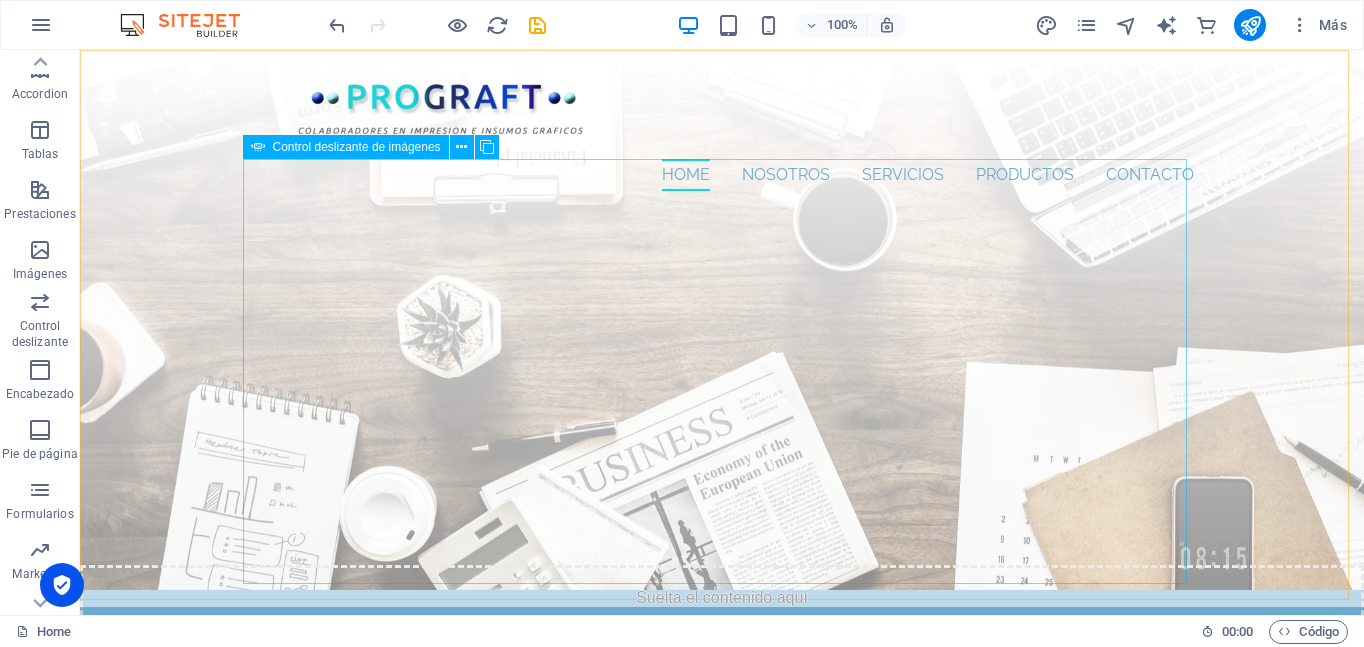 click at bounding box center [-1126, 1298] 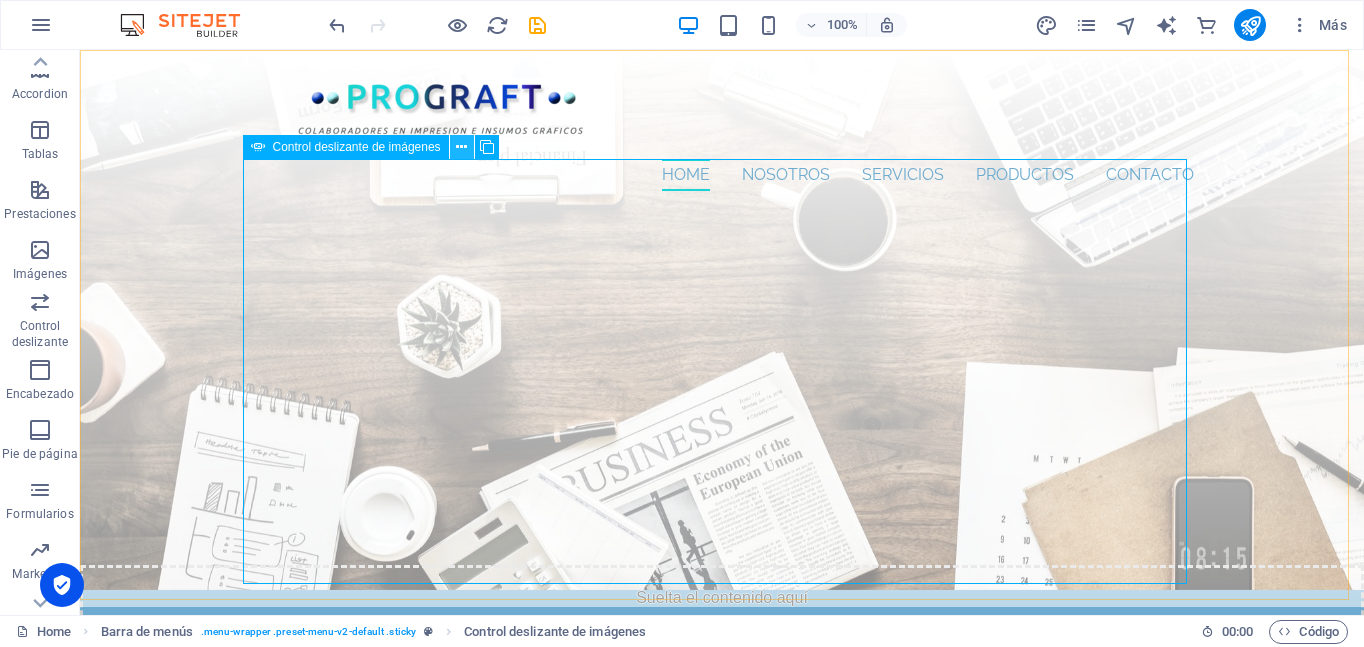 click at bounding box center [461, 147] 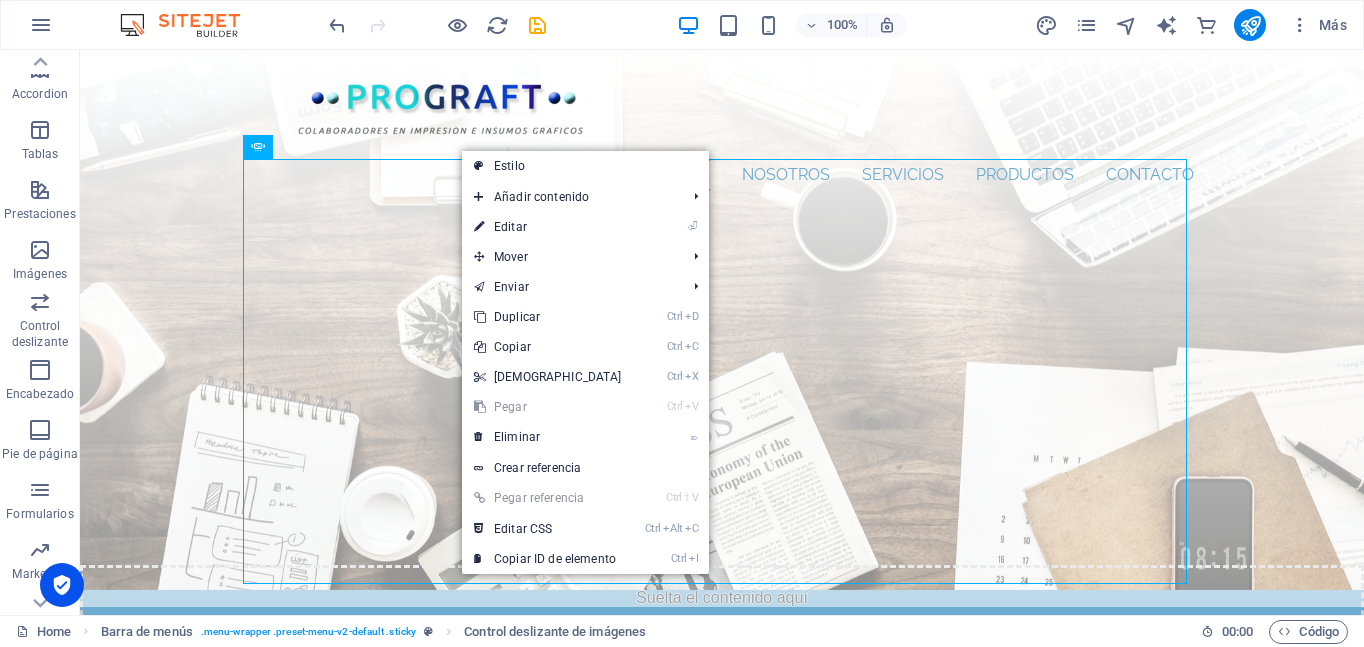 click on "Estilo" at bounding box center (585, 166) 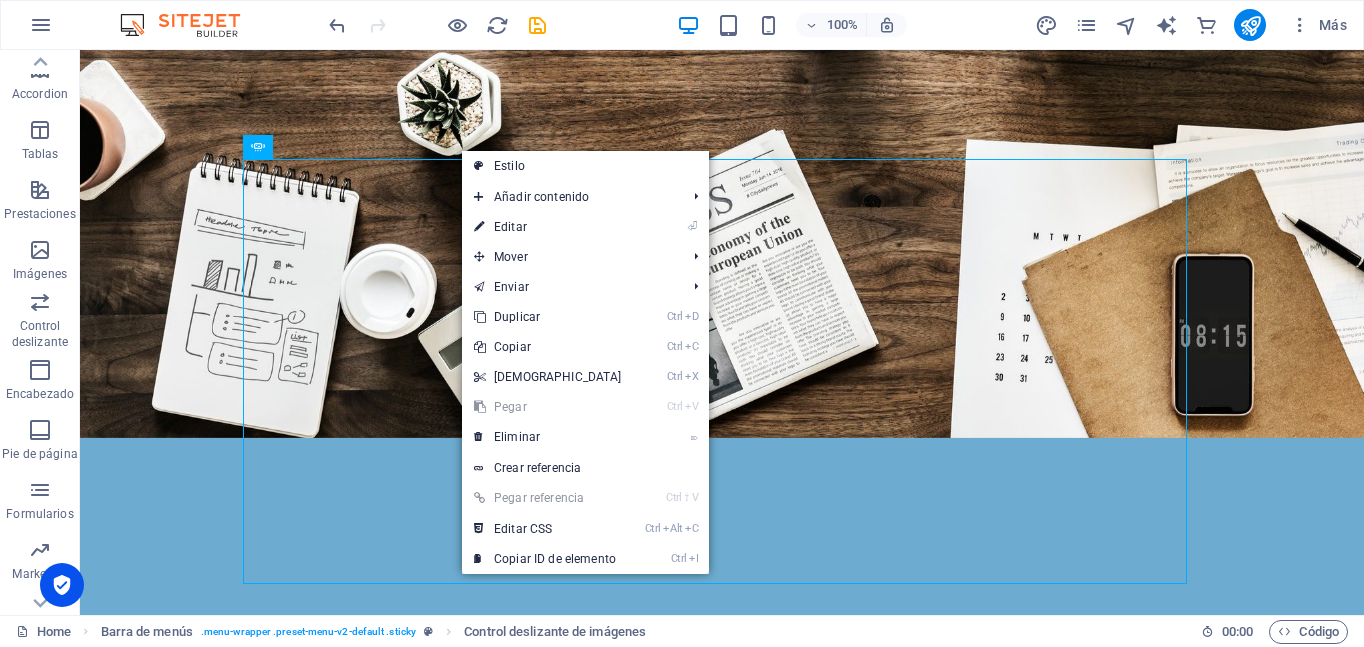 scroll, scrollTop: 0, scrollLeft: 0, axis: both 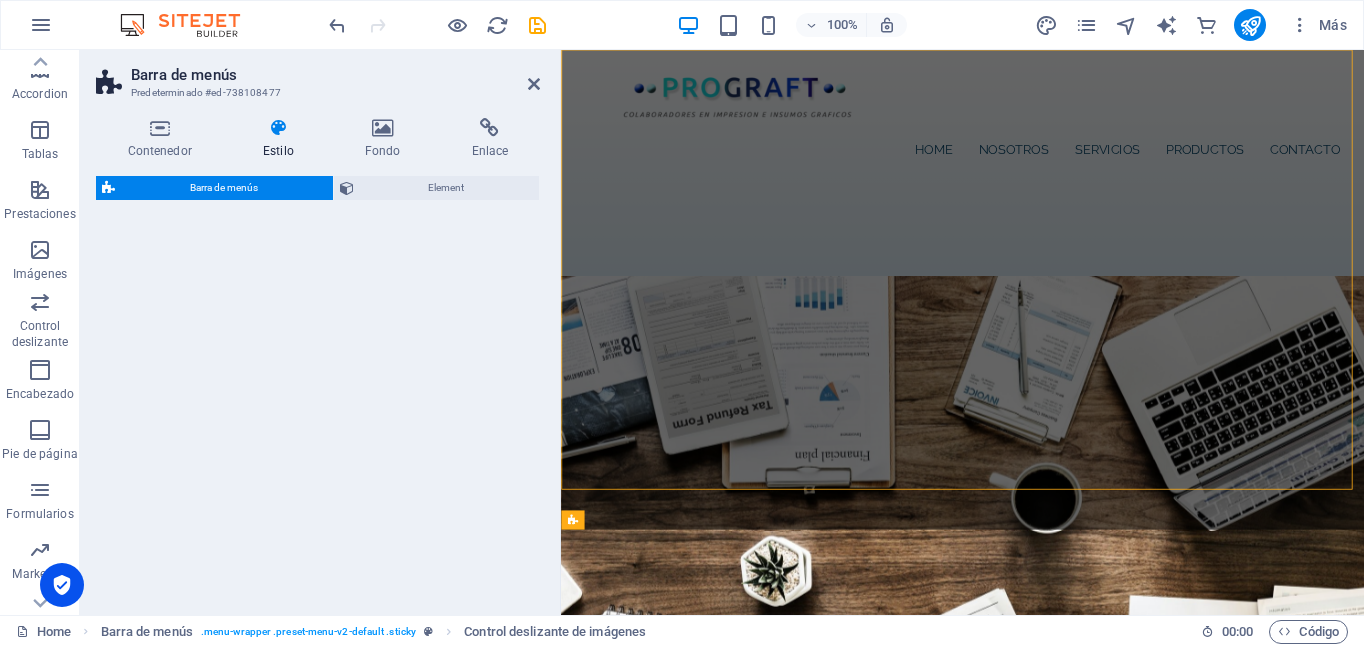 select on "rem" 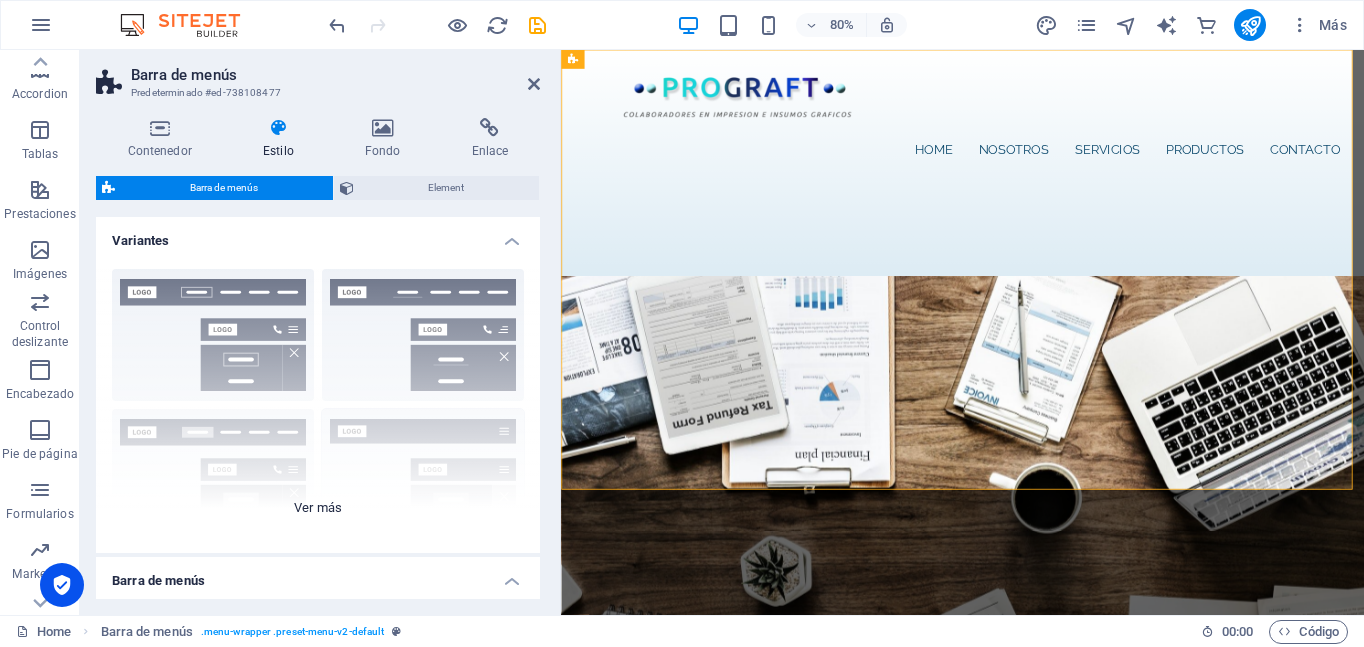 click on "Borde Centrado Predeterminado Fijo Loki Desencadenador Ancho XXL" at bounding box center (318, 403) 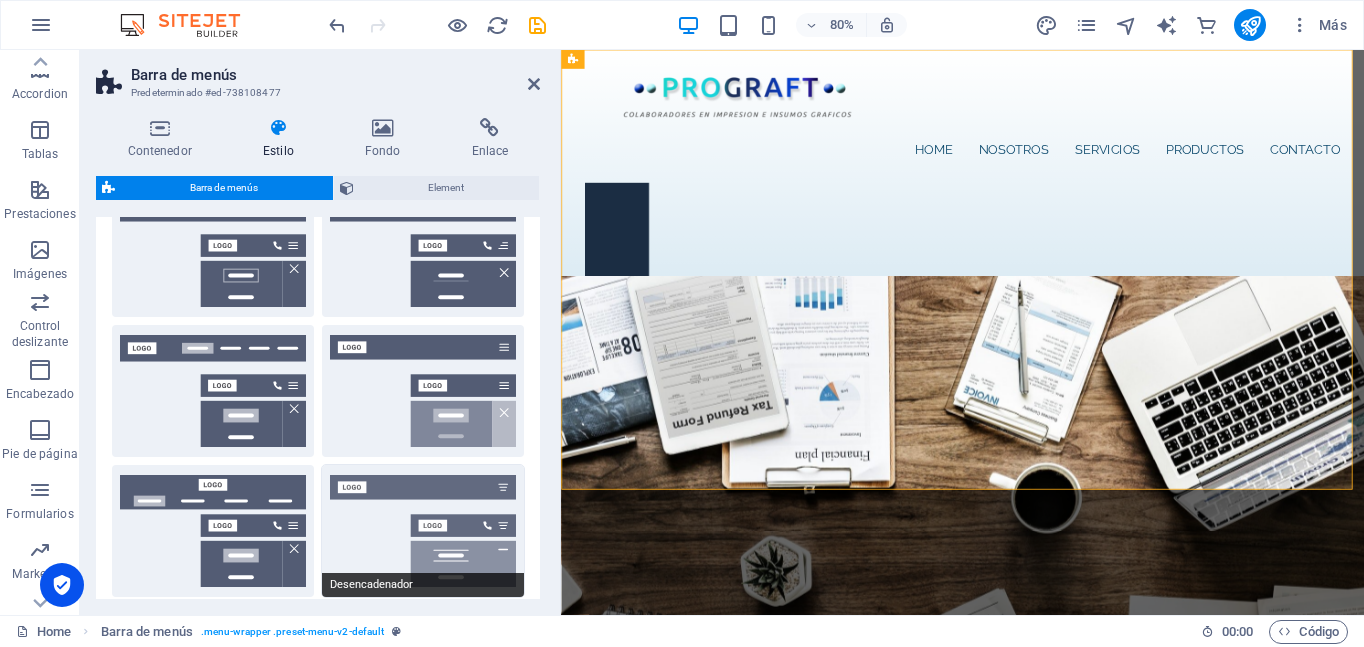 scroll, scrollTop: 0, scrollLeft: 0, axis: both 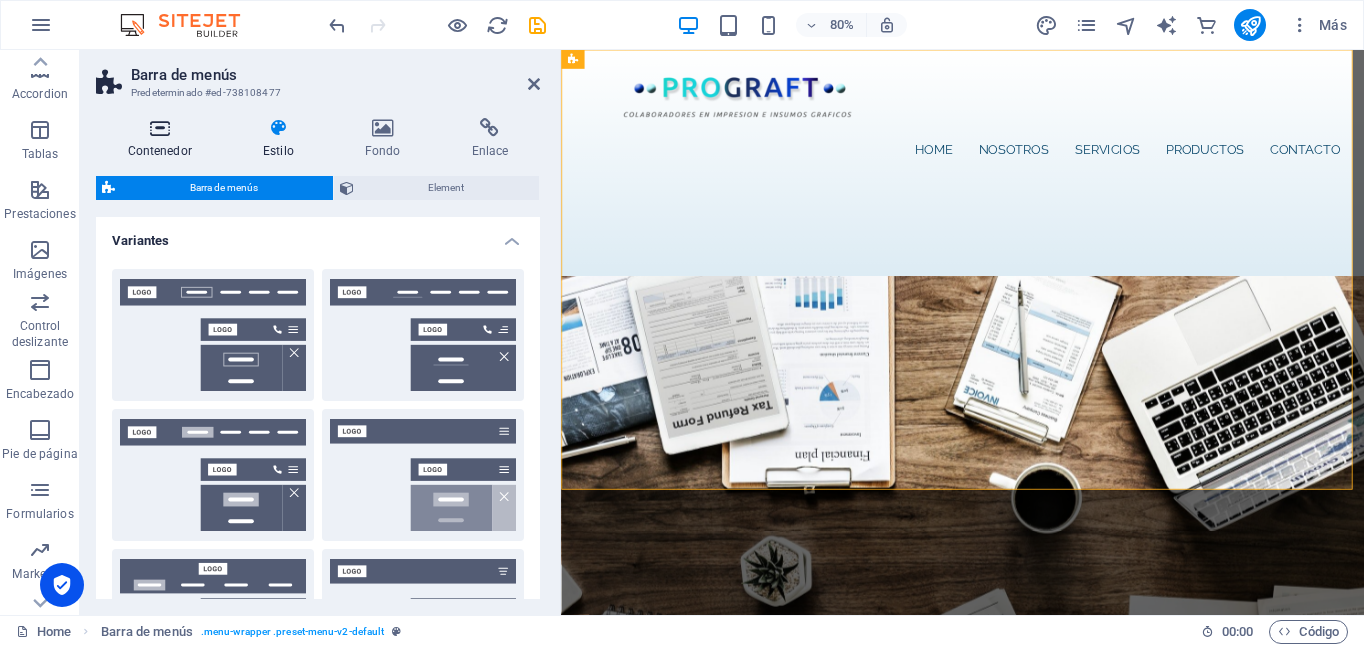 click at bounding box center (159, 128) 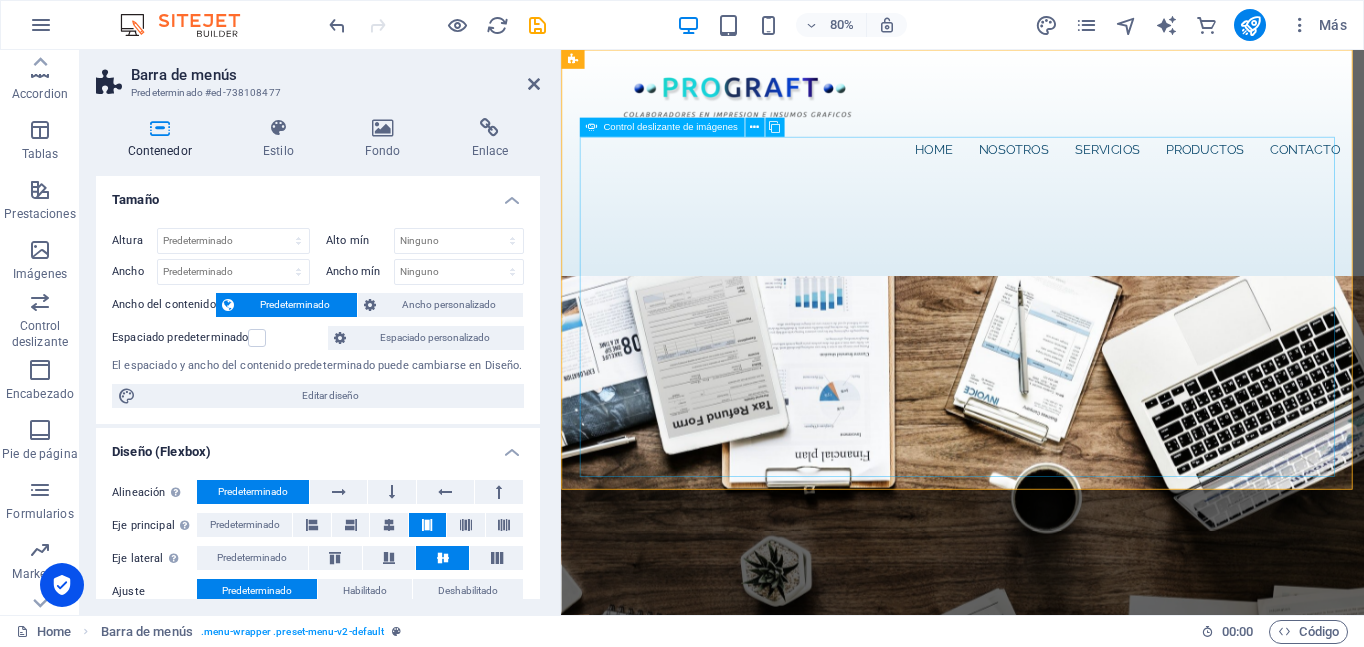 click at bounding box center (-785, 1298) 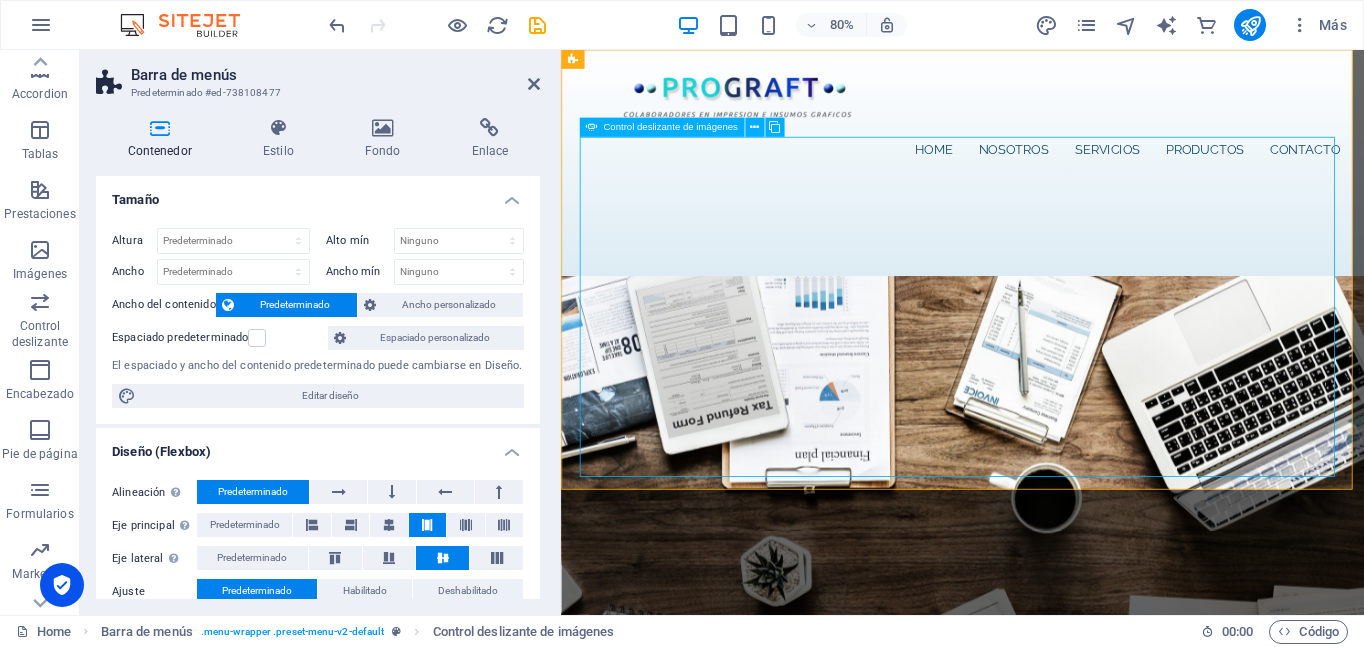 click on "Control deslizante de imágenes" at bounding box center [670, 128] 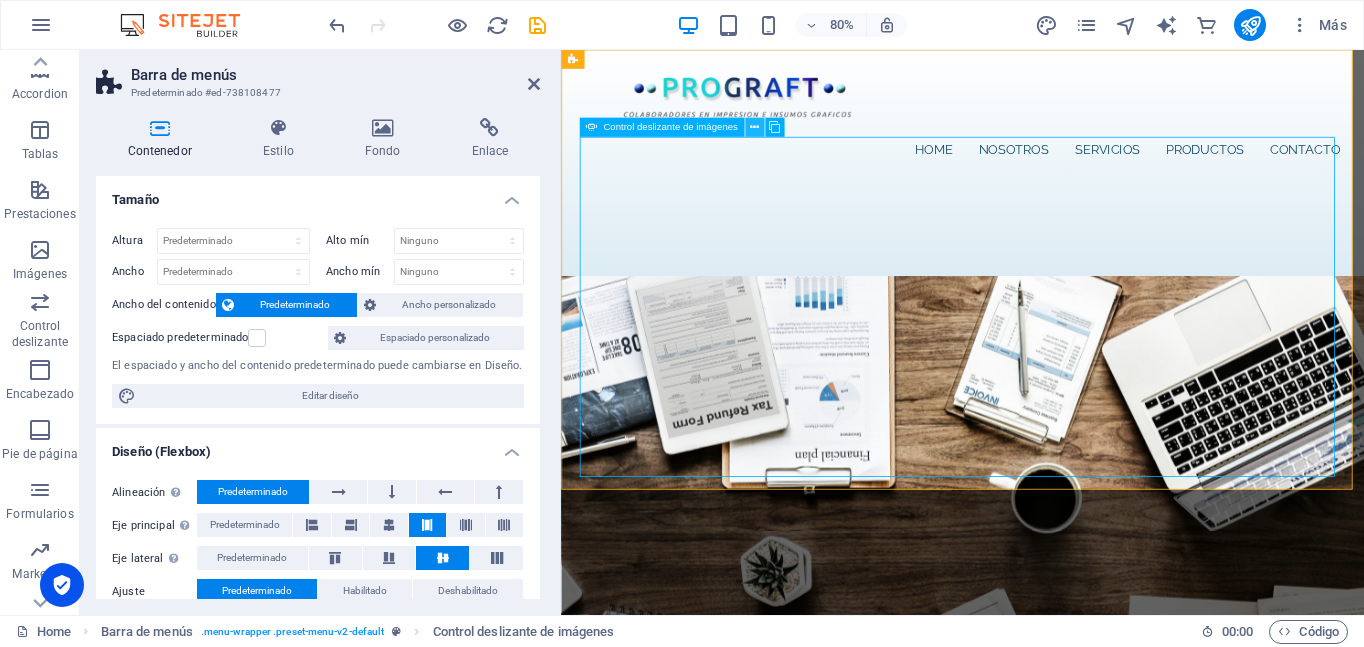 click at bounding box center (754, 127) 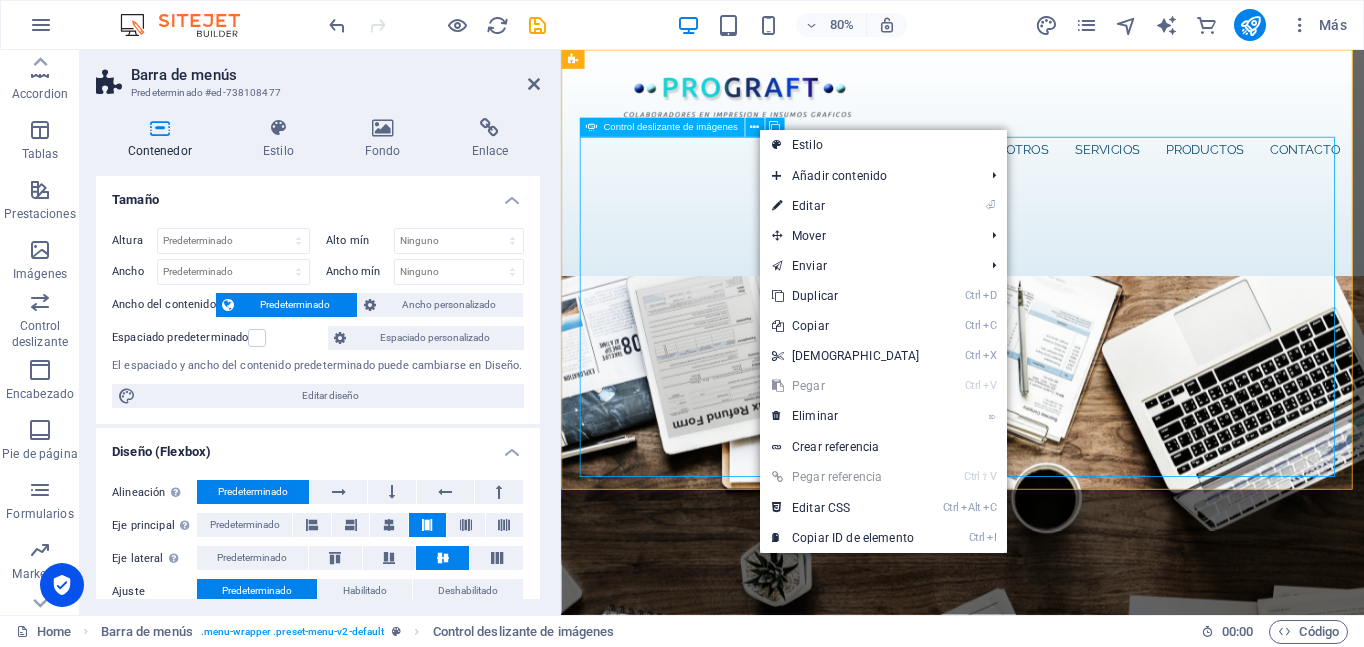 click on "Control deslizante de imágenes" at bounding box center (670, 128) 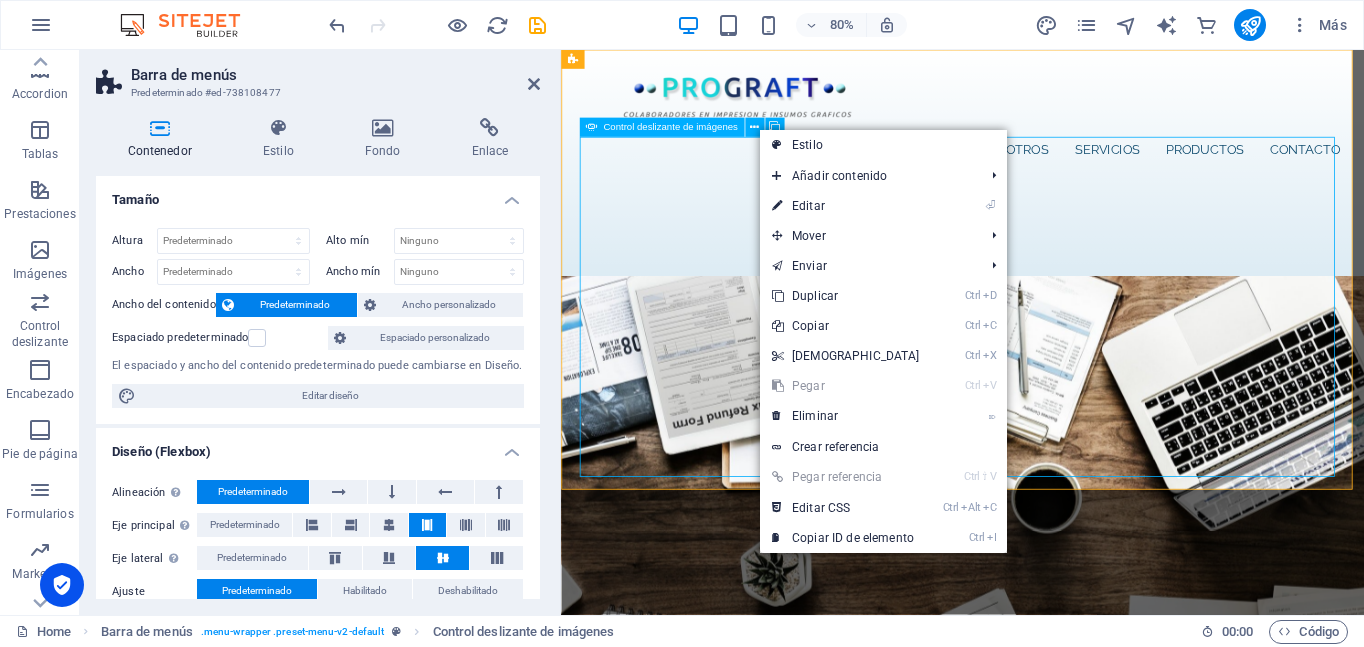 click on "Control deslizante de imágenes" at bounding box center (670, 128) 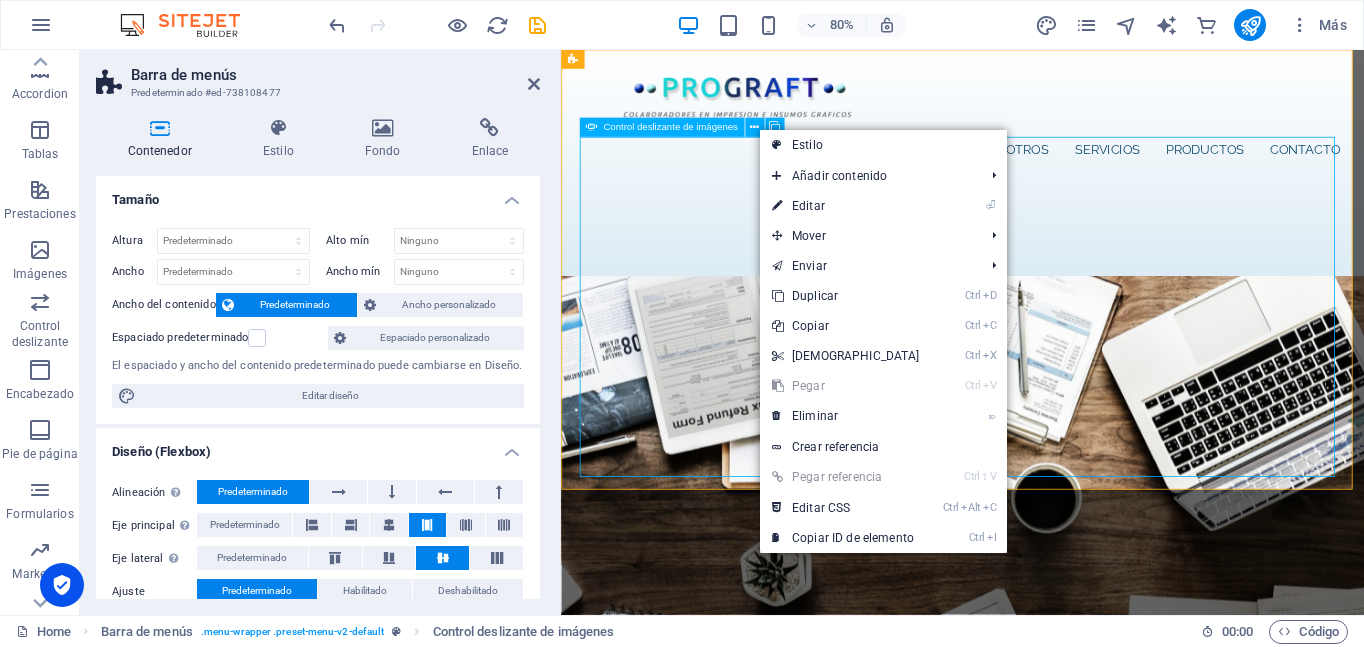 select on "px" 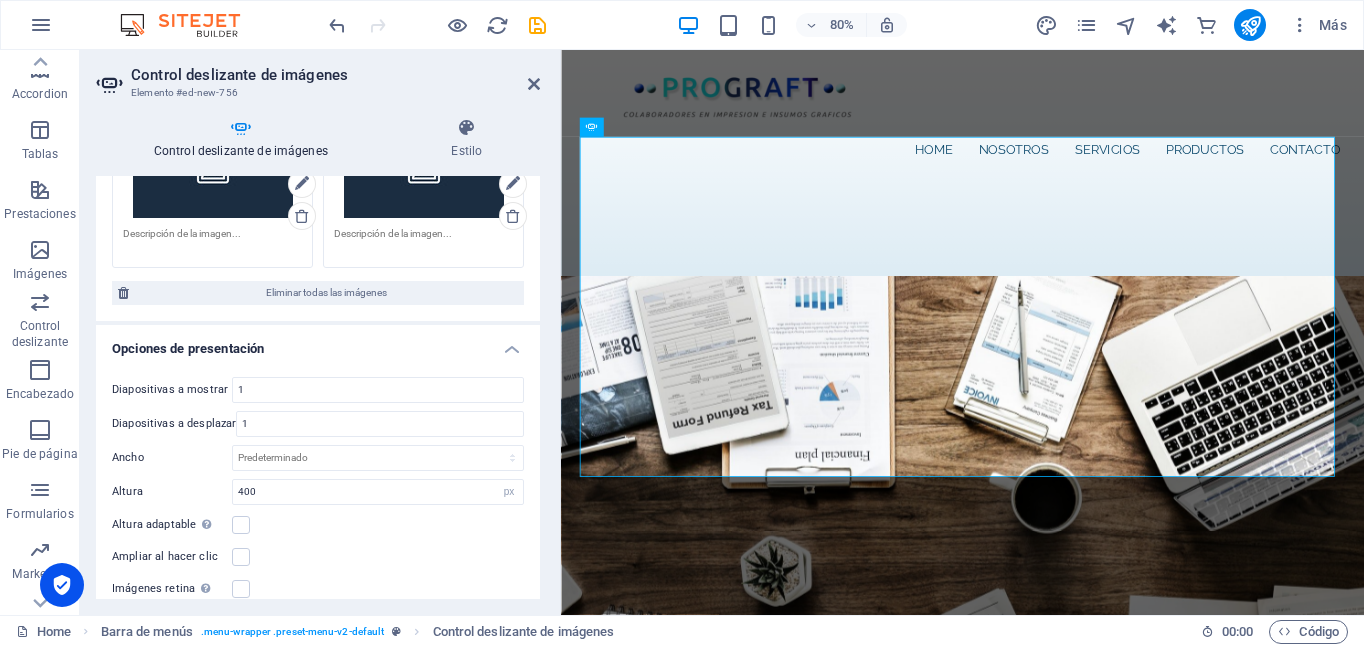 scroll, scrollTop: 300, scrollLeft: 0, axis: vertical 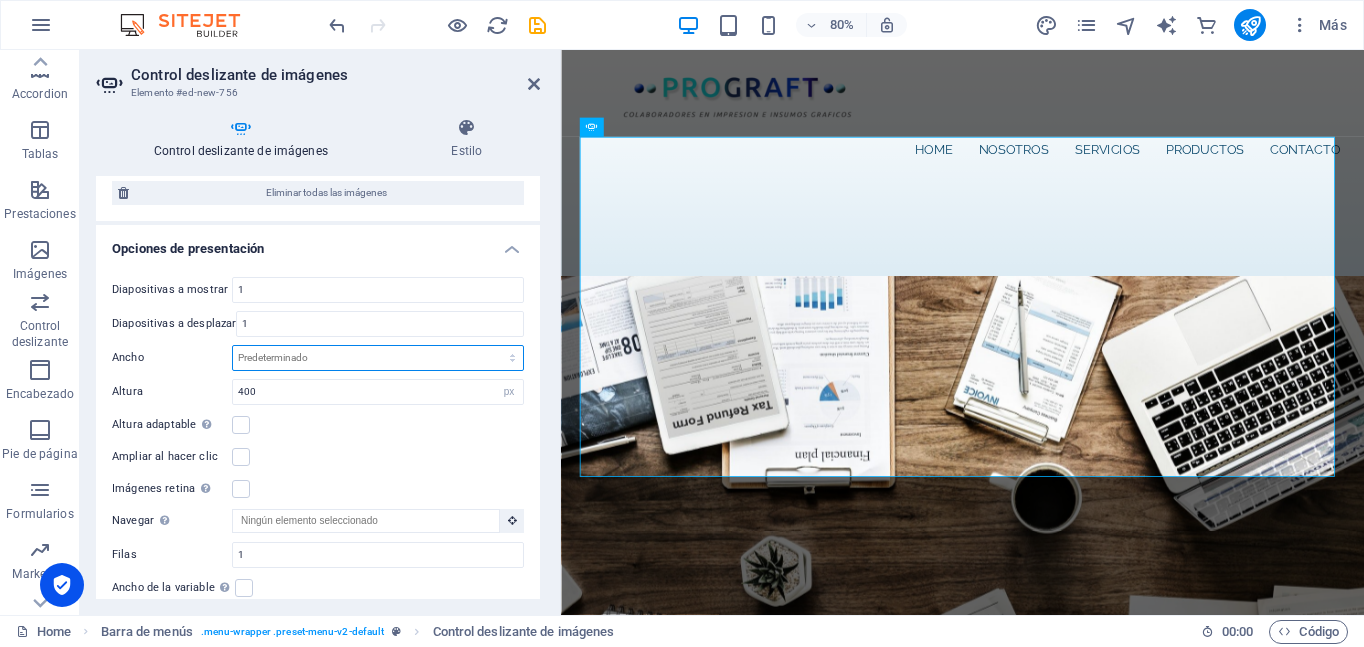 click on "Predeterminado px % rem em vw vh" at bounding box center [378, 358] 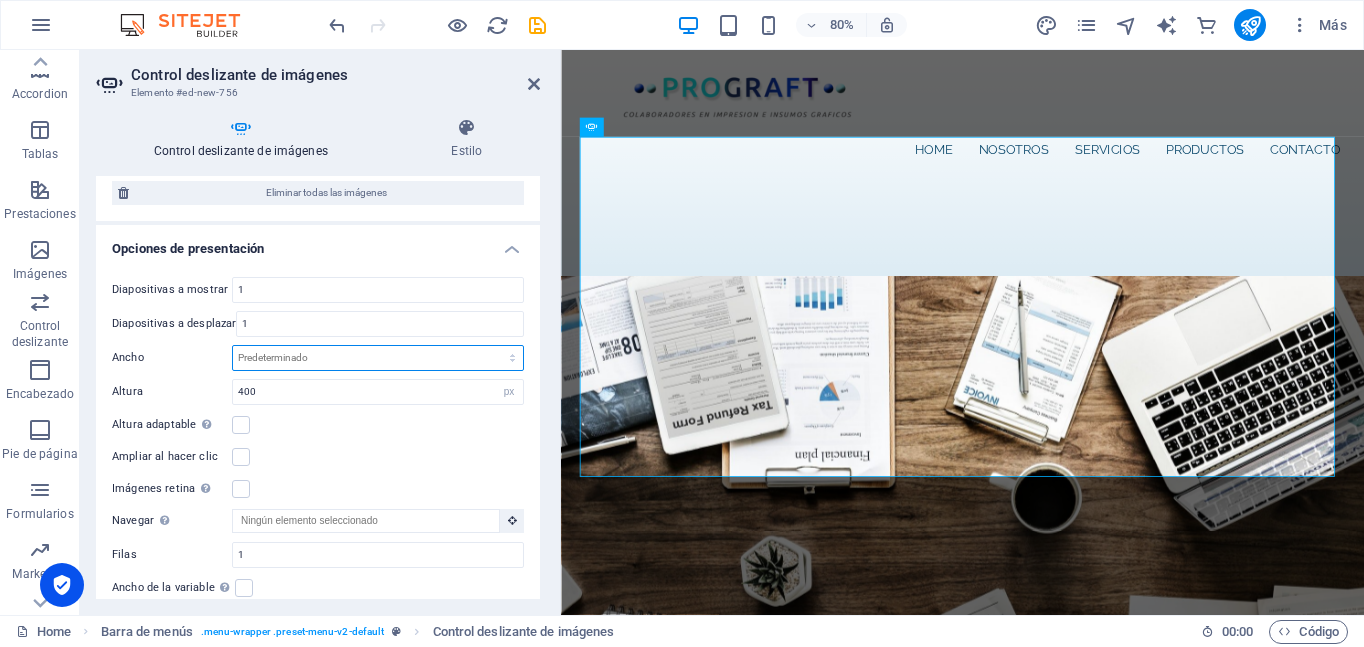 select on "%" 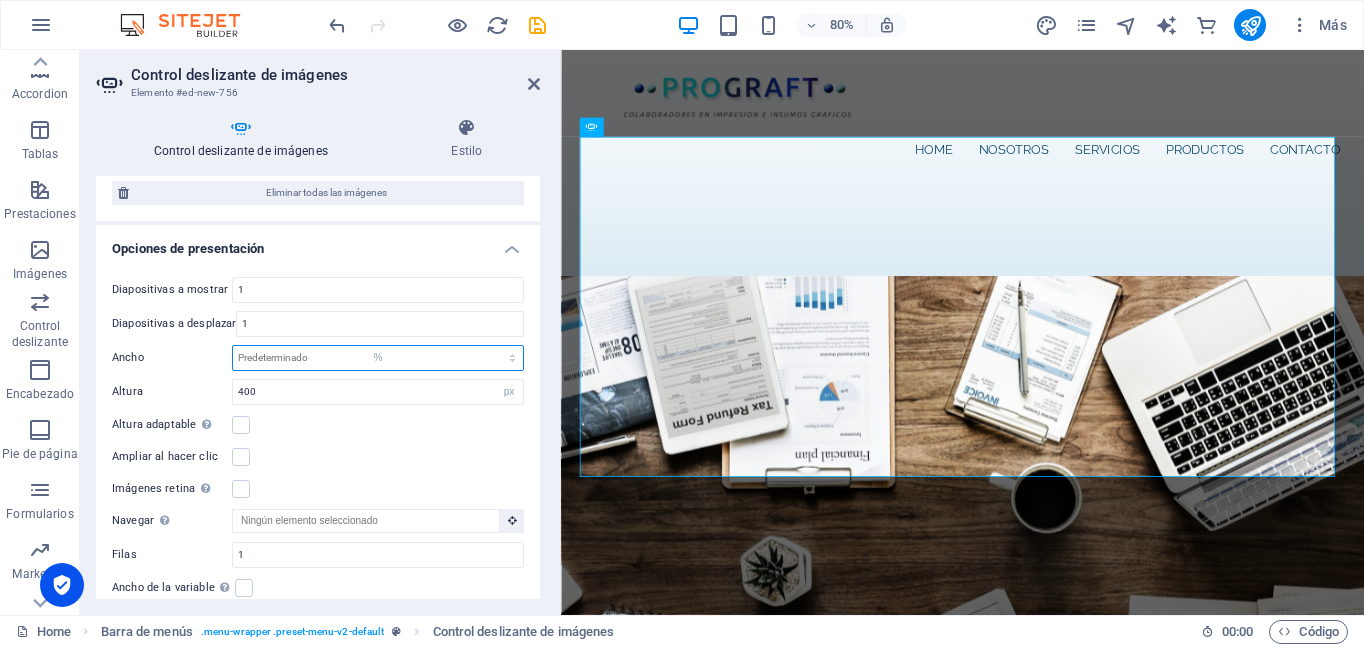 click on "Predeterminado px % rem em vw vh" at bounding box center (378, 358) 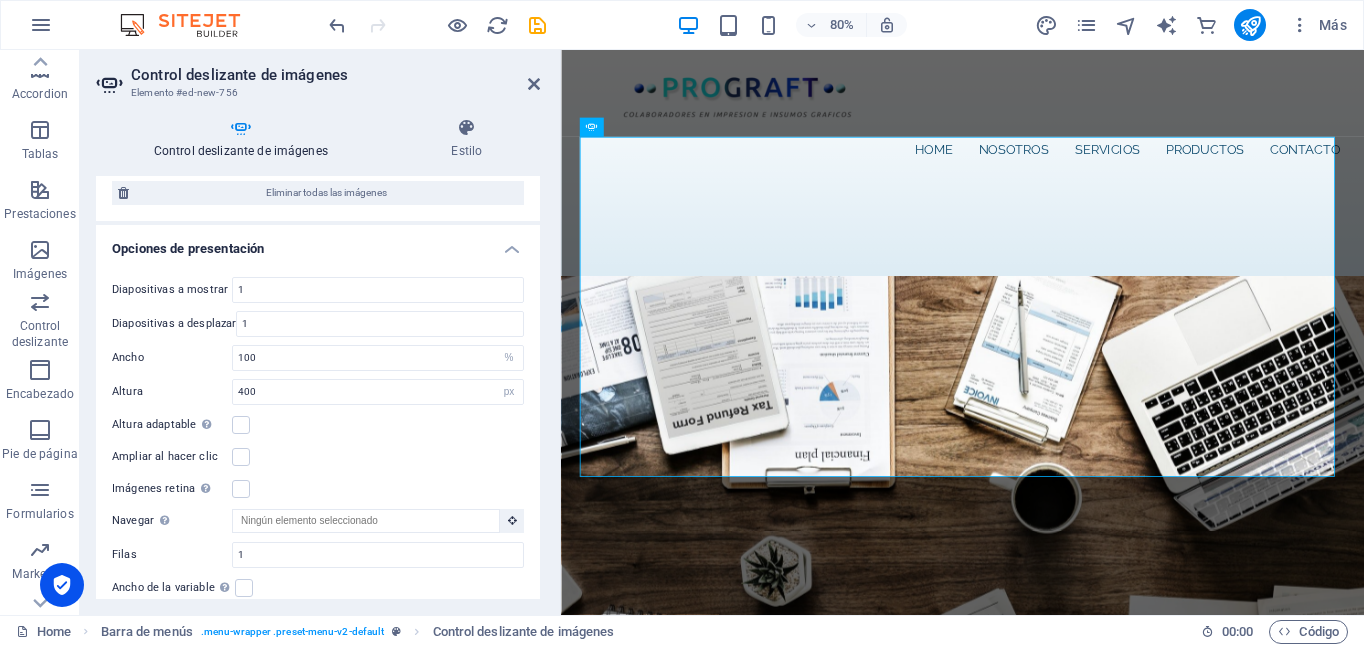 click on "Imágenes retina Automáticamente cargar tamaños optimizados de smartphone e imagen retina." at bounding box center (318, 489) 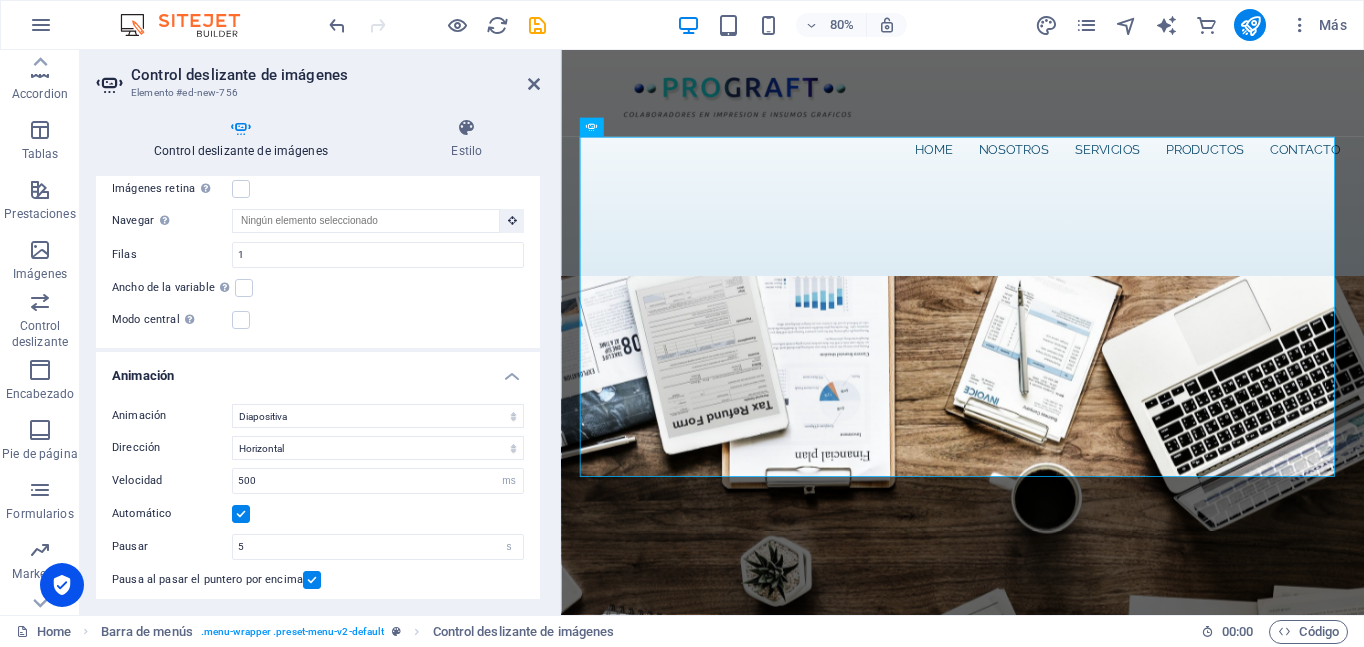 scroll, scrollTop: 700, scrollLeft: 0, axis: vertical 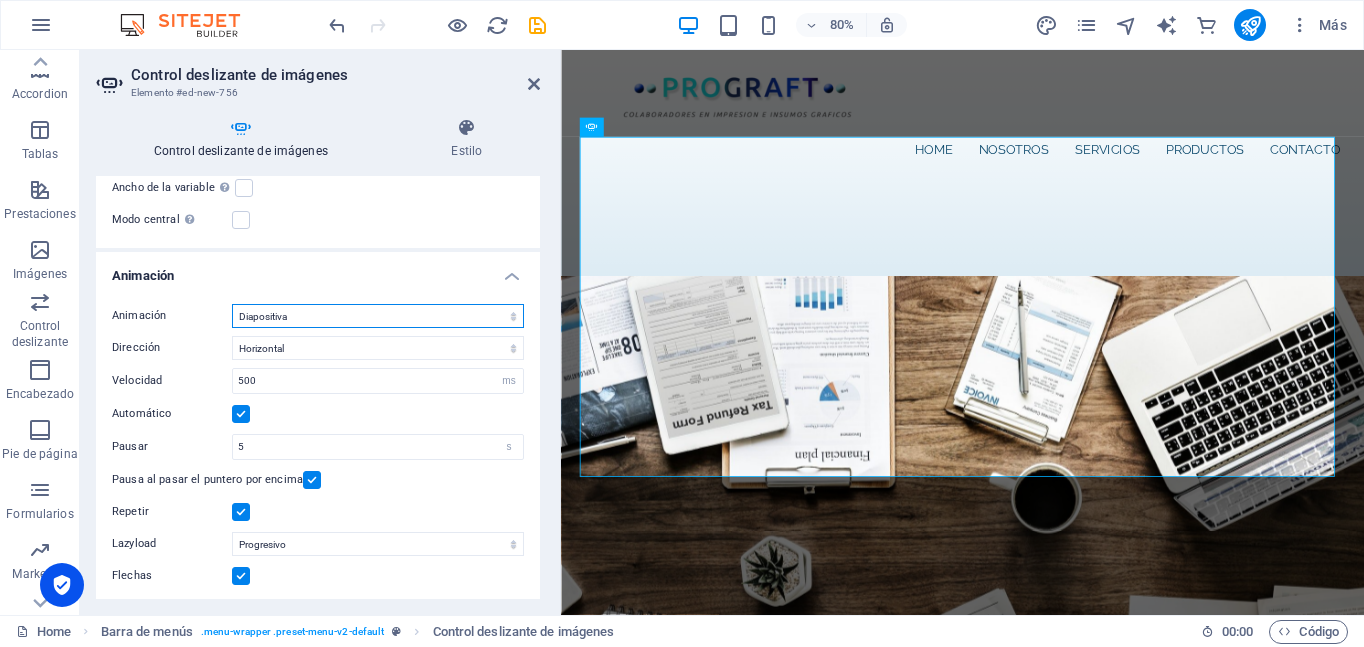 click on "Diapositiva Difuminar" at bounding box center (378, 316) 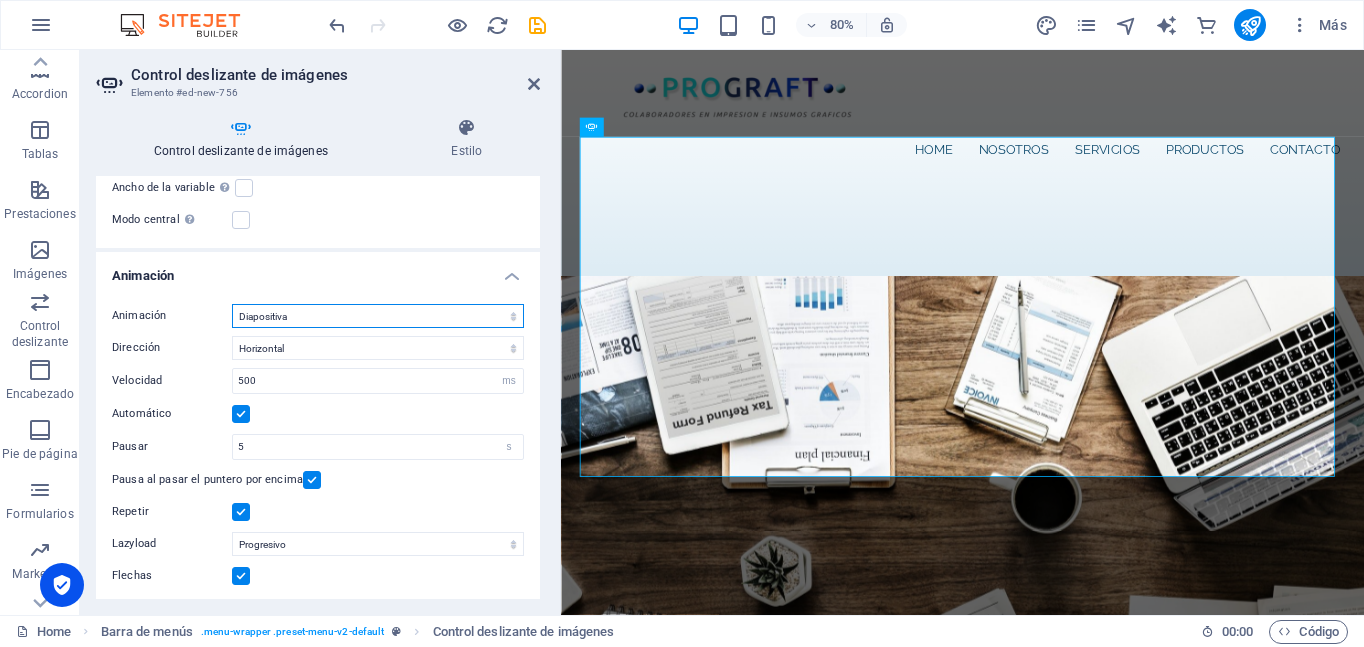 select on "fade" 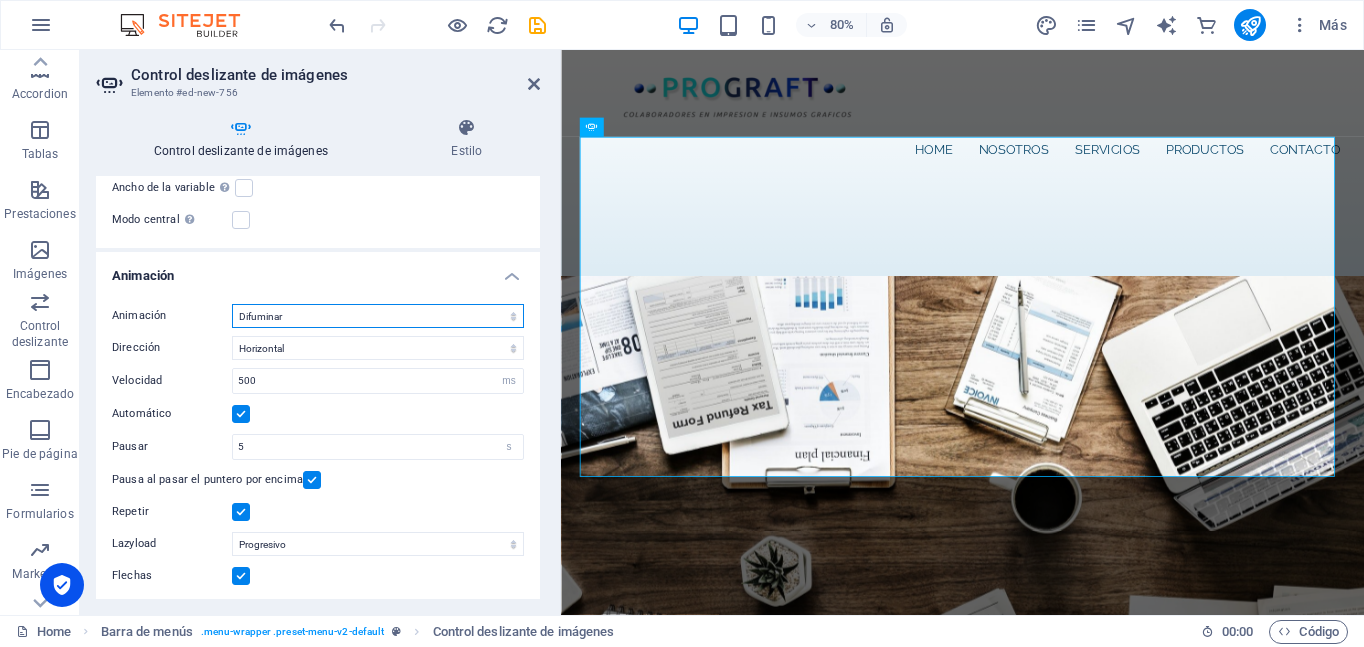 click on "Diapositiva Difuminar" at bounding box center [378, 316] 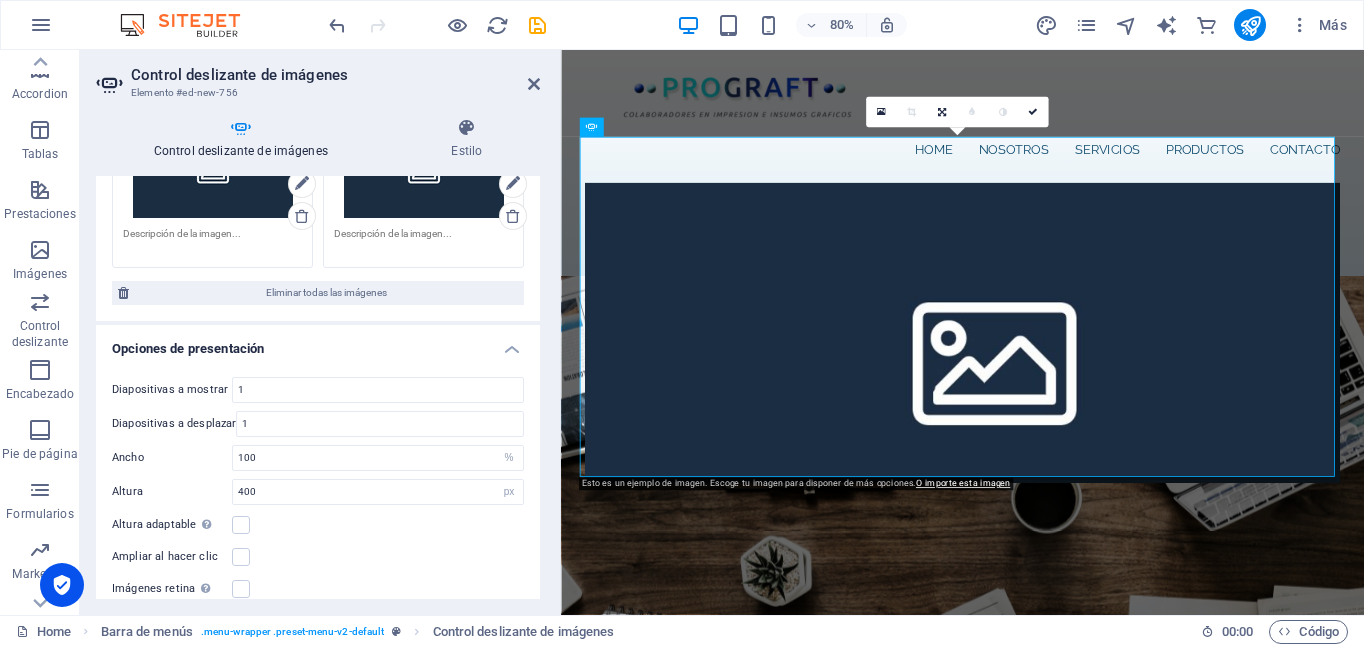 scroll, scrollTop: 0, scrollLeft: 0, axis: both 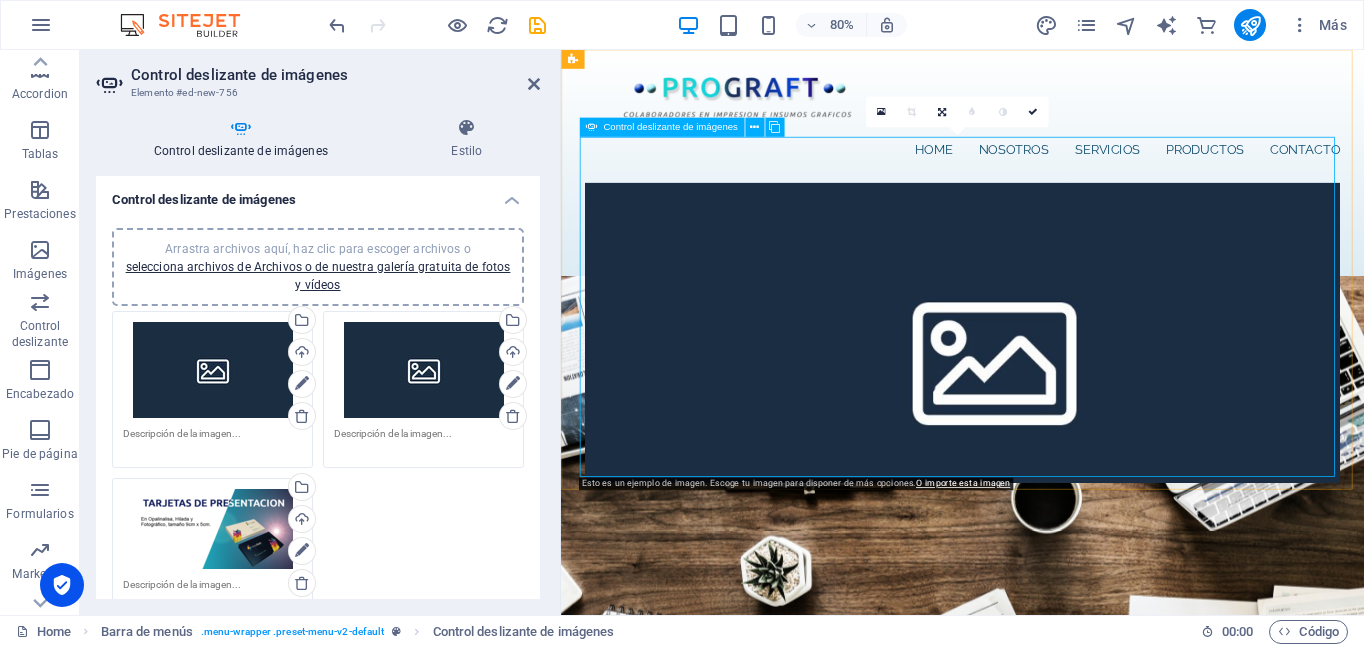 click at bounding box center [591, 208] 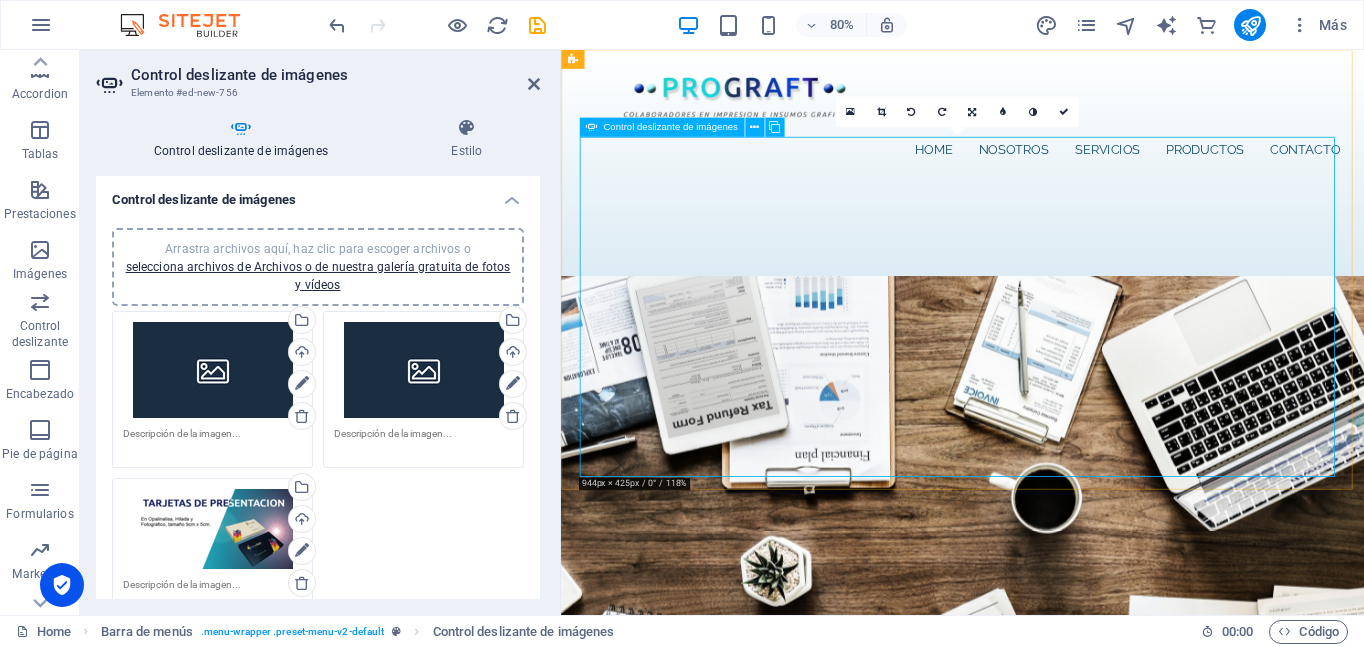 click at bounding box center (591, 208) 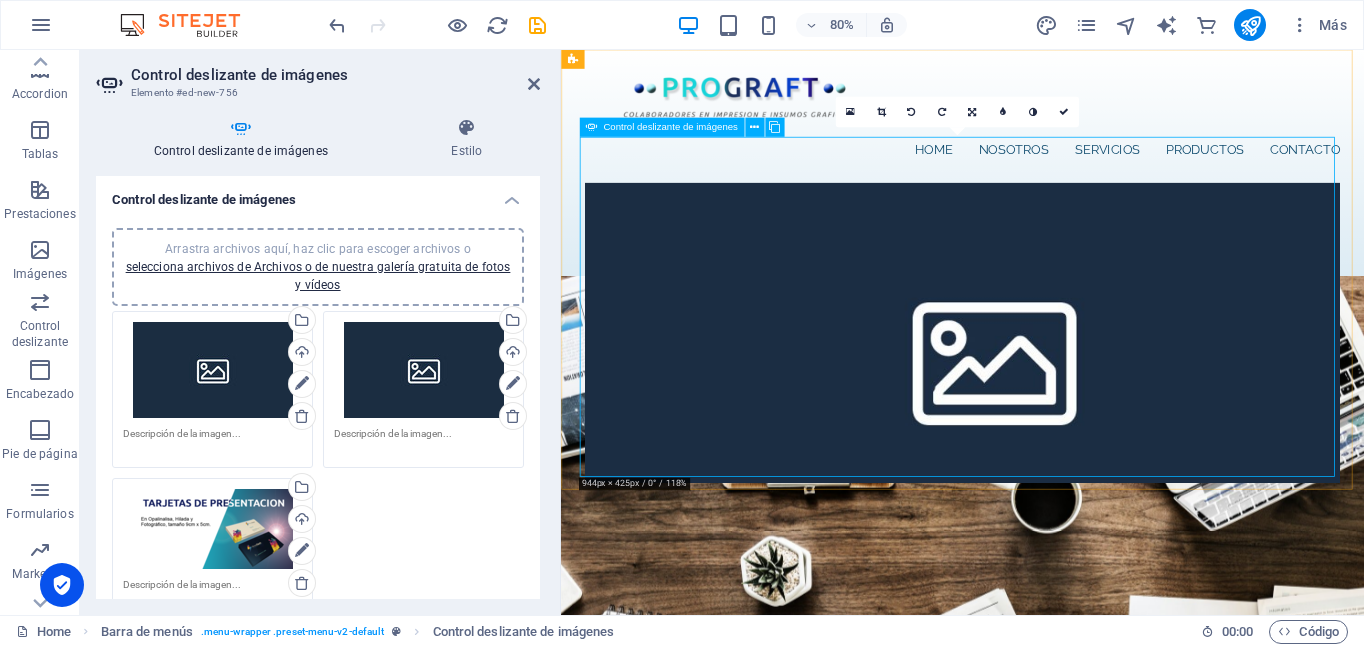 click at bounding box center [591, 208] 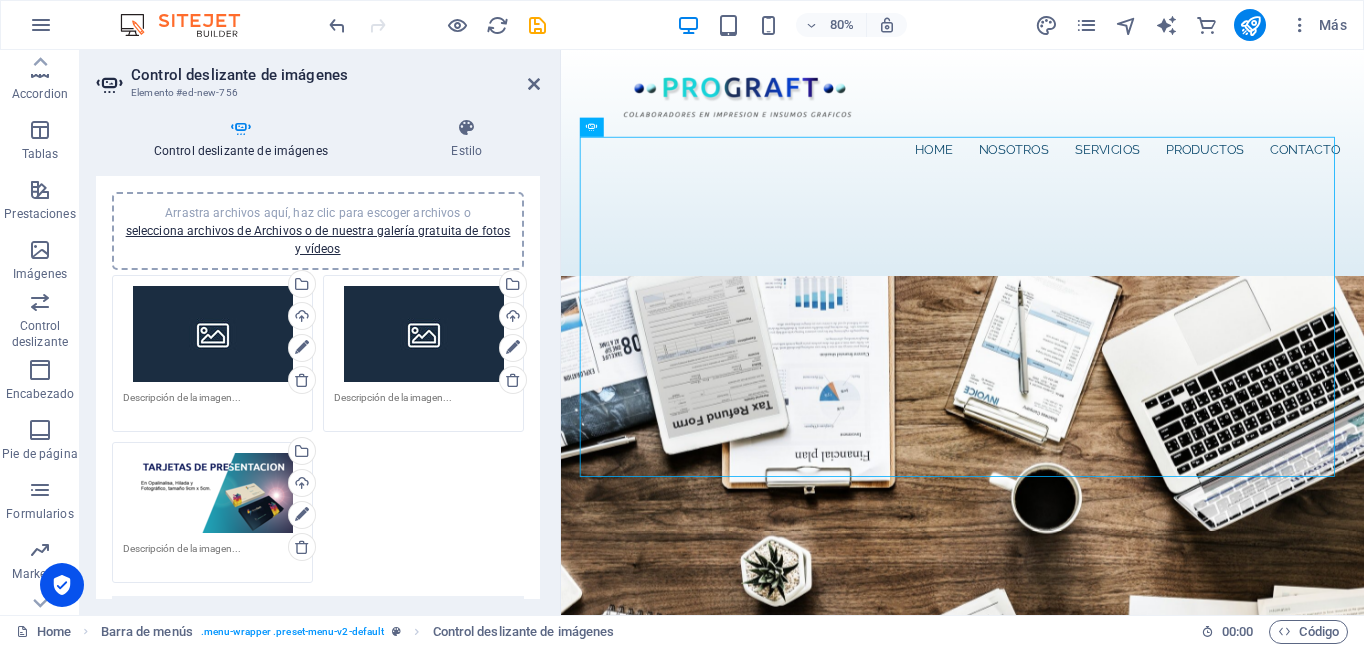 scroll, scrollTop: 0, scrollLeft: 0, axis: both 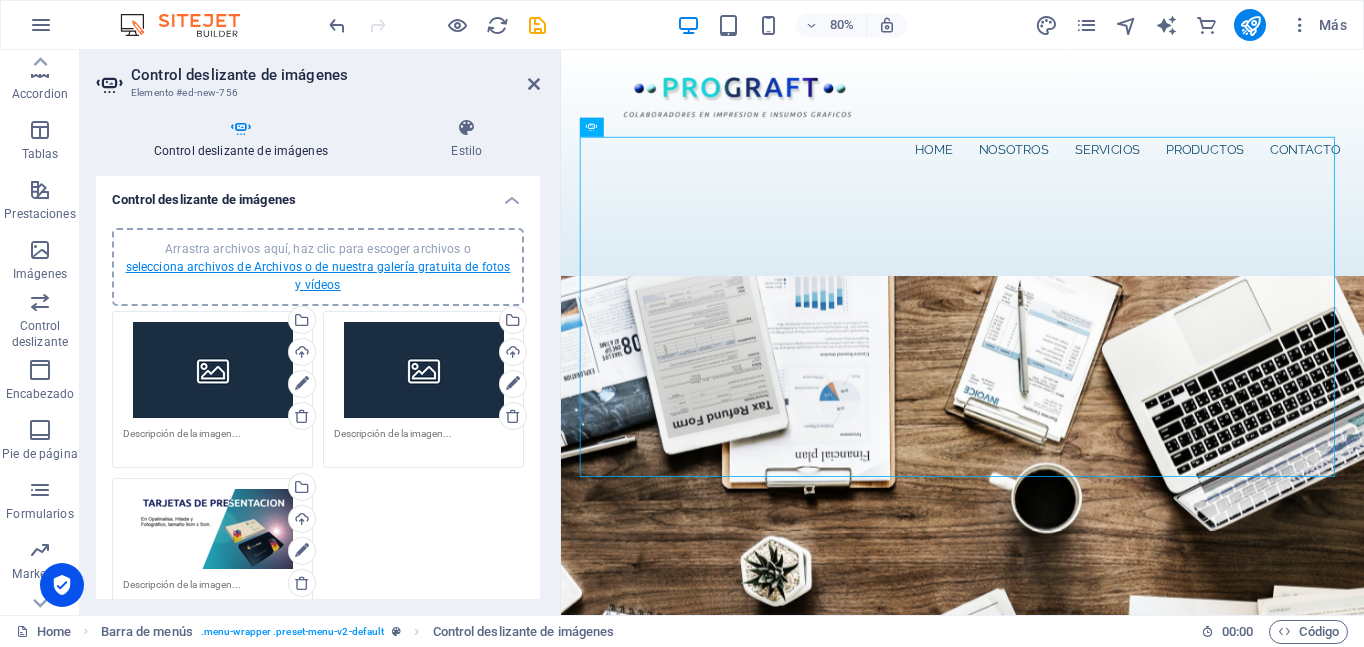 click on "selecciona archivos de Archivos o de nuestra galería gratuita de fotos y vídeos" at bounding box center [318, 276] 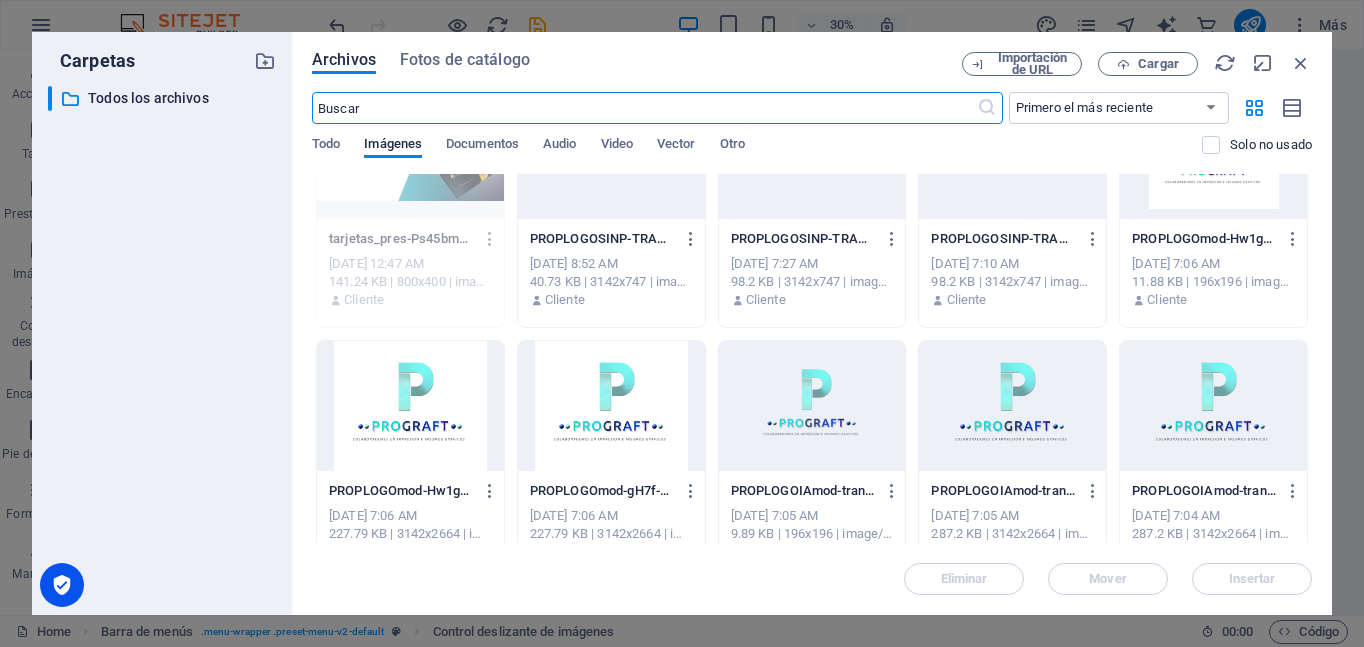 scroll, scrollTop: 0, scrollLeft: 0, axis: both 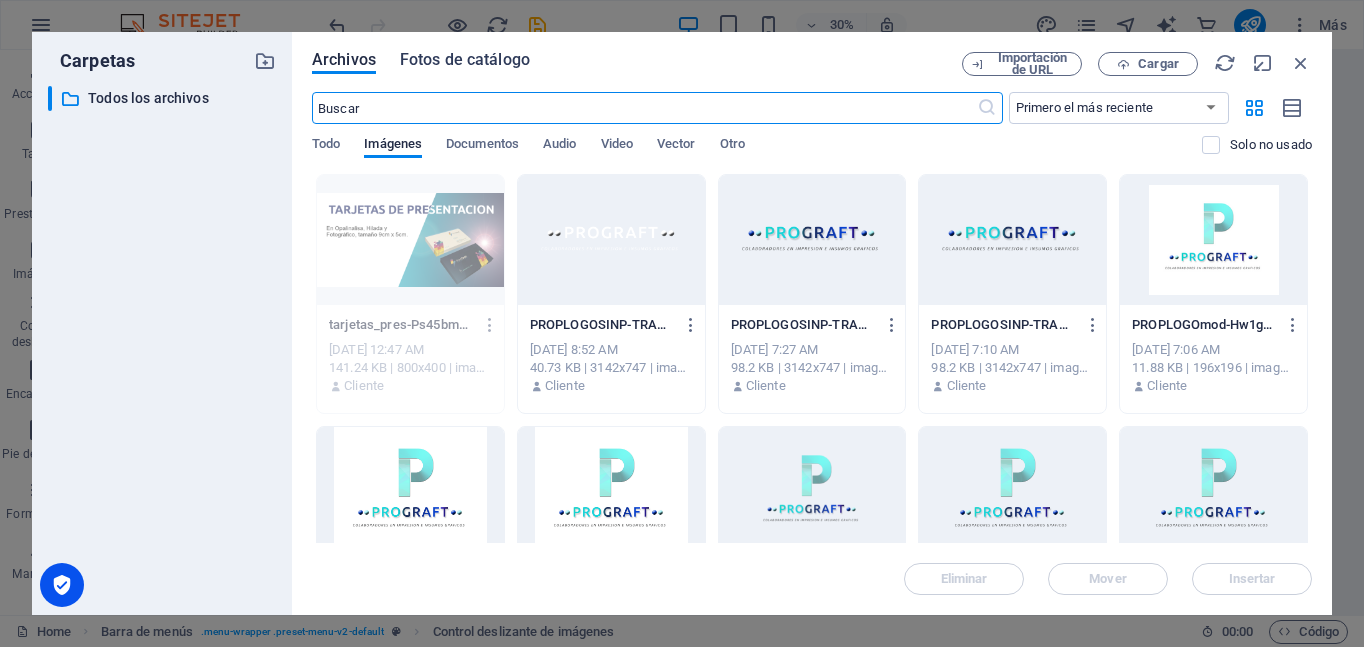 click on "Fotos de catálogo" at bounding box center [465, 60] 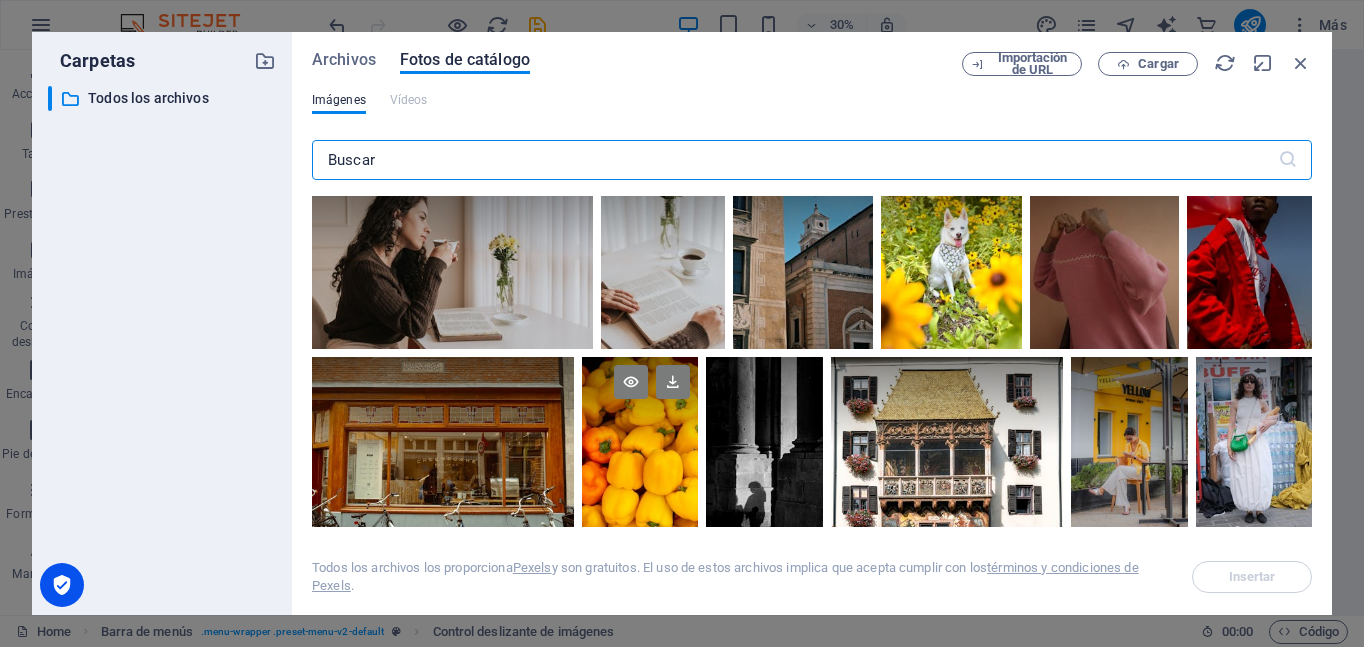 scroll, scrollTop: 1200, scrollLeft: 0, axis: vertical 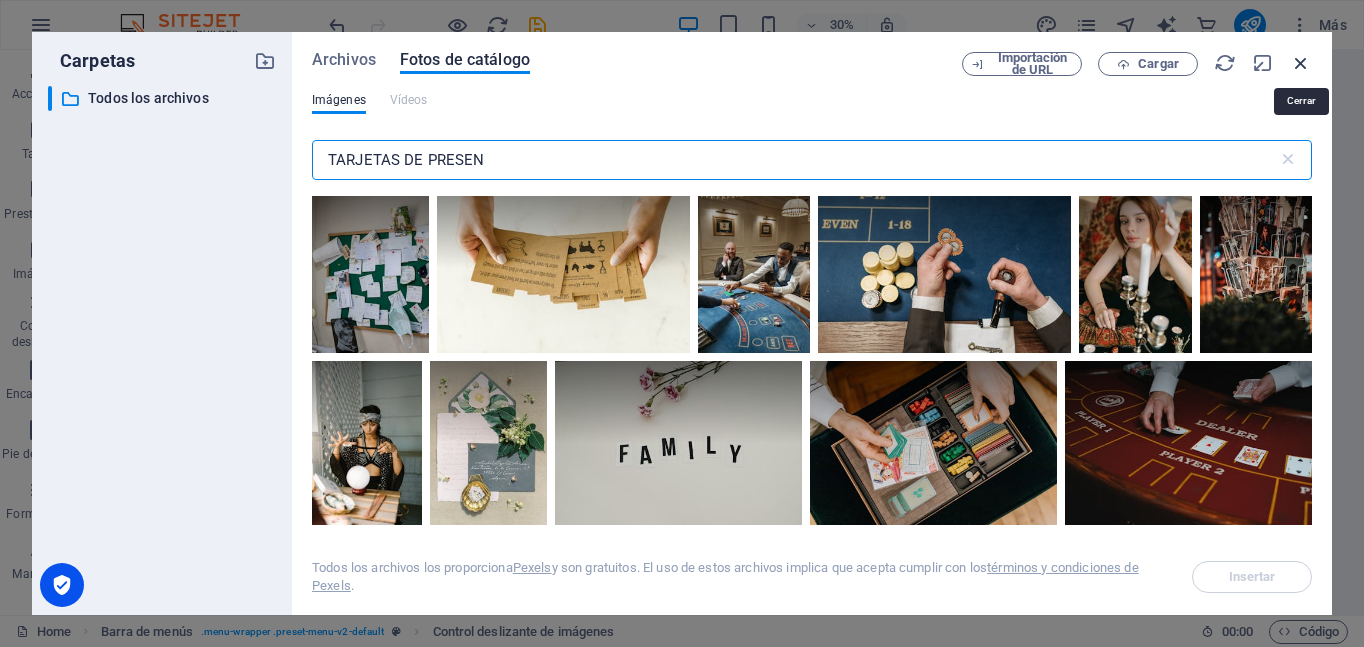 type on "TARJETAS DE PRESEN" 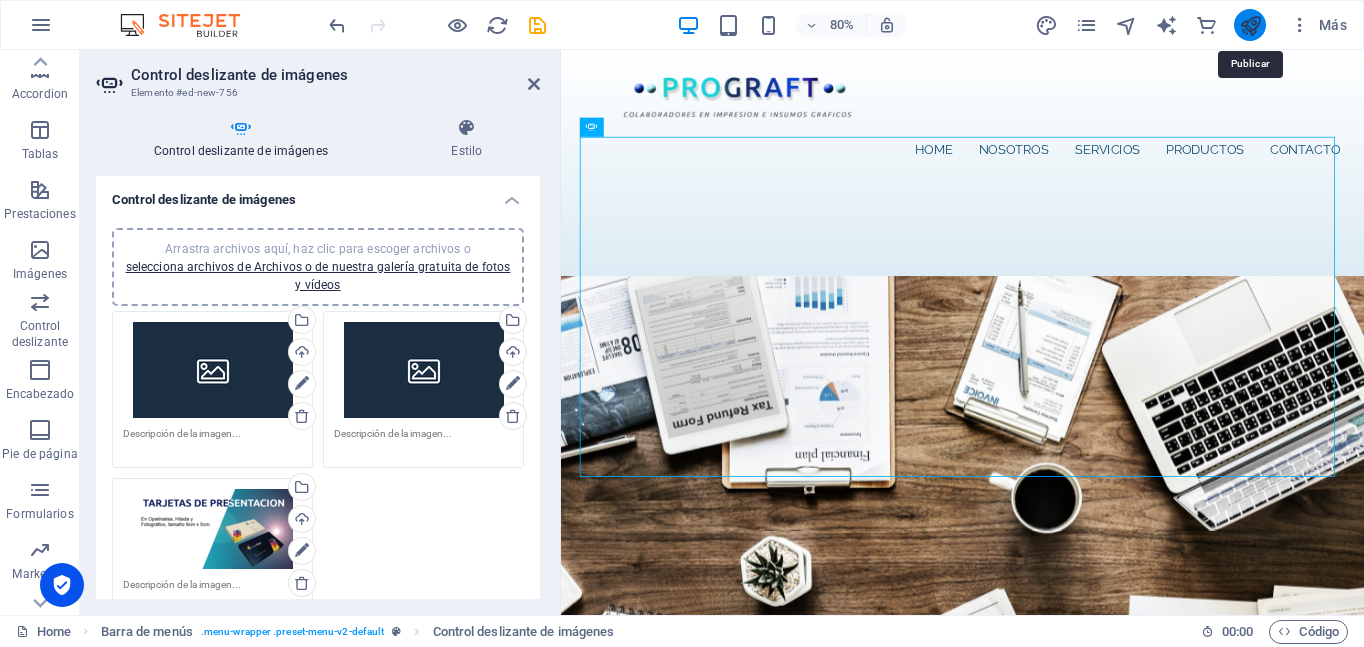 click at bounding box center [1250, 25] 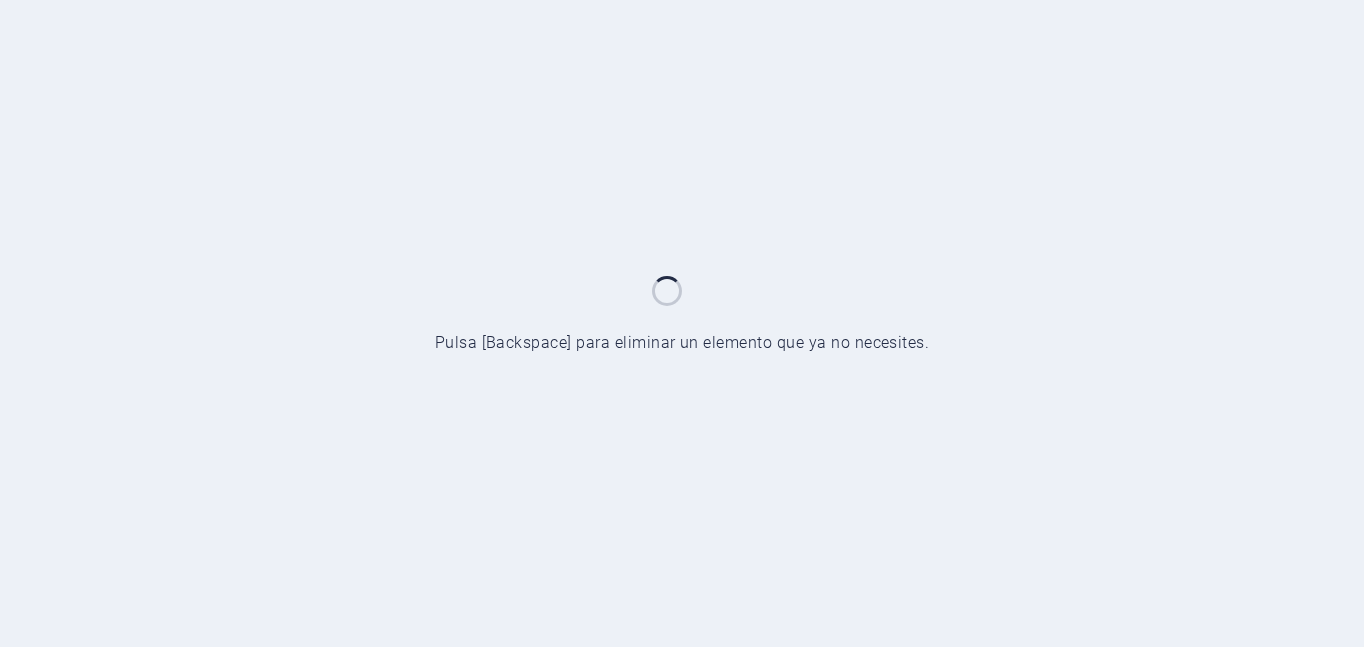 scroll, scrollTop: 0, scrollLeft: 0, axis: both 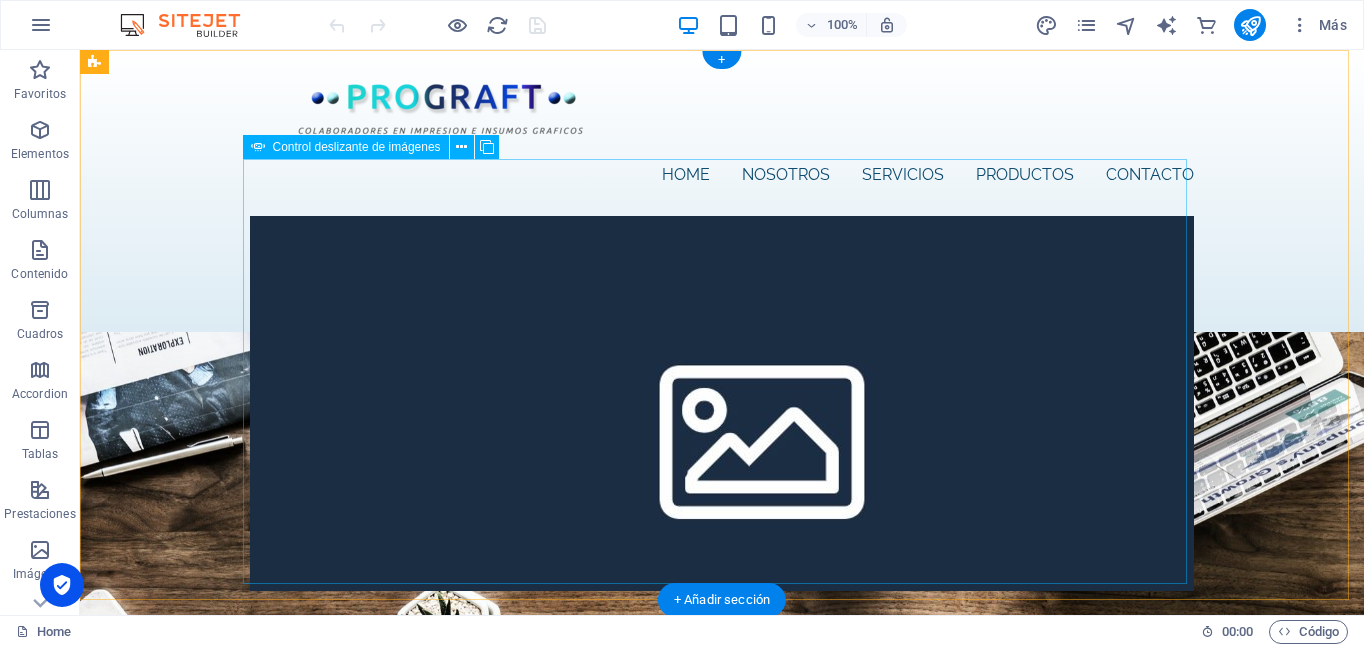 click at bounding box center [762, 432] 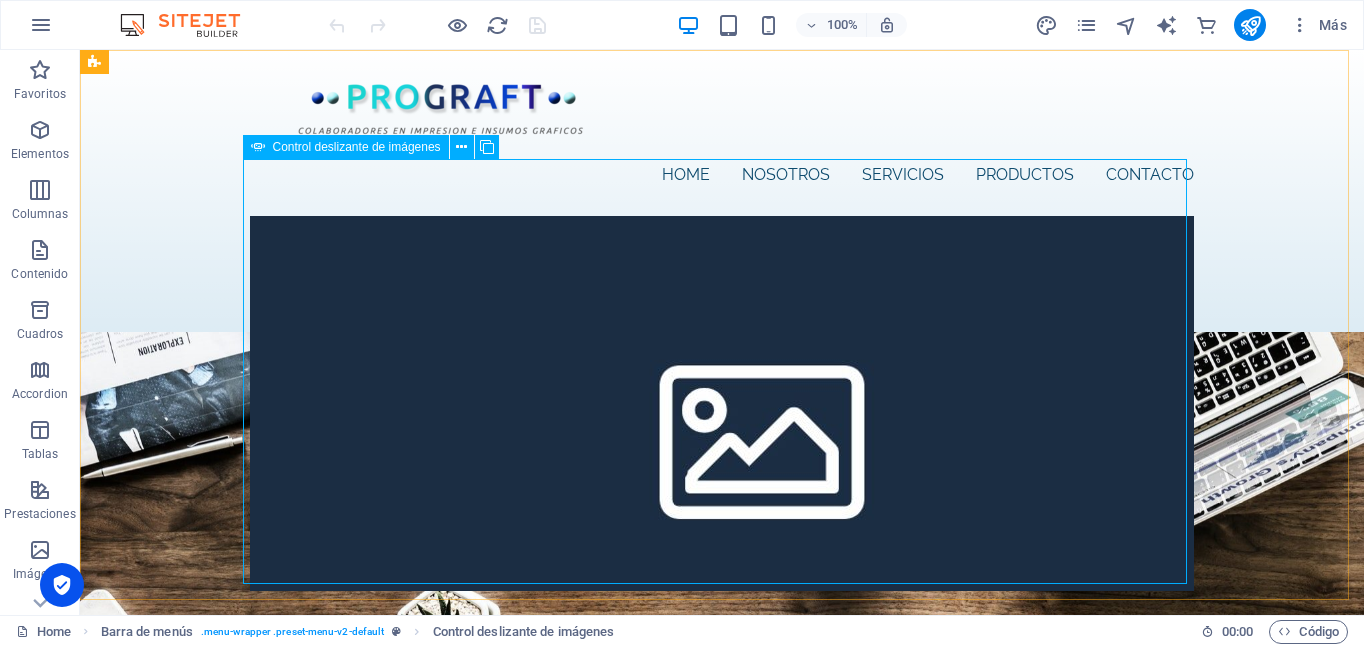 click on "Control deslizante de imágenes" at bounding box center (357, 147) 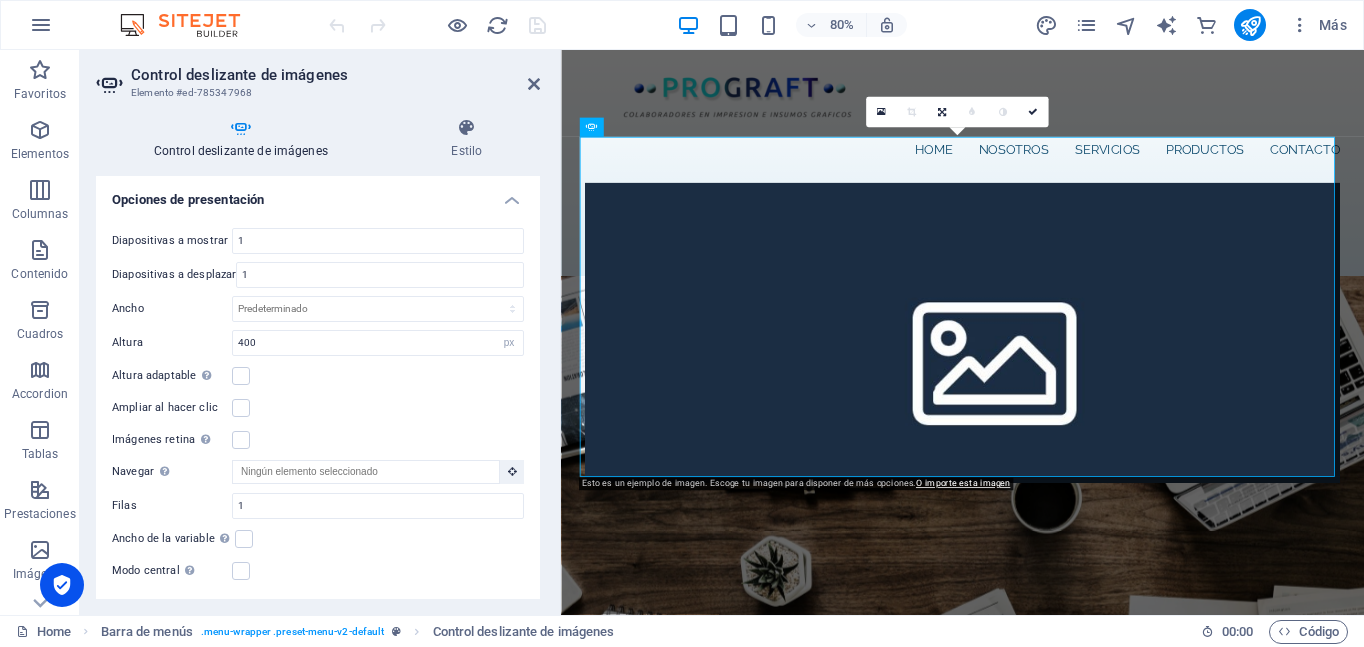 scroll, scrollTop: 600, scrollLeft: 0, axis: vertical 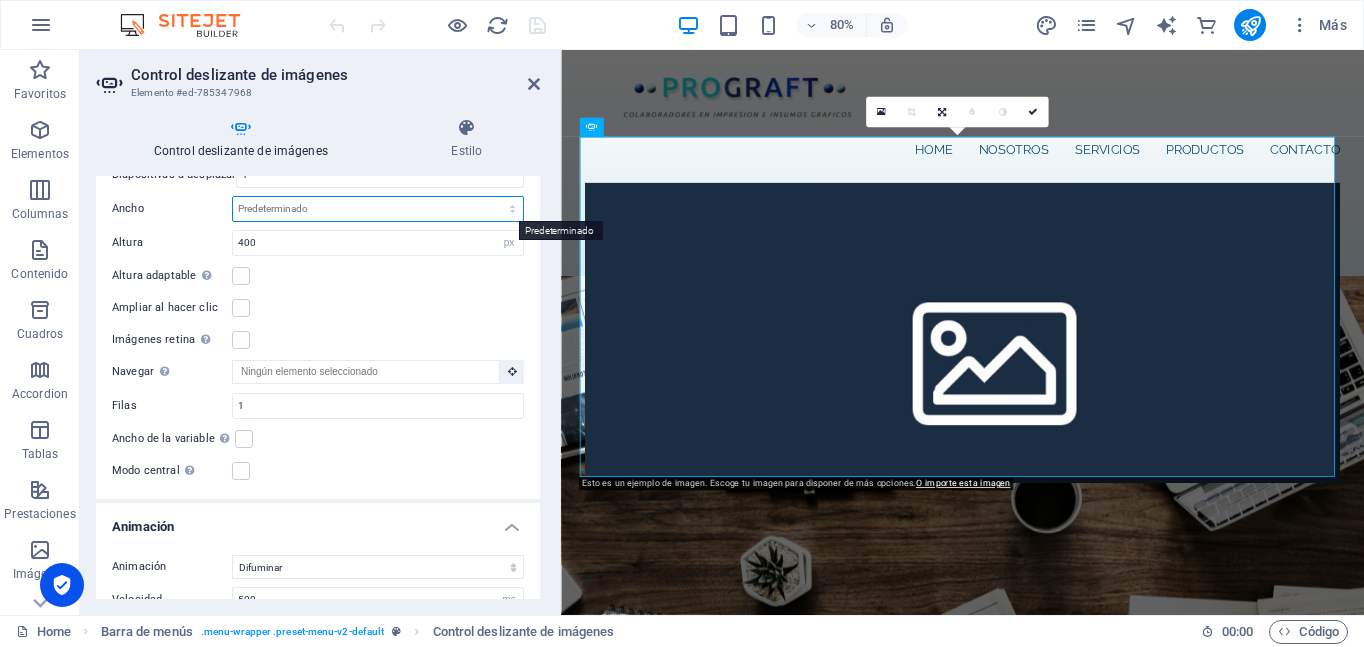 click on "Predeterminado px % rem em vw vh" at bounding box center (378, 209) 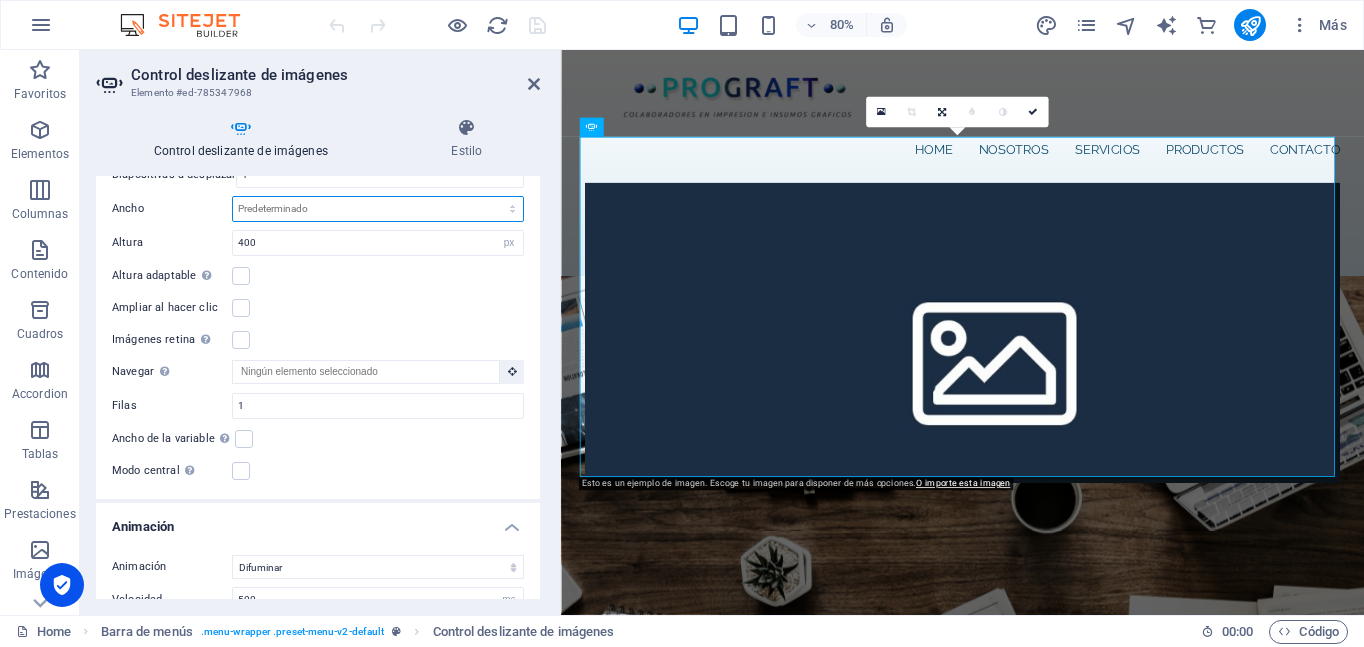 click on "Predeterminado px % rem em vw vh" at bounding box center (378, 209) 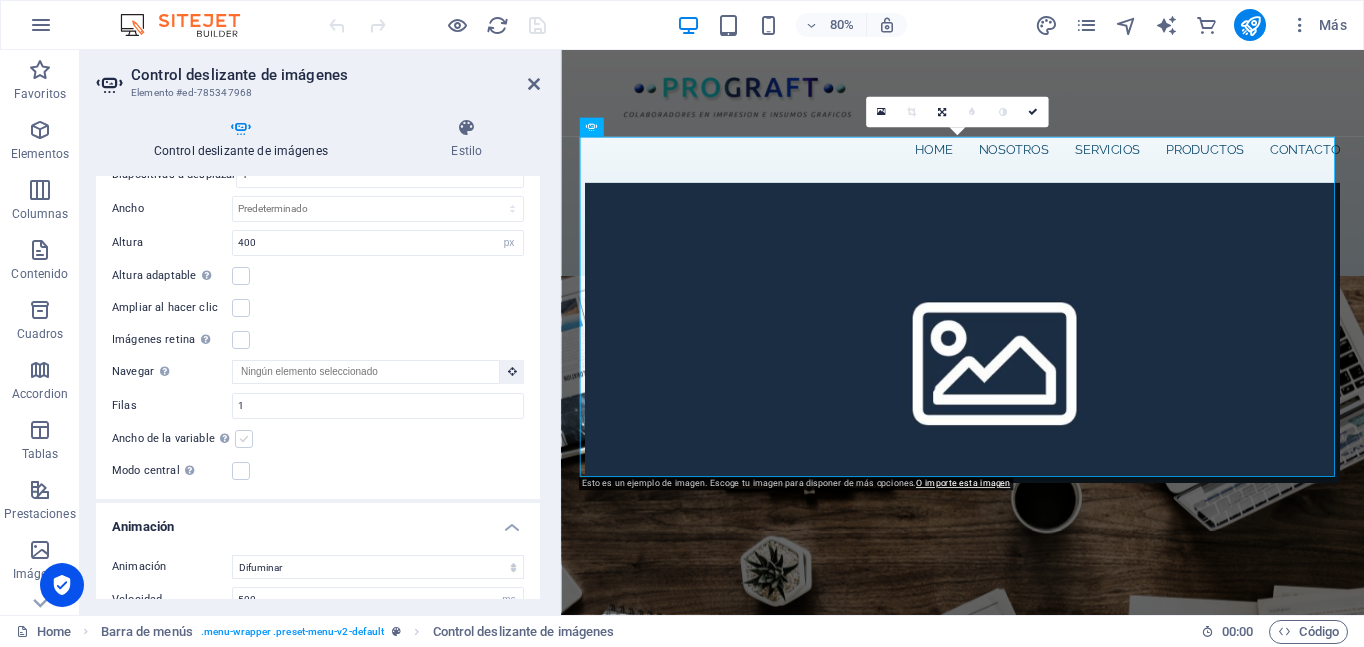 click at bounding box center (244, 439) 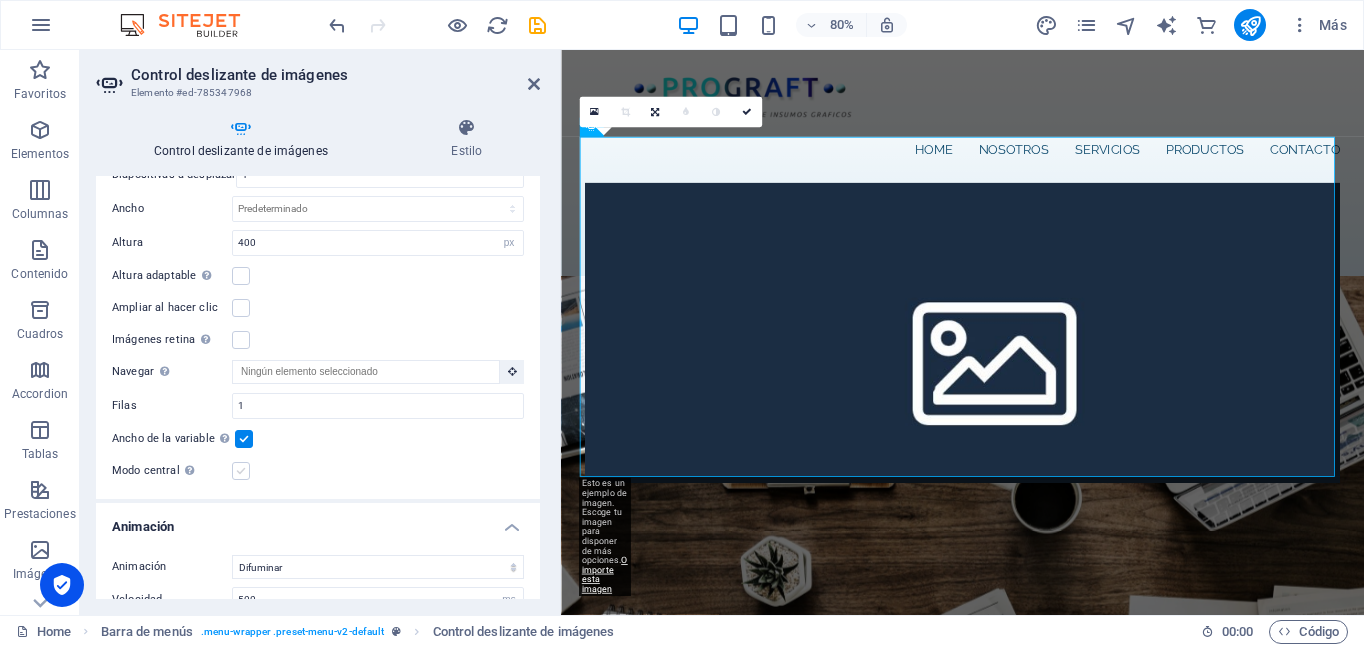 click at bounding box center [241, 471] 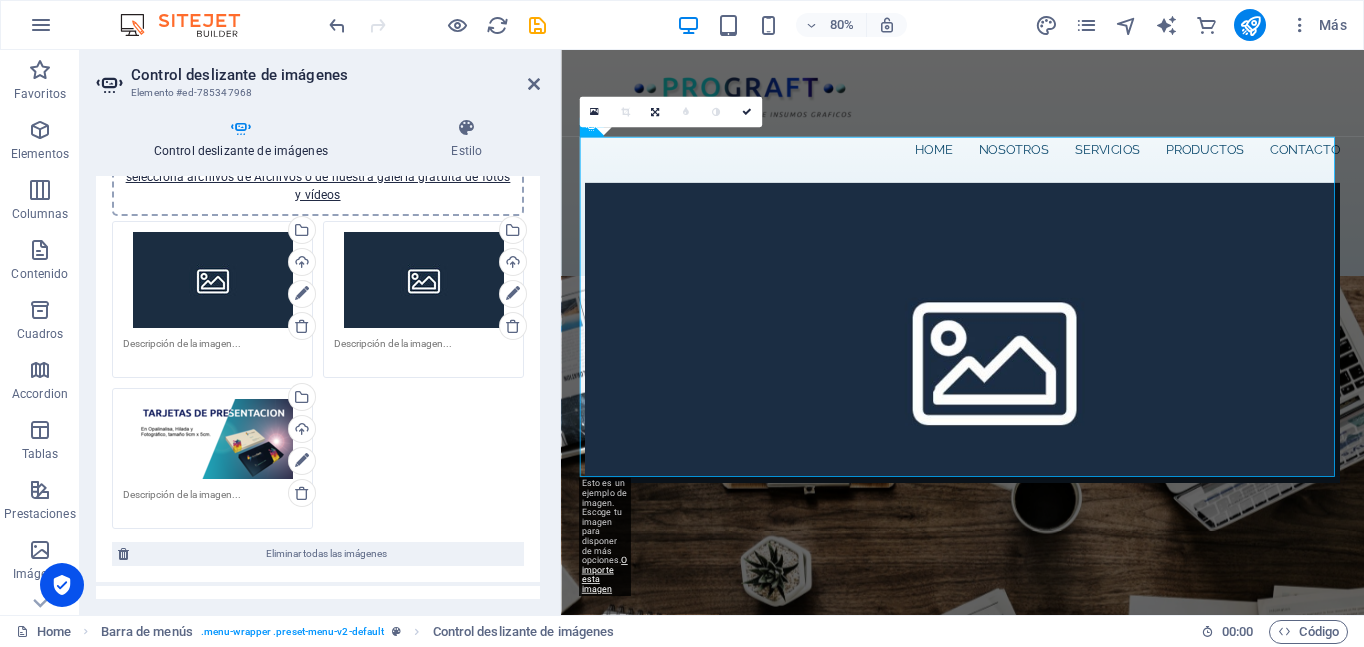 scroll, scrollTop: 0, scrollLeft: 0, axis: both 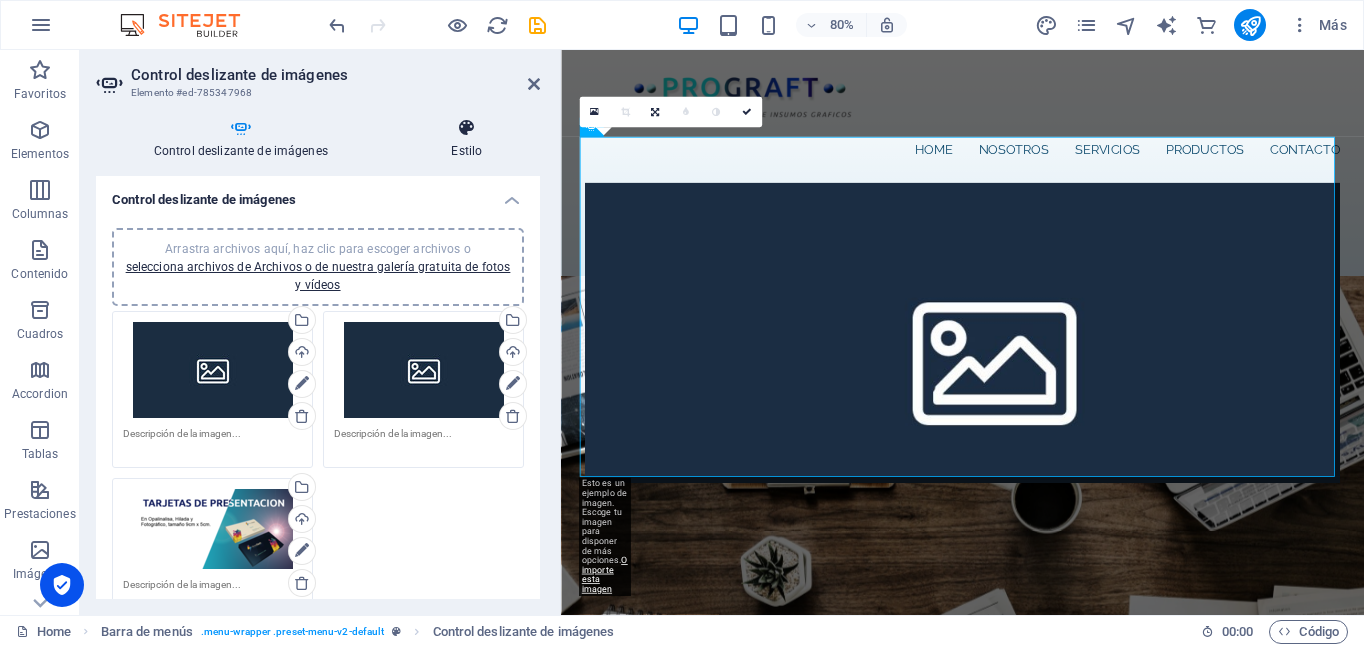 click on "Estilo" at bounding box center [467, 139] 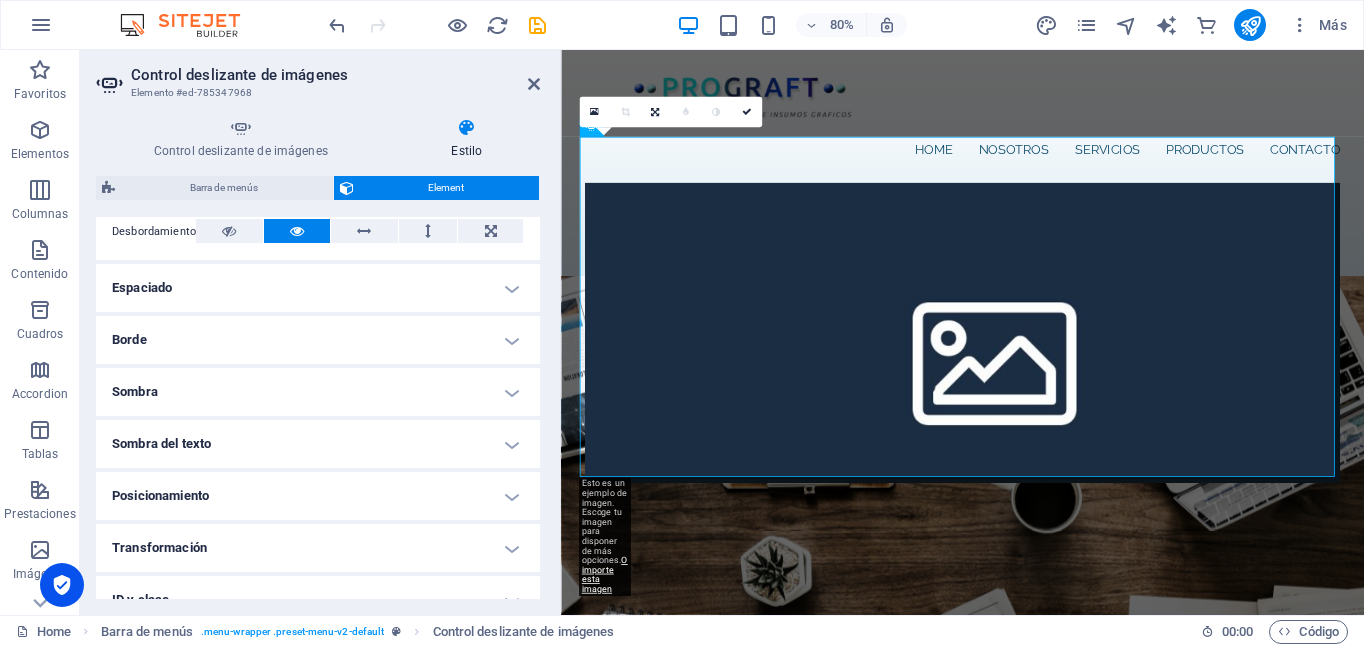 scroll, scrollTop: 463, scrollLeft: 0, axis: vertical 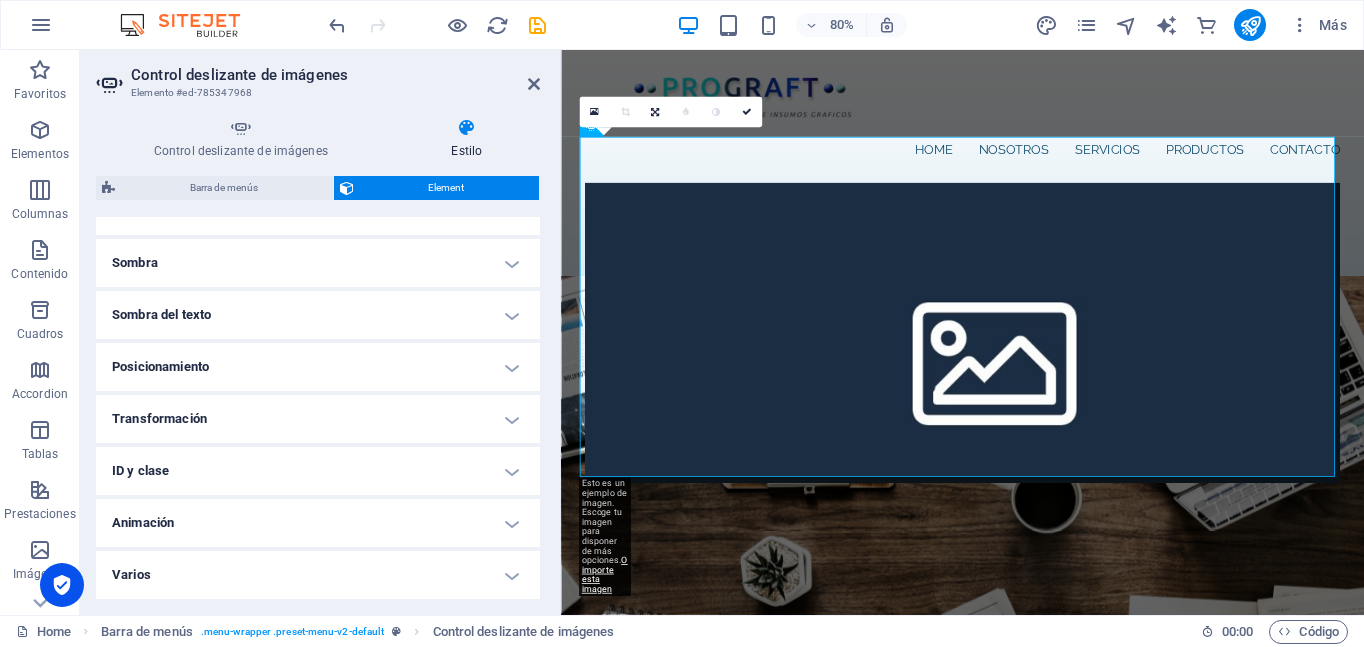 click on "Animación" at bounding box center (318, 523) 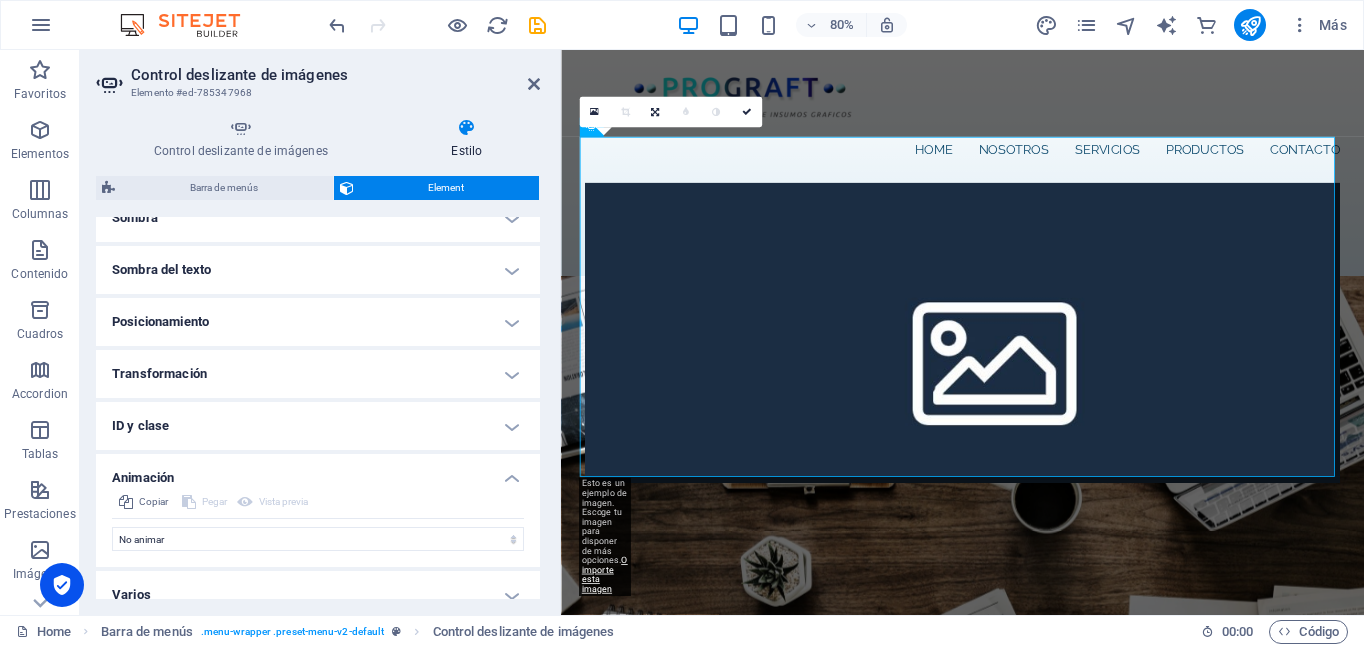 scroll, scrollTop: 528, scrollLeft: 0, axis: vertical 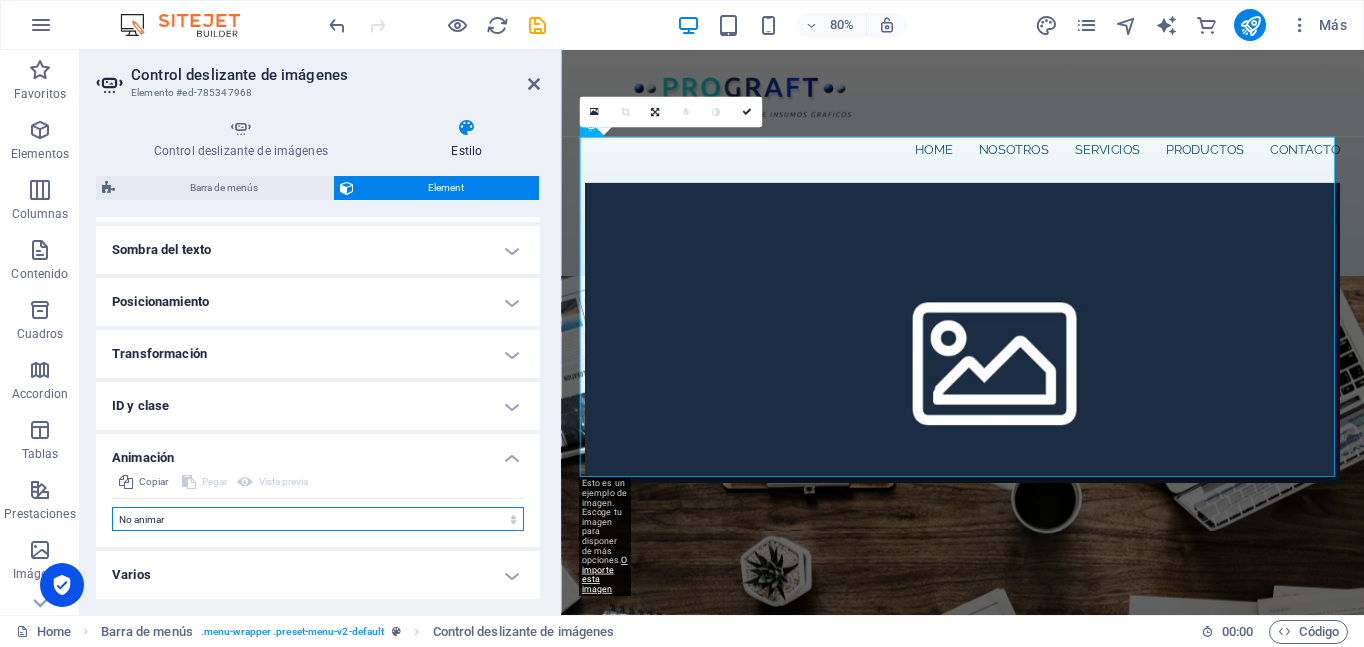 click on "No animar Mostrar / Ocultar Subir/bajar Acercar/alejar Deslizar de izquierda a derecha Deslizar de derecha a izquierda Deslizar de arriba a abajo Deslizar de abajo a arriba Pulsación Parpadeo Abrir como superposición" at bounding box center (318, 519) 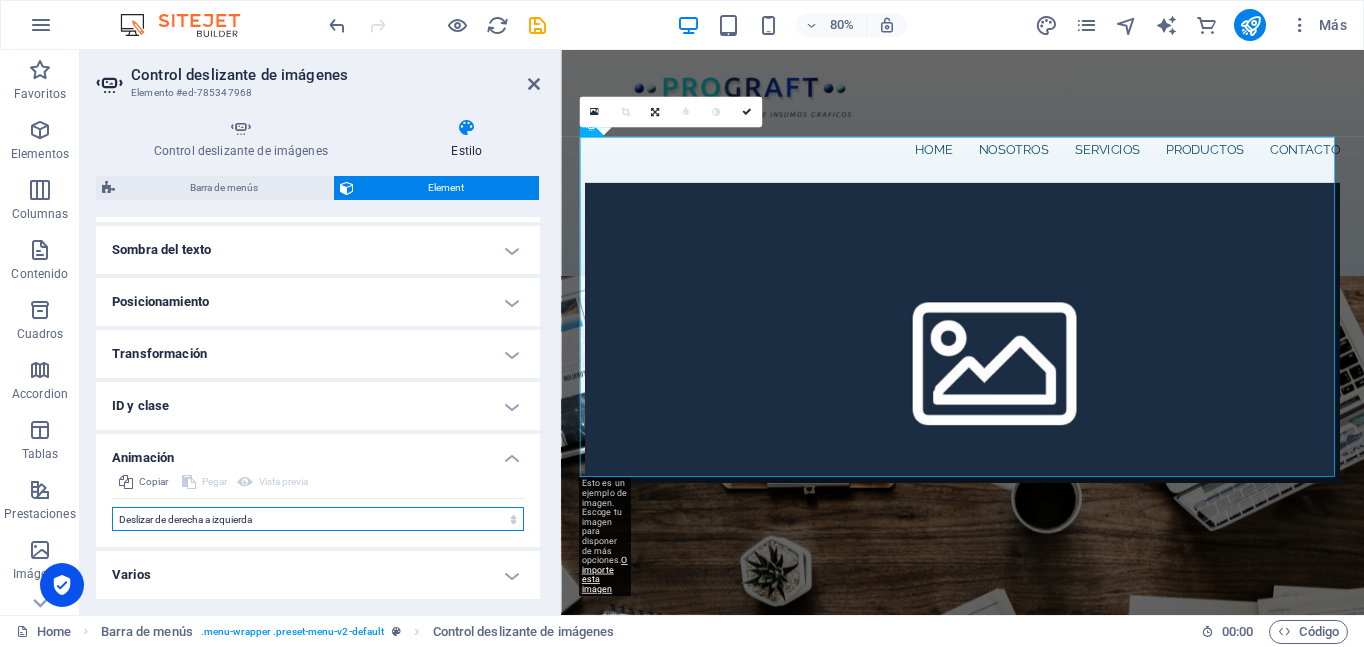 click on "No animar Mostrar / Ocultar Subir/bajar Acercar/alejar Deslizar de izquierda a derecha Deslizar de derecha a izquierda Deslizar de arriba a abajo Deslizar de abajo a arriba Pulsación Parpadeo Abrir como superposición" at bounding box center [318, 519] 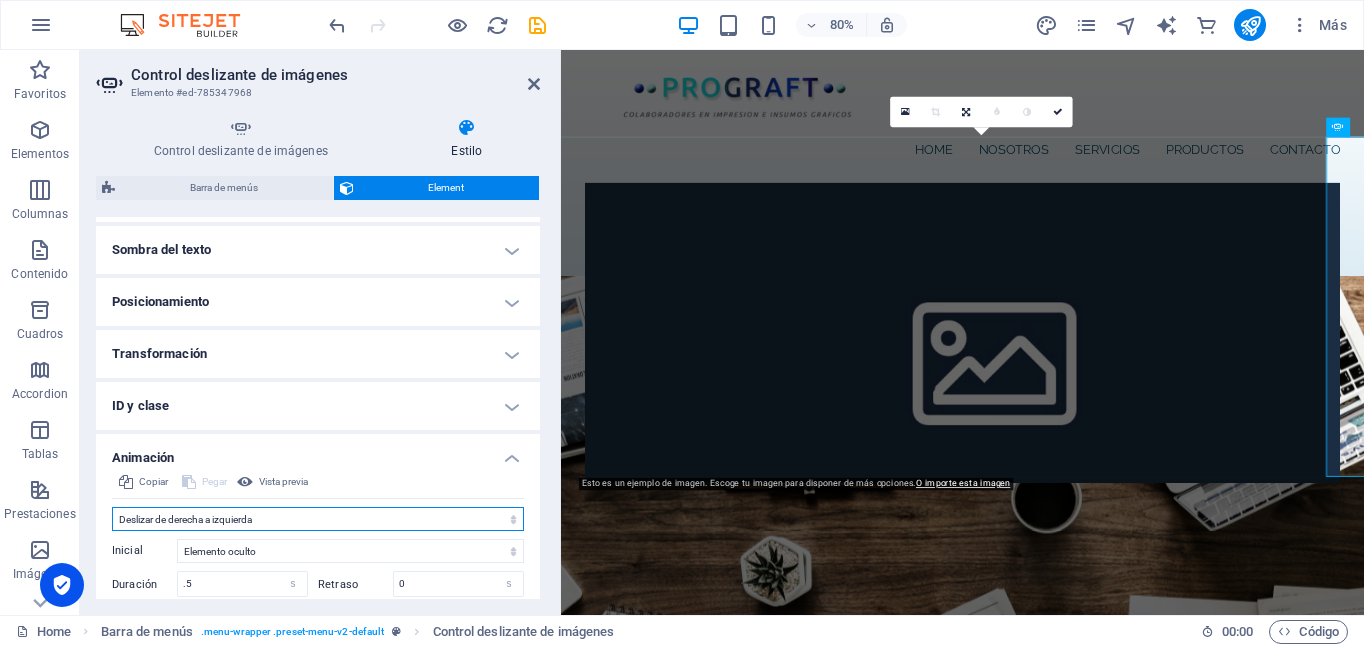 scroll, scrollTop: 628, scrollLeft: 0, axis: vertical 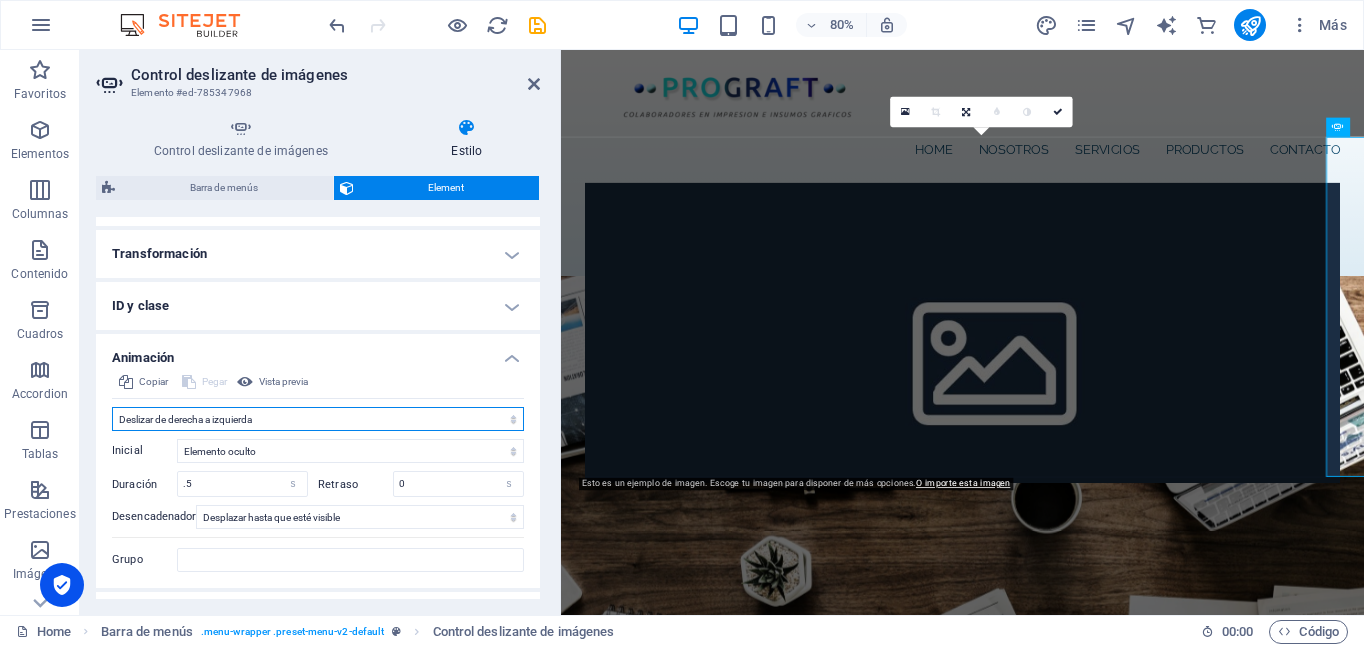 click on "No animar Mostrar / Ocultar Subir/bajar Acercar/alejar Deslizar de izquierda a derecha Deslizar de derecha a izquierda Deslizar de arriba a abajo Deslizar de abajo a arriba Pulsación Parpadeo Abrir como superposición" at bounding box center (318, 419) 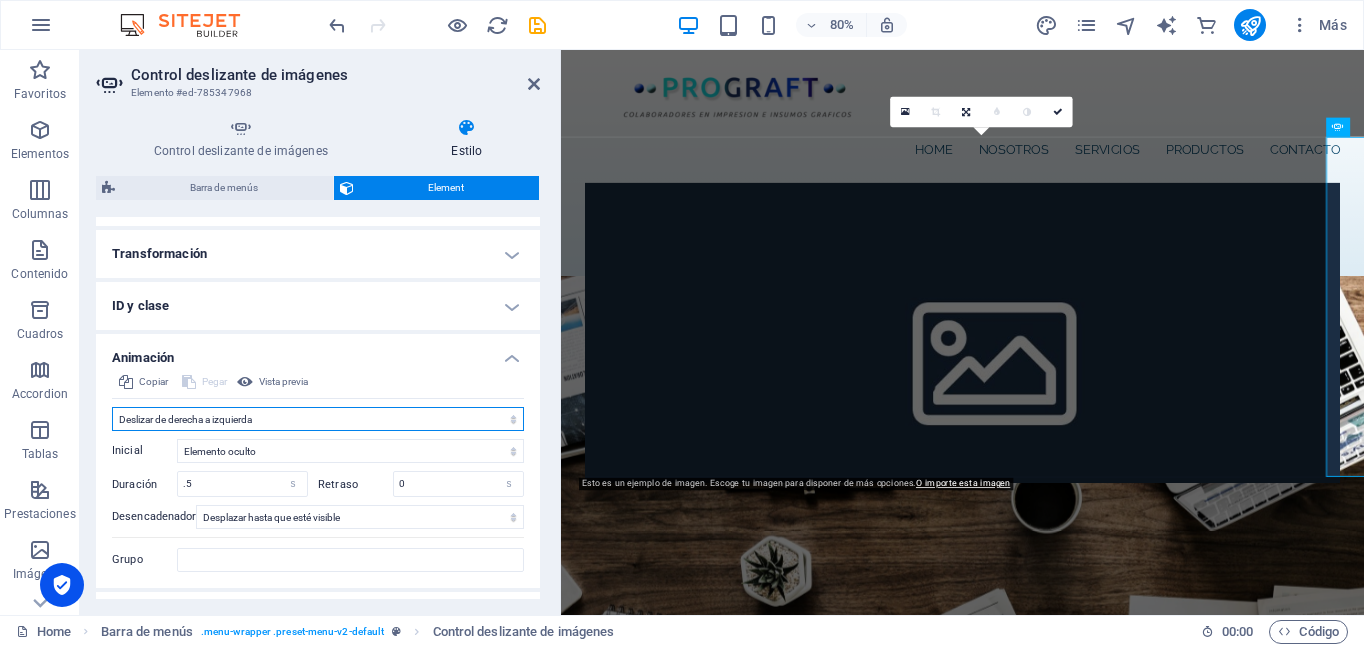 select on "none" 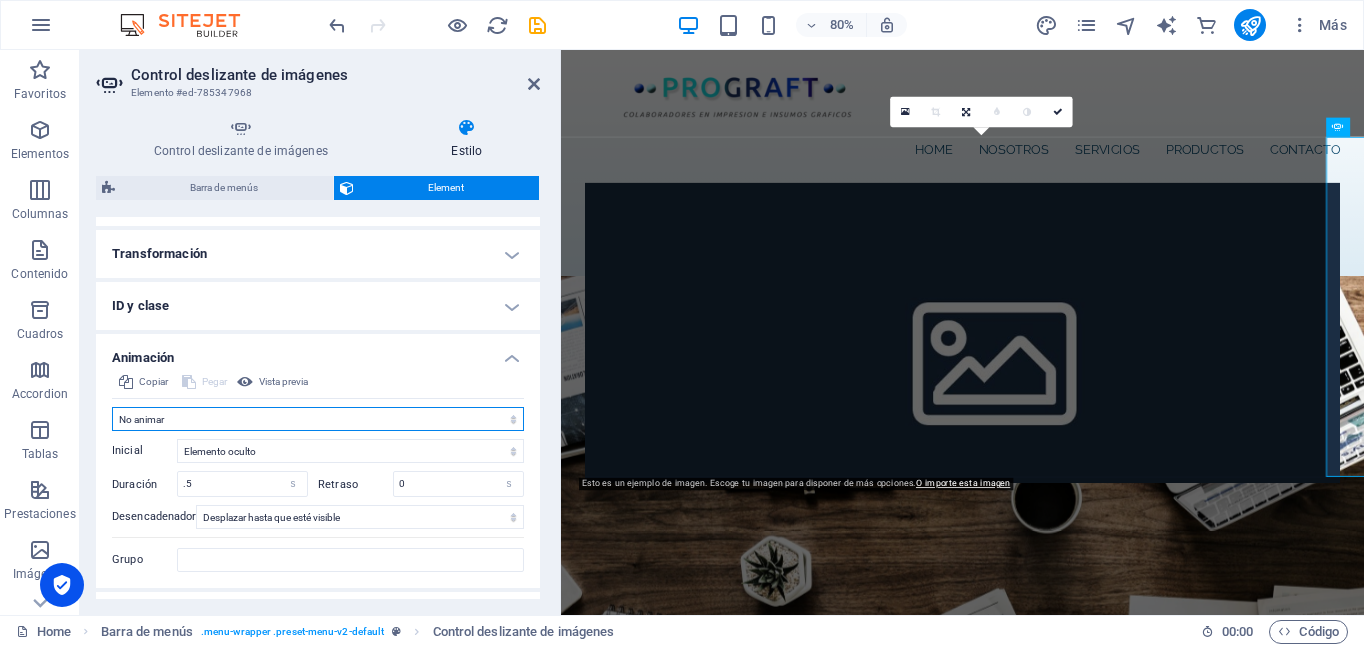 click on "No animar Mostrar / Ocultar Subir/bajar Acercar/alejar Deslizar de izquierda a derecha Deslizar de derecha a izquierda Deslizar de arriba a abajo Deslizar de abajo a arriba Pulsación Parpadeo Abrir como superposición" at bounding box center [318, 419] 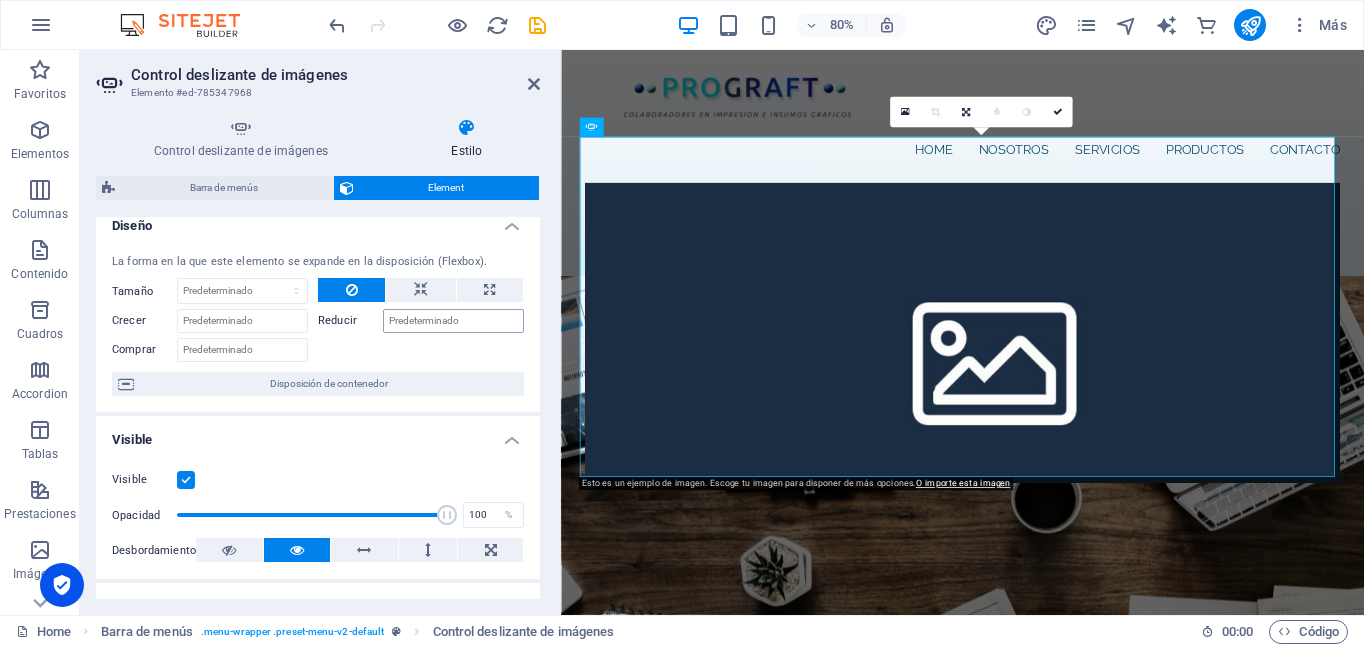 scroll, scrollTop: 0, scrollLeft: 0, axis: both 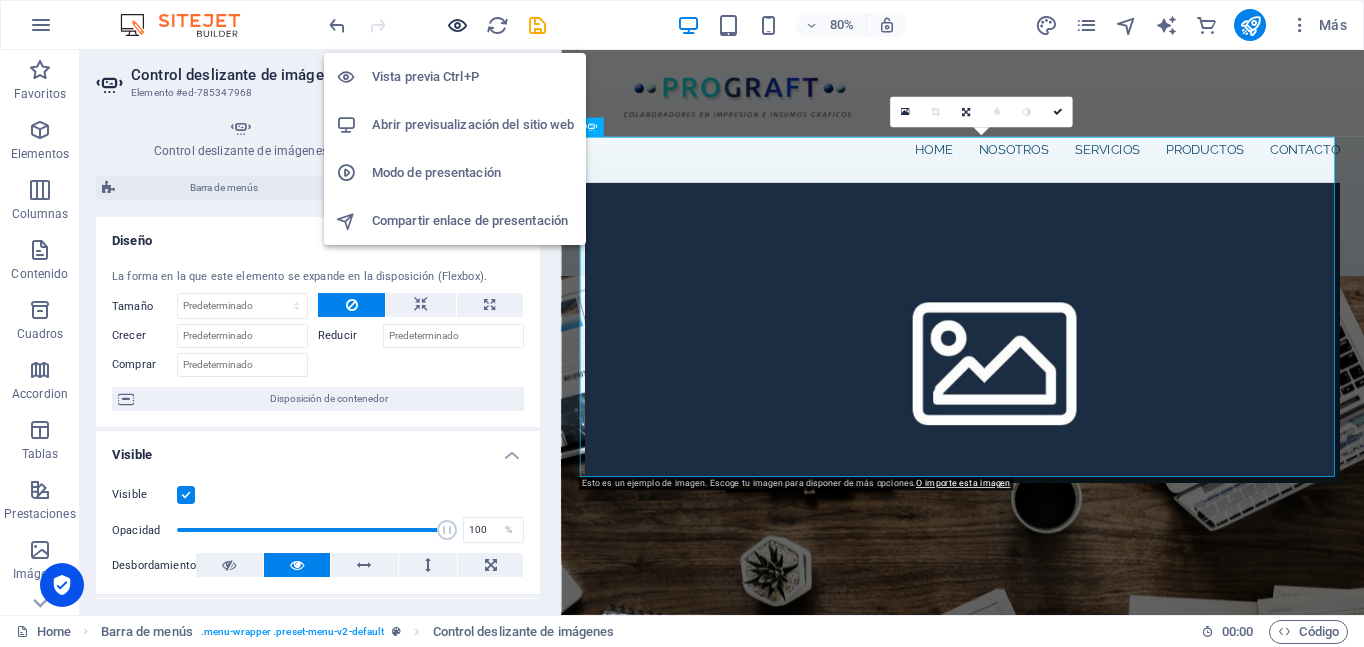 click at bounding box center [457, 25] 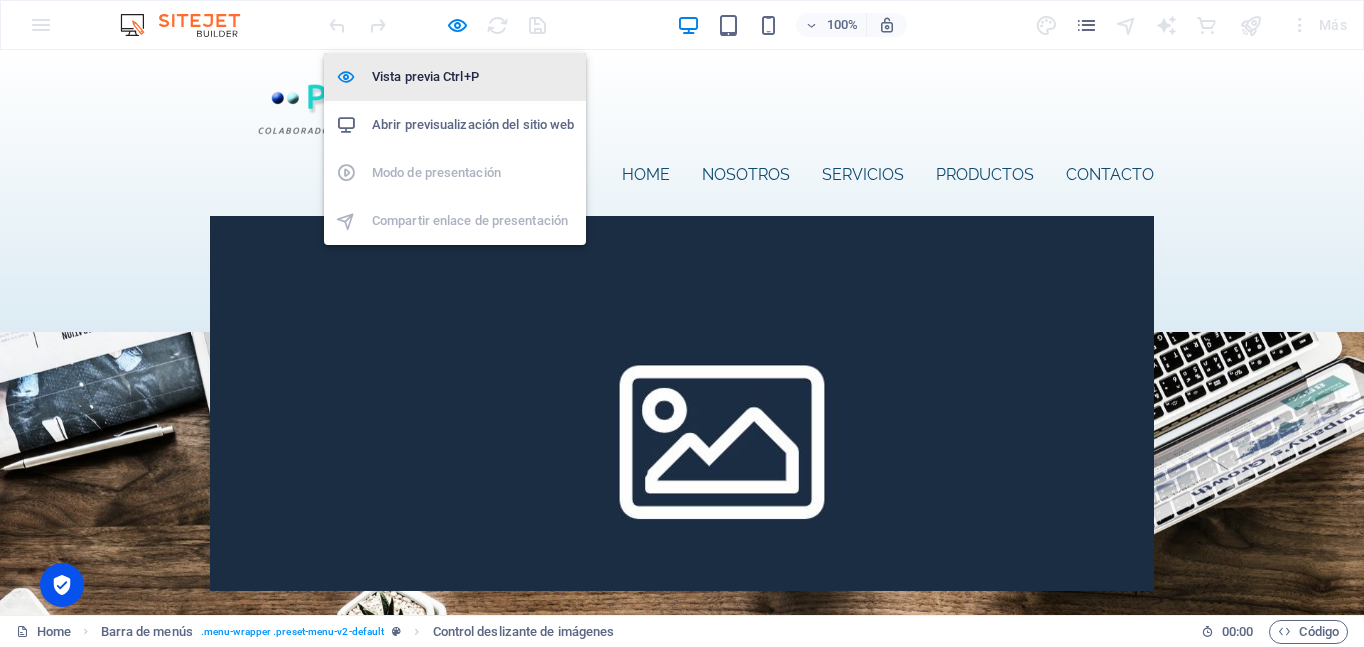drag, startPoint x: 459, startPoint y: 20, endPoint x: 464, endPoint y: 54, distance: 34.36568 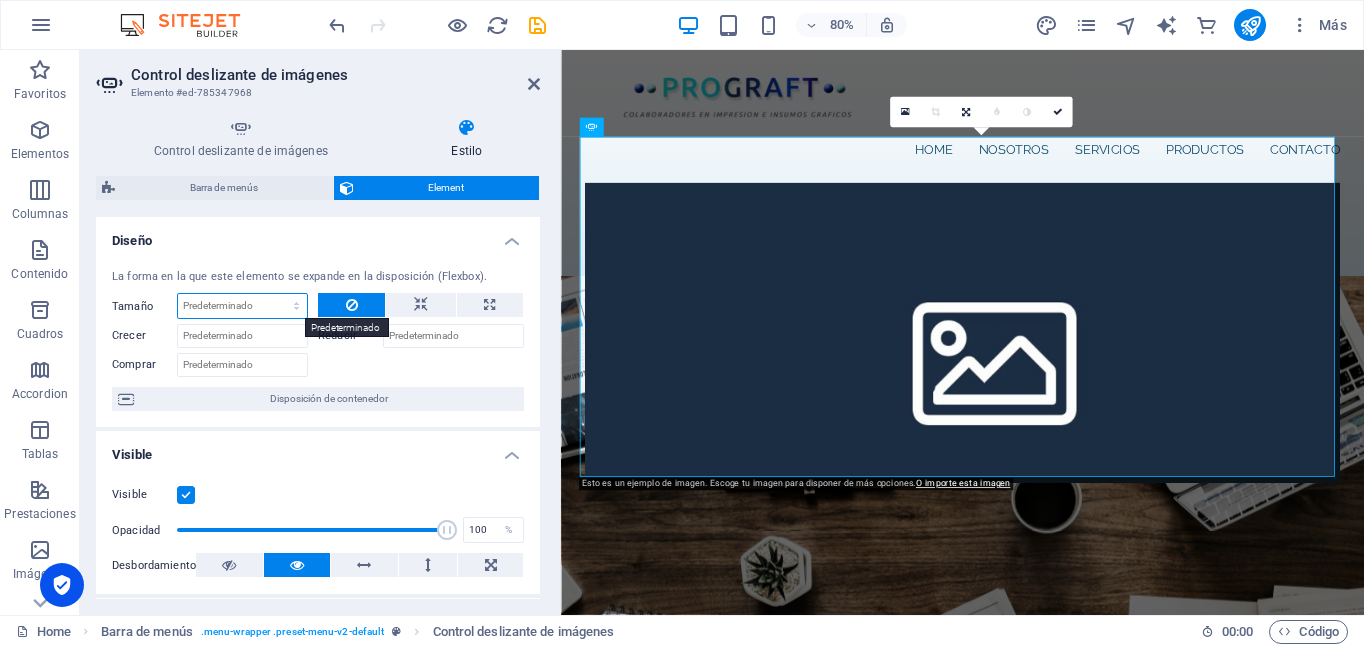 click on "Predeterminado automático px % 1/1 1/2 1/3 1/4 1/5 1/6 1/7 1/8 1/9 1/10" at bounding box center (242, 306) 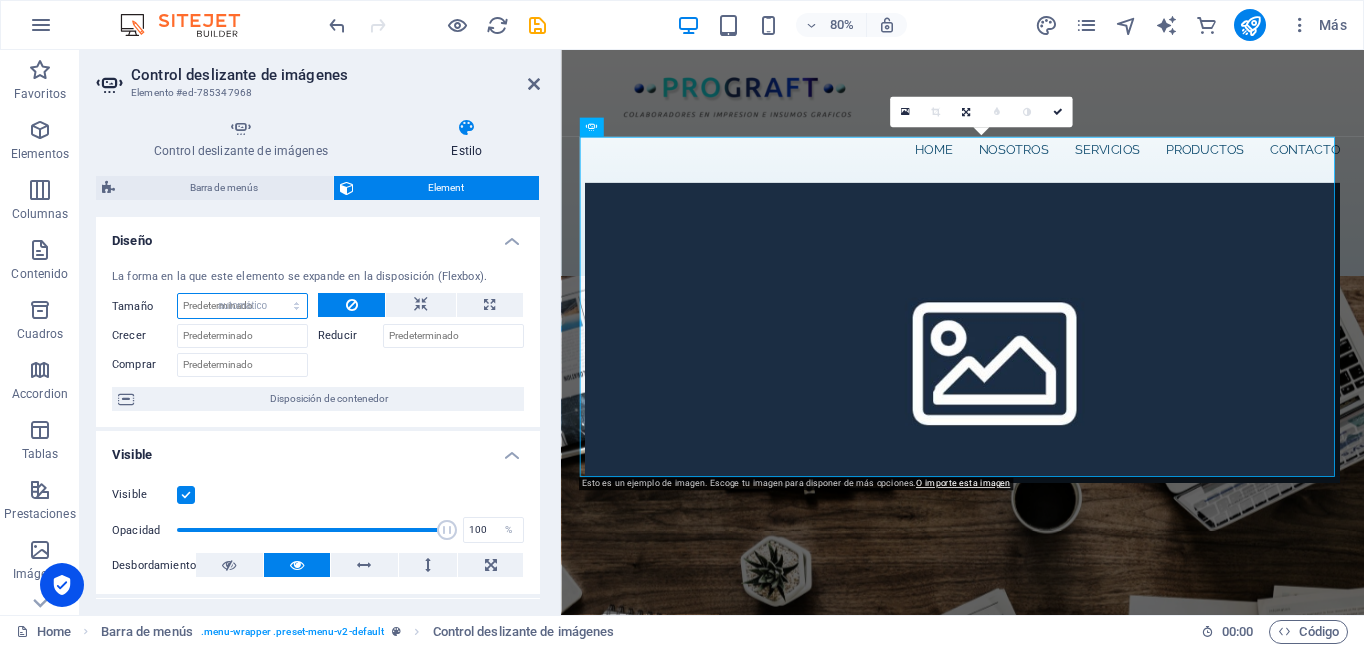 click on "Predeterminado automático px % 1/1 1/2 1/3 1/4 1/5 1/6 1/7 1/8 1/9 1/10" at bounding box center [242, 306] 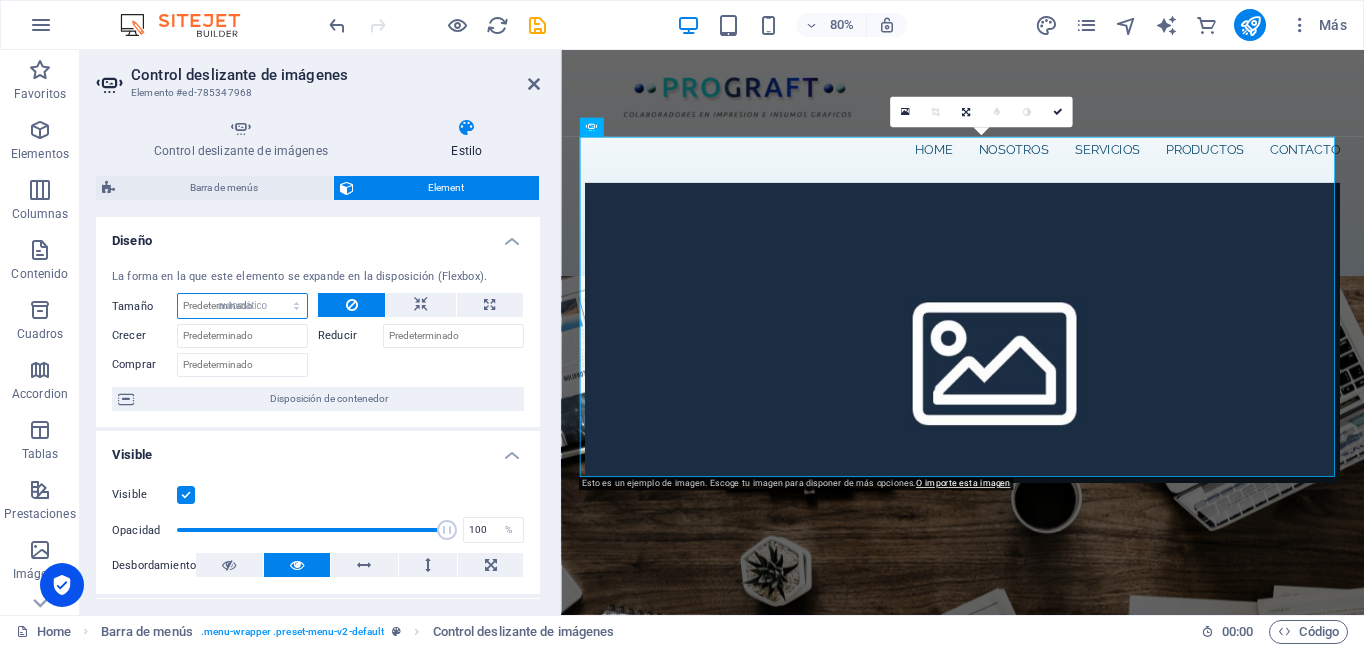 select on "DISABLED_OPTION_VALUE" 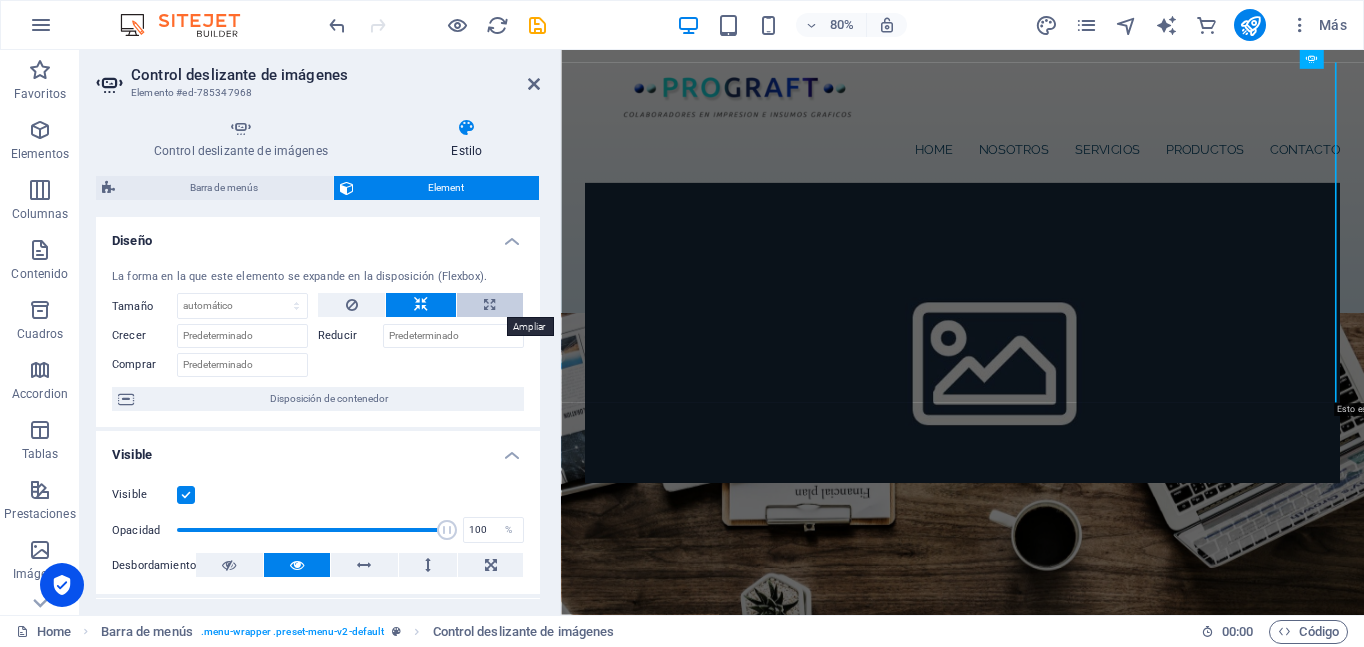 click at bounding box center [489, 305] 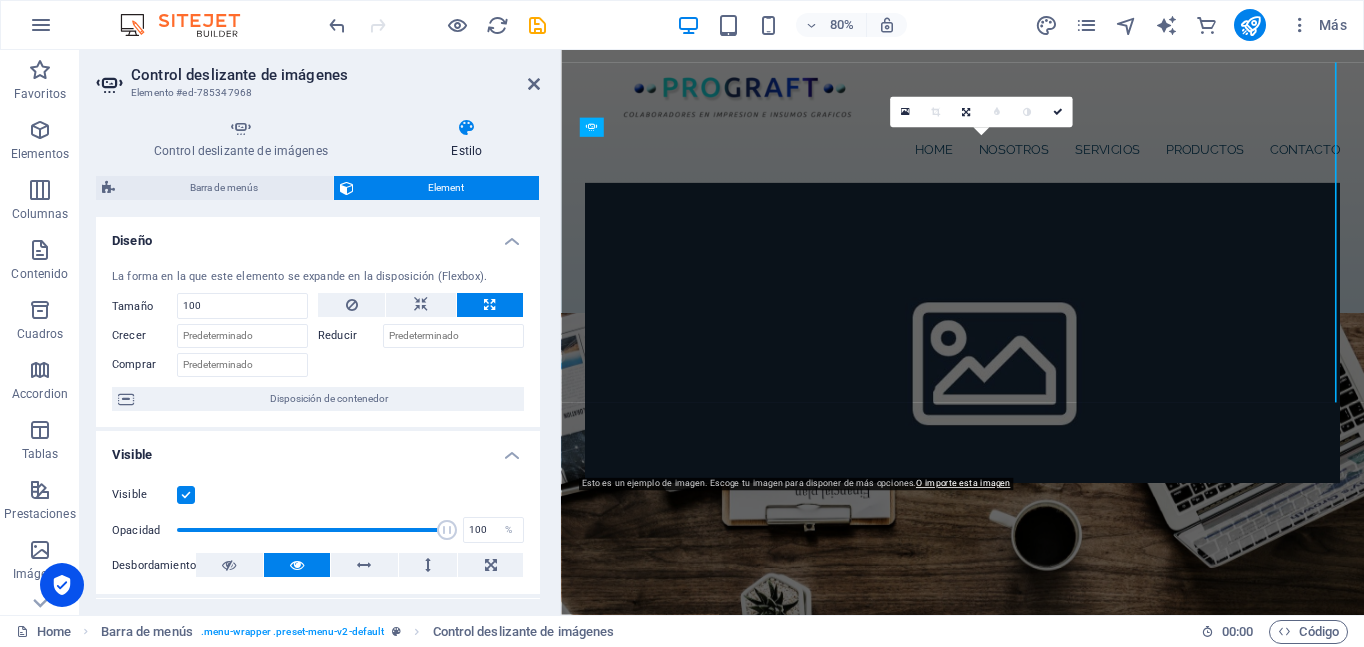 type on "100" 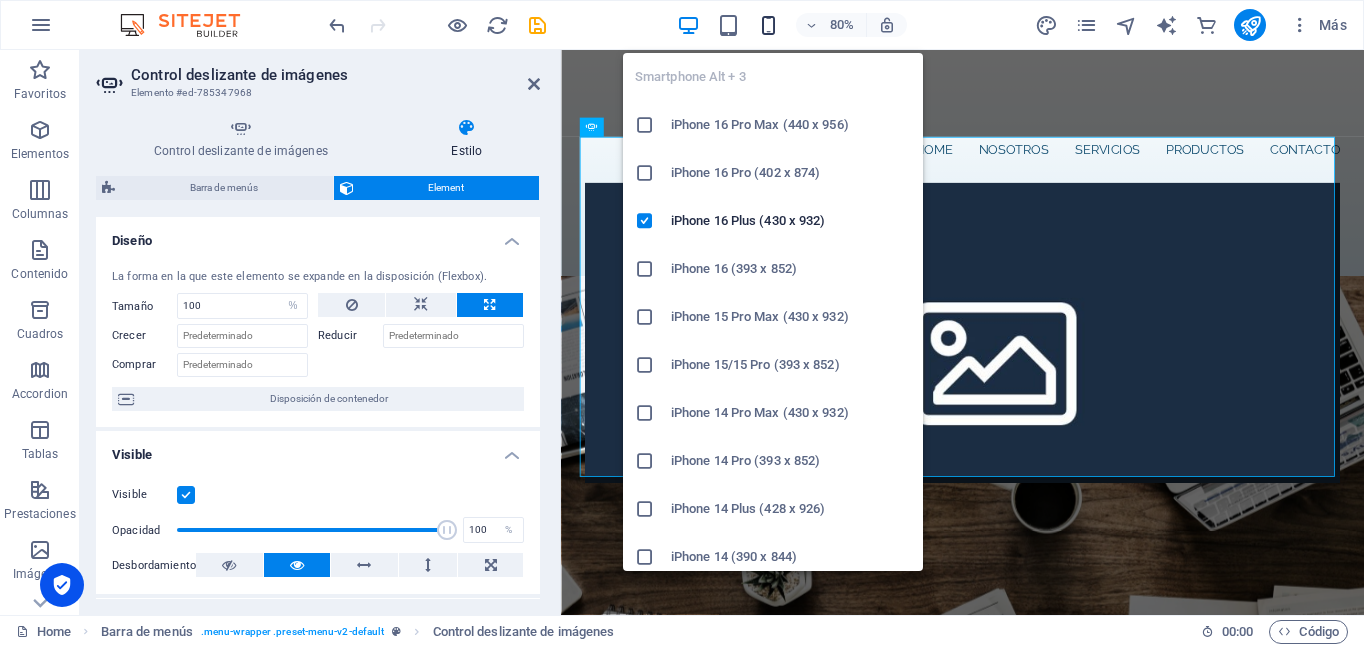 click at bounding box center (768, 25) 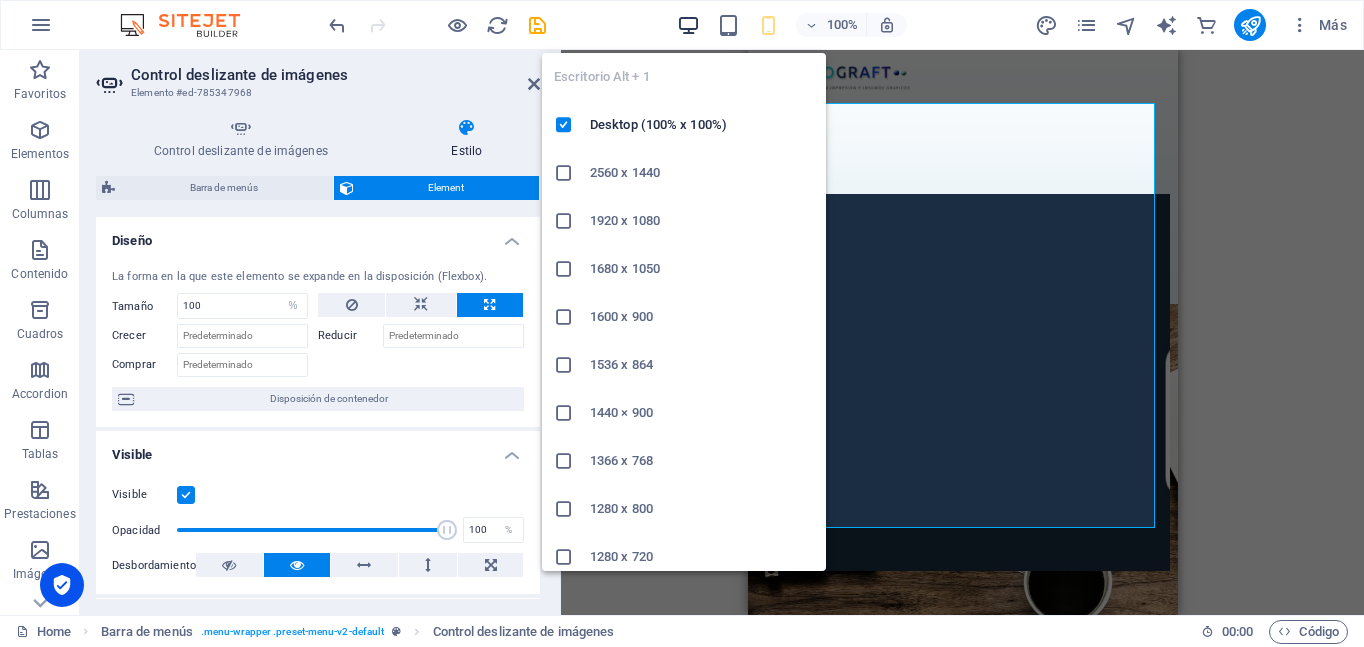 click at bounding box center [688, 25] 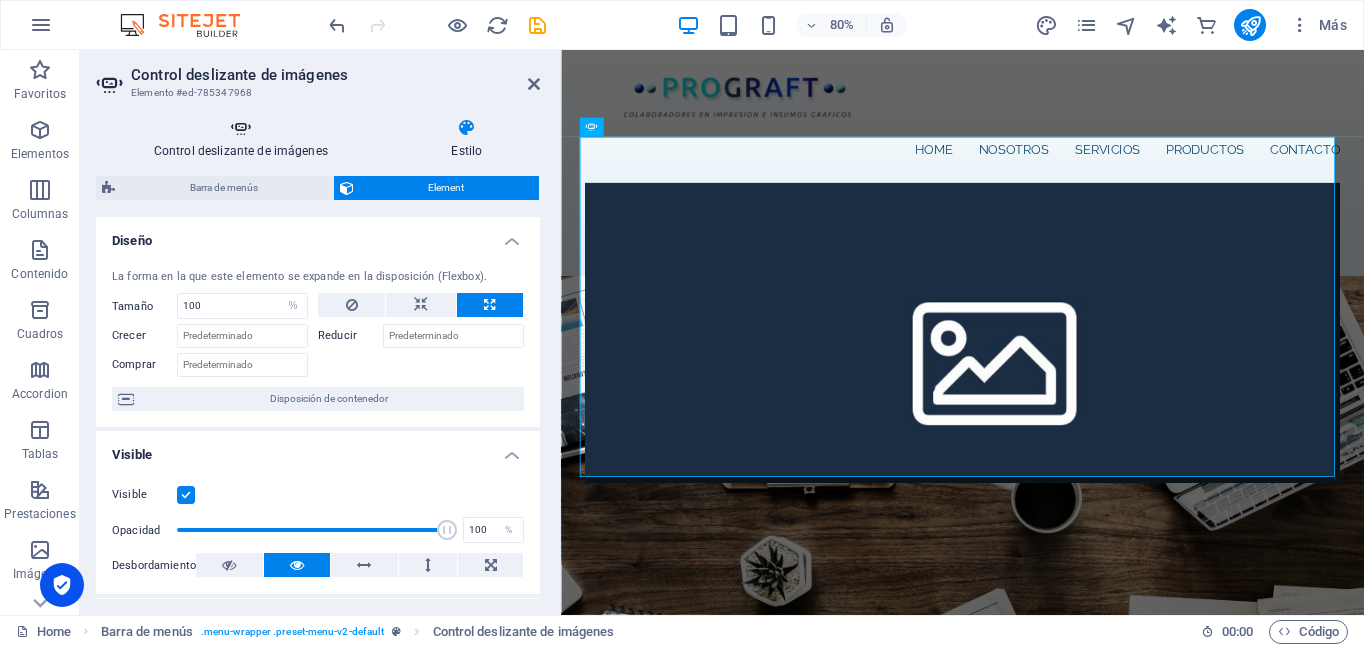 click at bounding box center (241, 128) 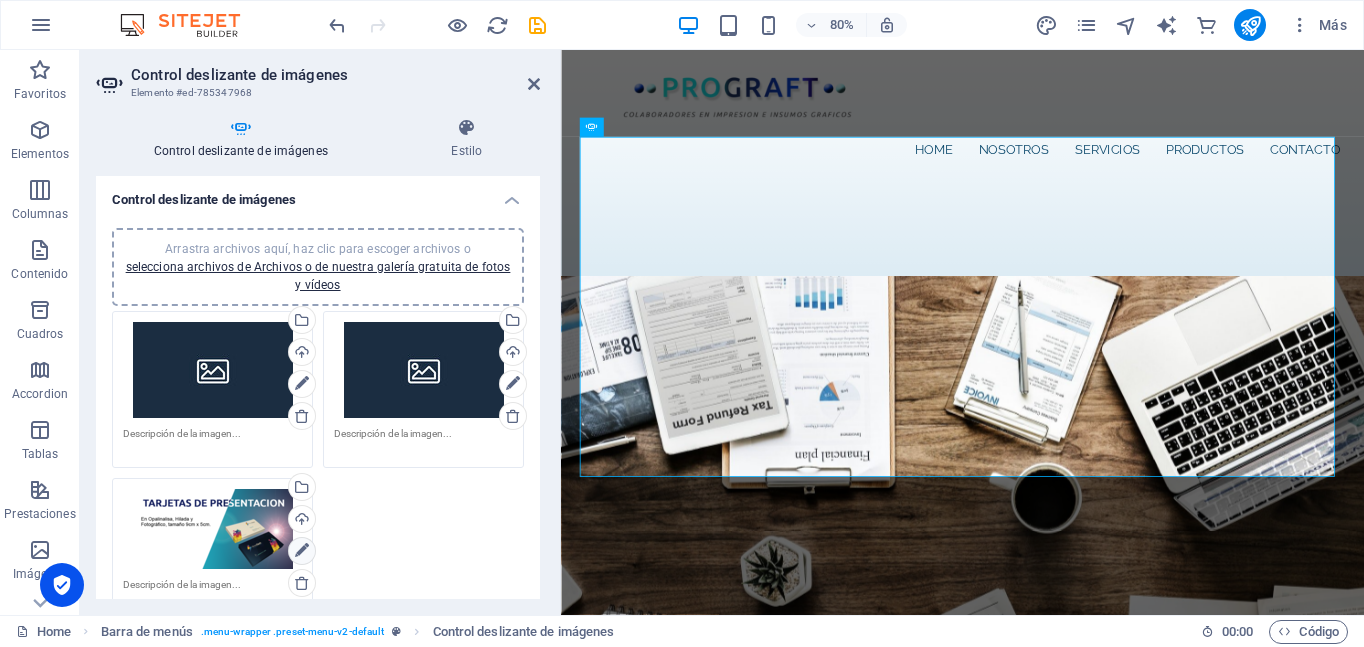 click at bounding box center [302, 551] 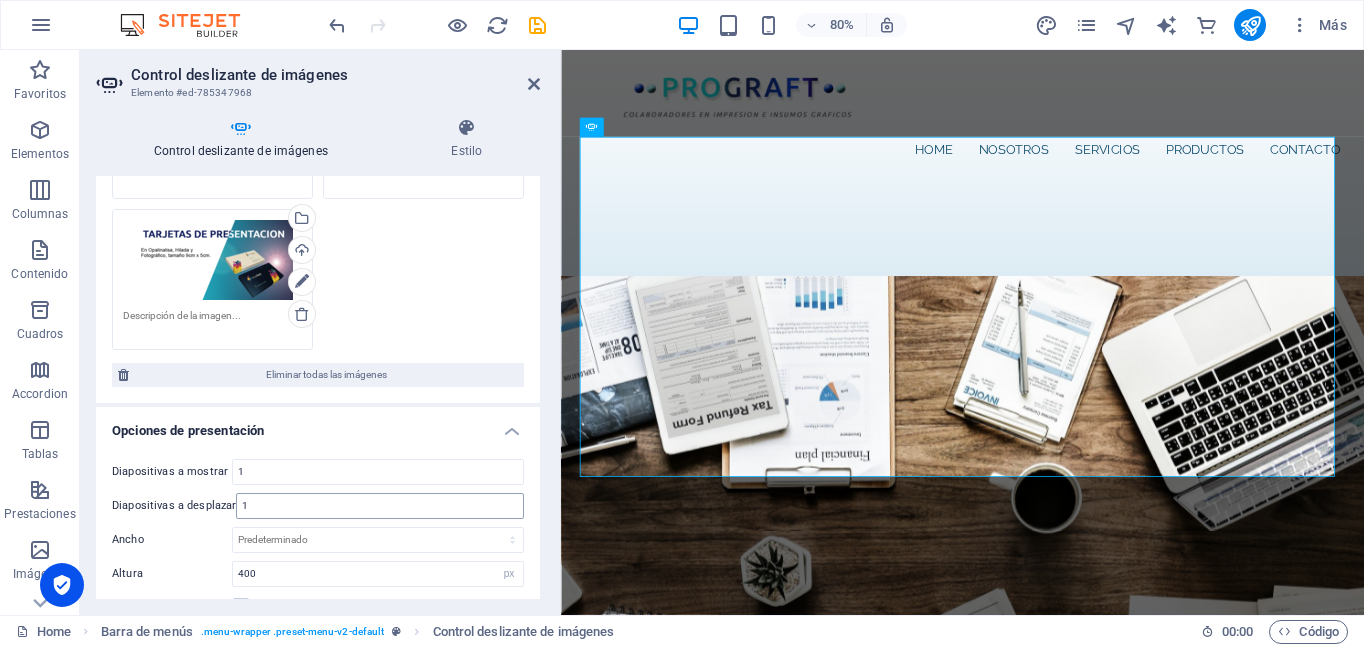 scroll, scrollTop: 300, scrollLeft: 0, axis: vertical 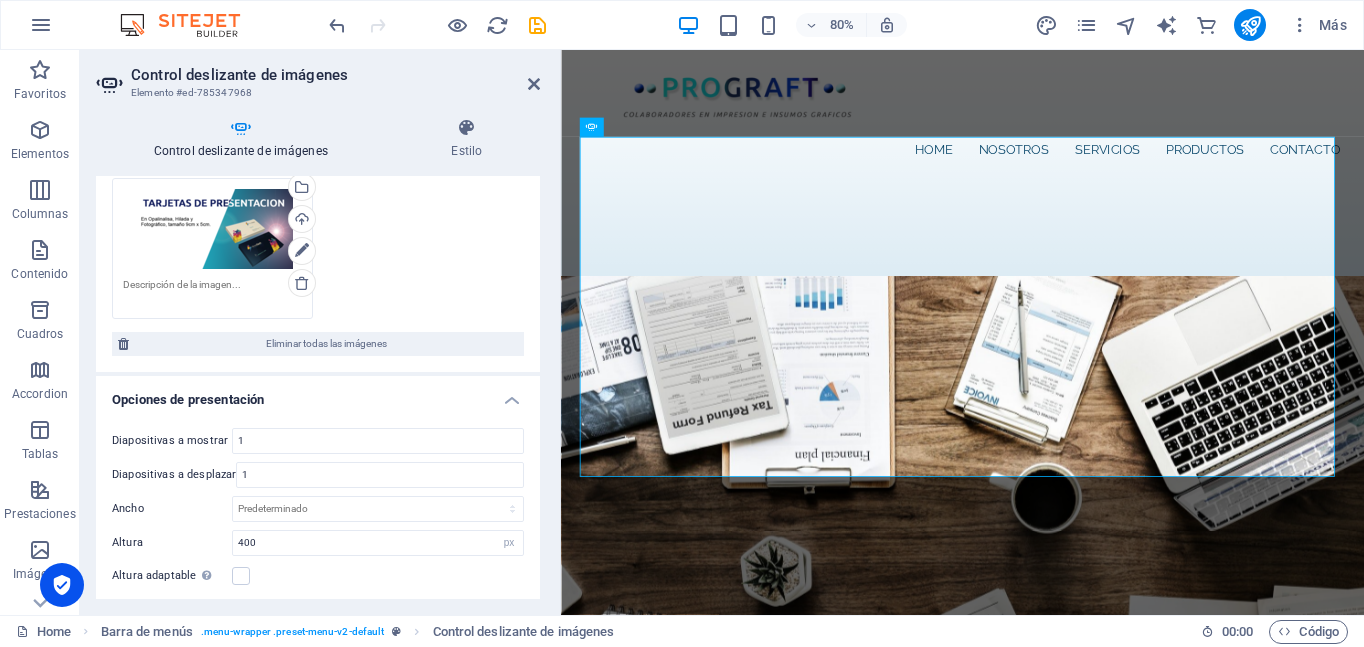 click on "Arrastra archivos aquí, haz clic para escoger archivos o  selecciona archivos de Archivos o de nuestra galería gratuita de fotos y vídeos" at bounding box center (212, 229) 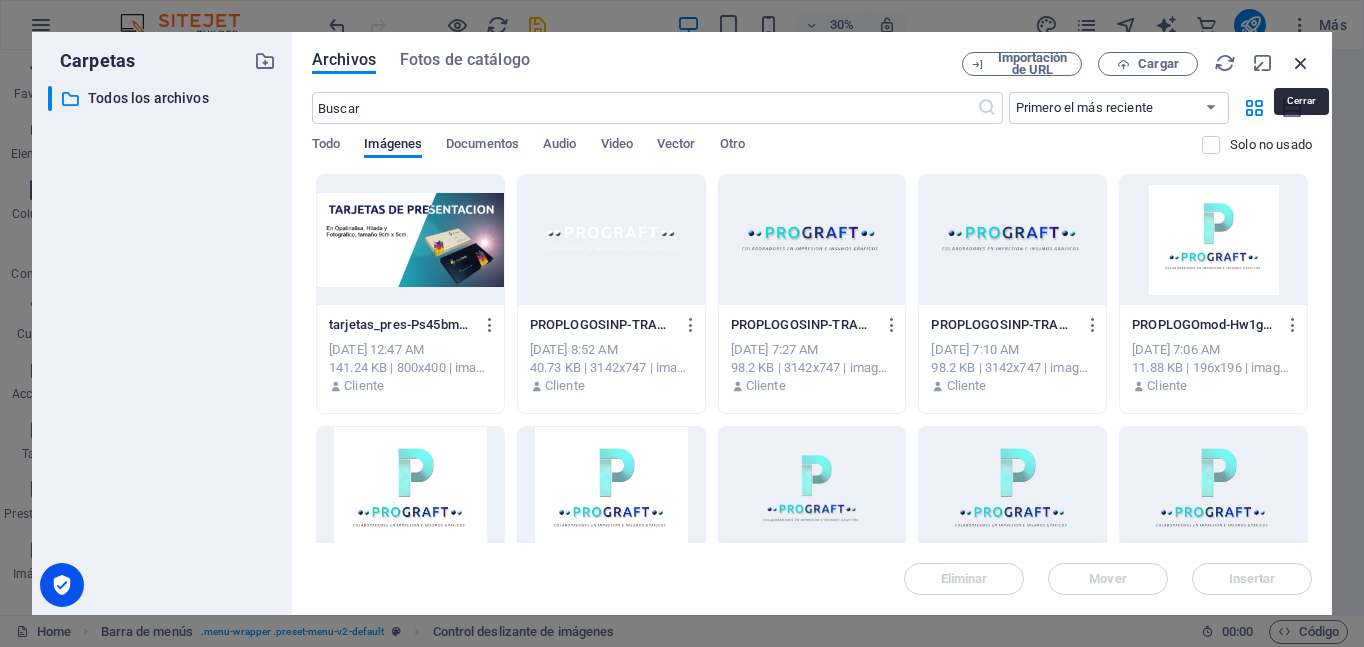 drag, startPoint x: 1298, startPoint y: 65, endPoint x: 710, endPoint y: 91, distance: 588.5745 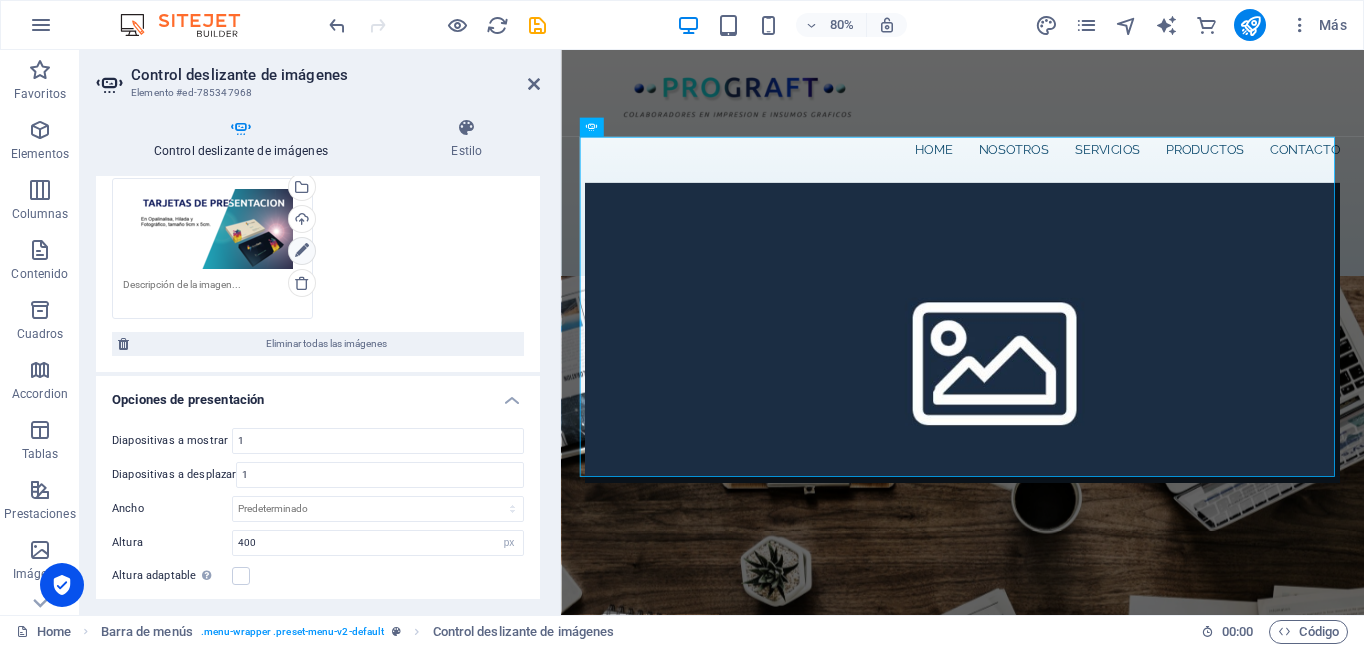 click at bounding box center (302, 251) 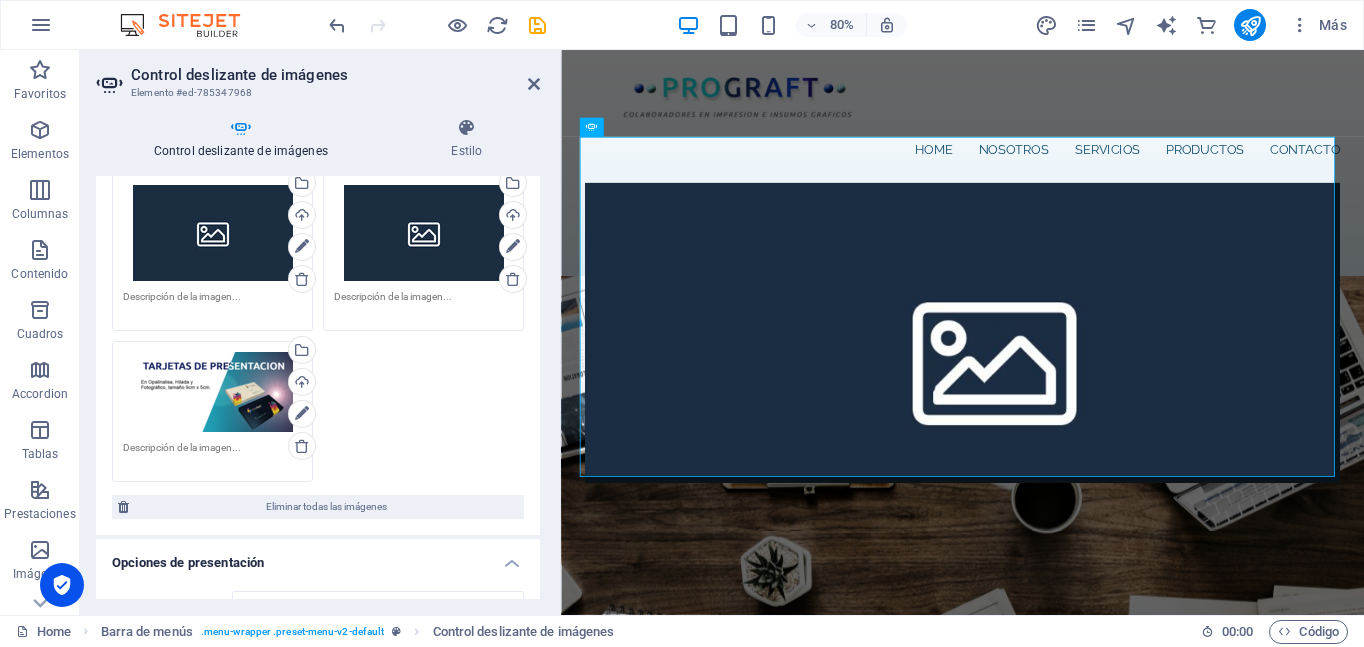 scroll, scrollTop: 0, scrollLeft: 0, axis: both 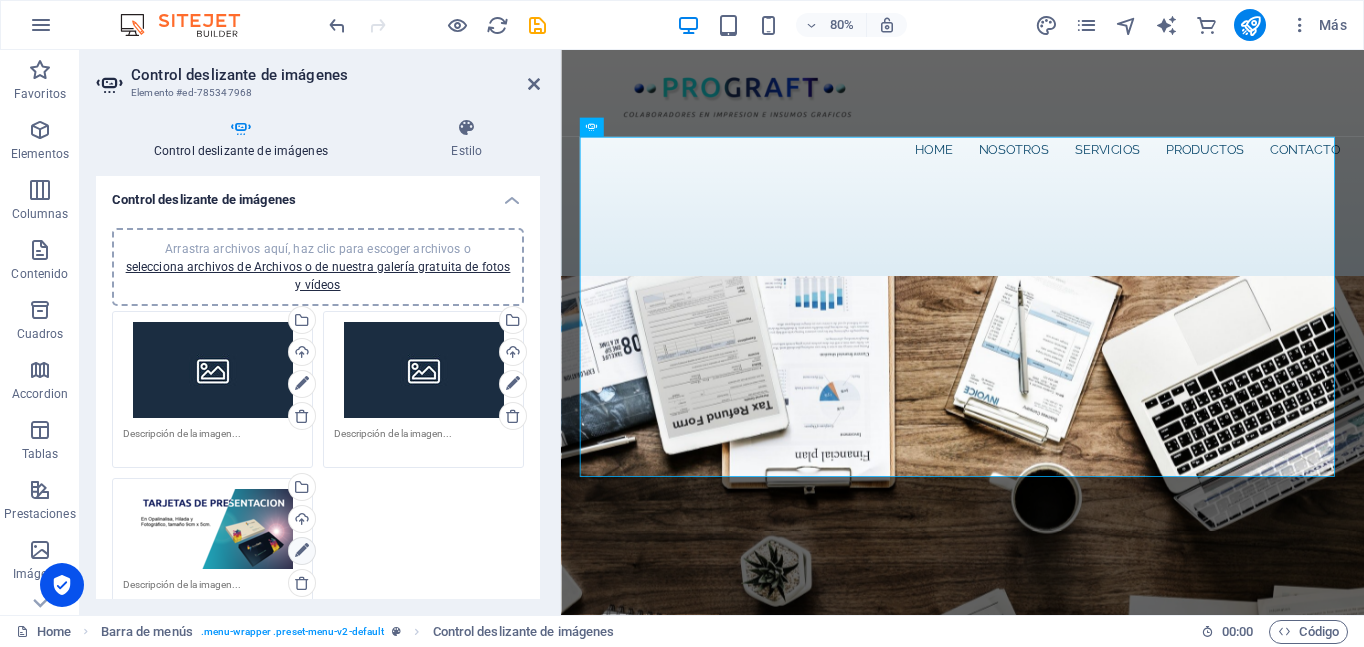 click at bounding box center (302, 551) 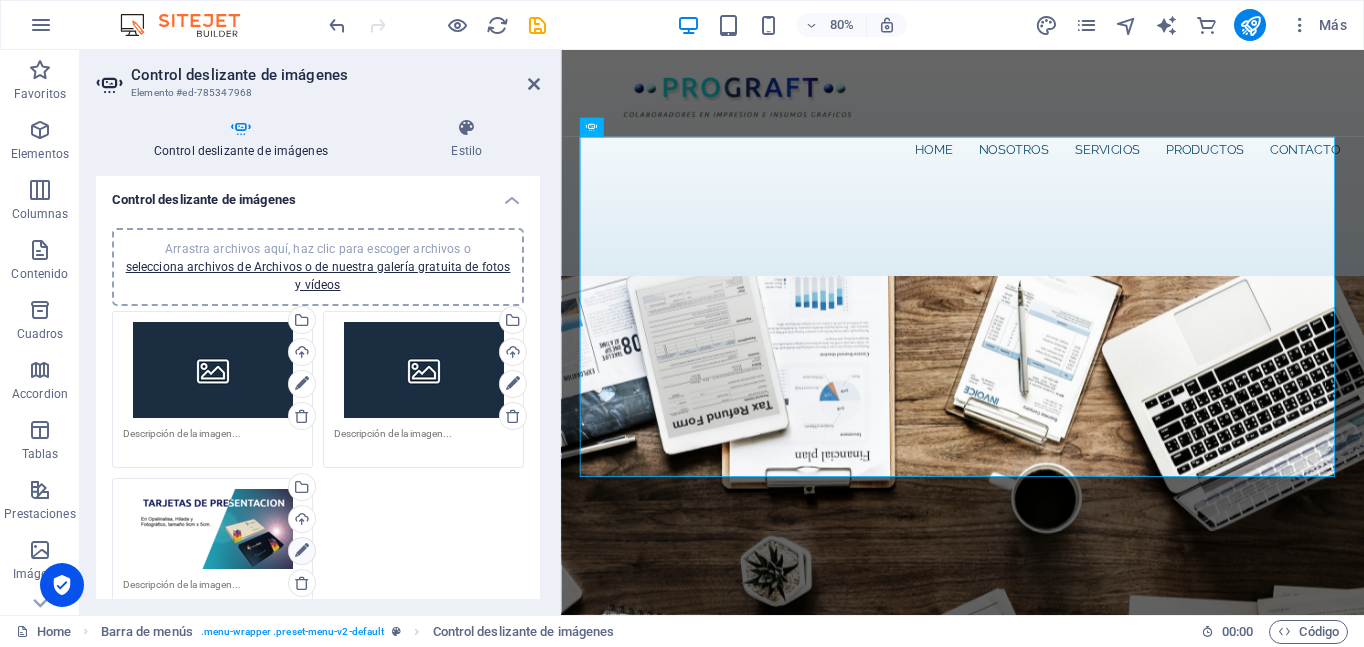 click at bounding box center (302, 551) 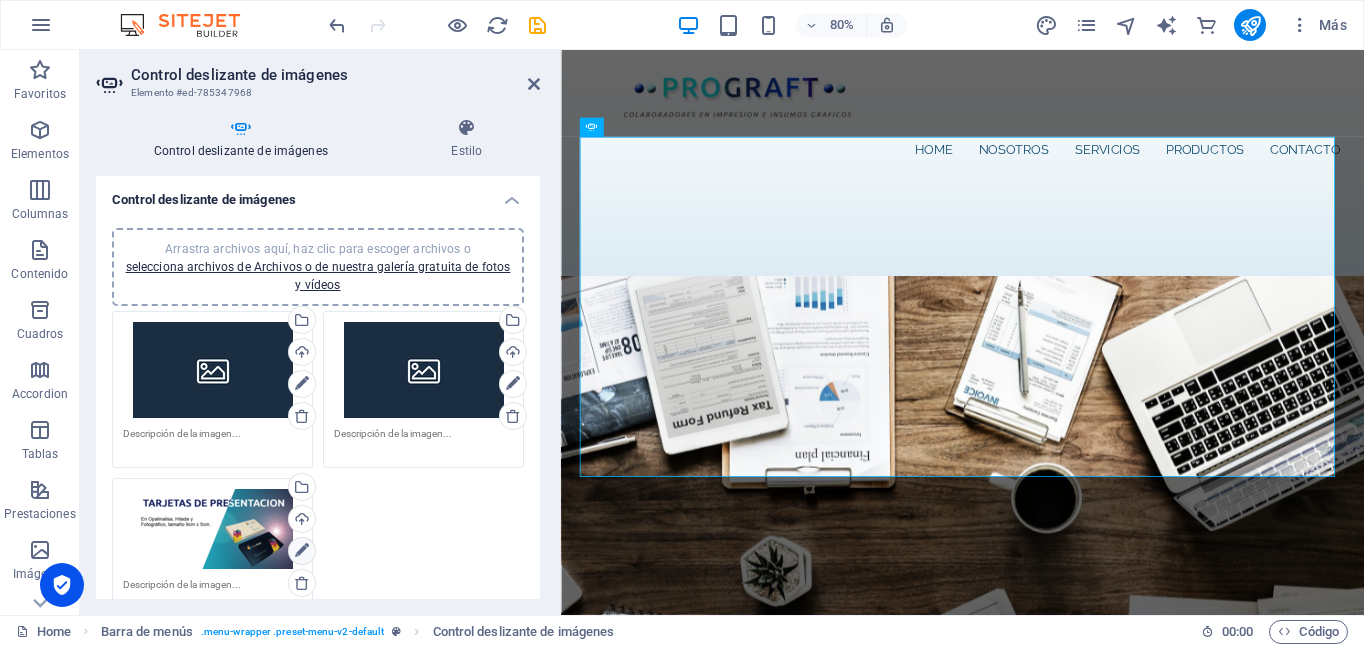 click at bounding box center (302, 551) 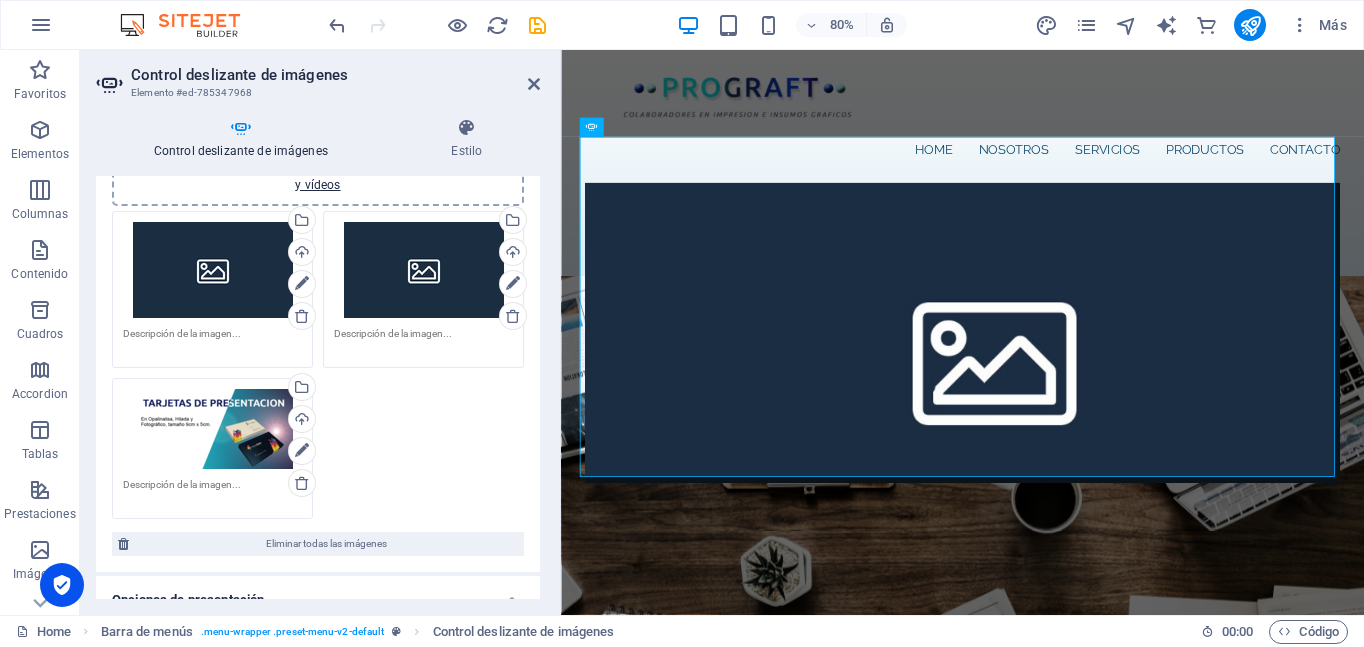 scroll, scrollTop: 200, scrollLeft: 0, axis: vertical 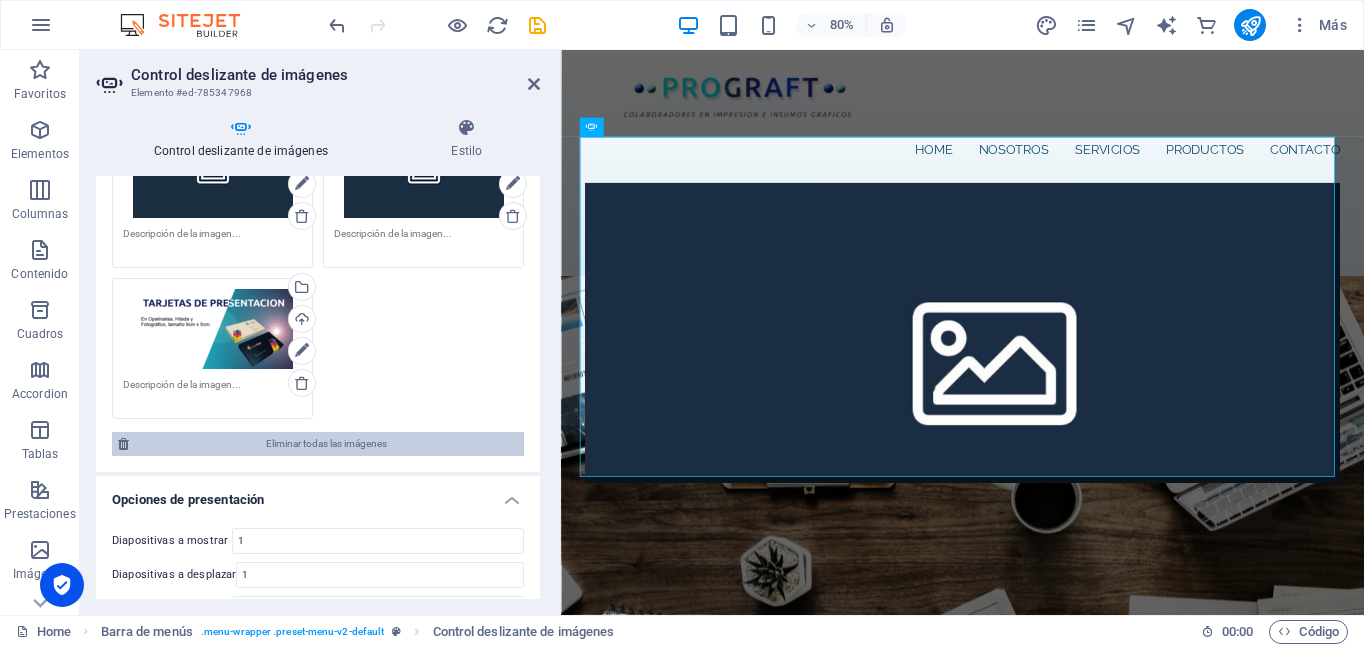 click on "Eliminar todas las imágenes" at bounding box center (326, 444) 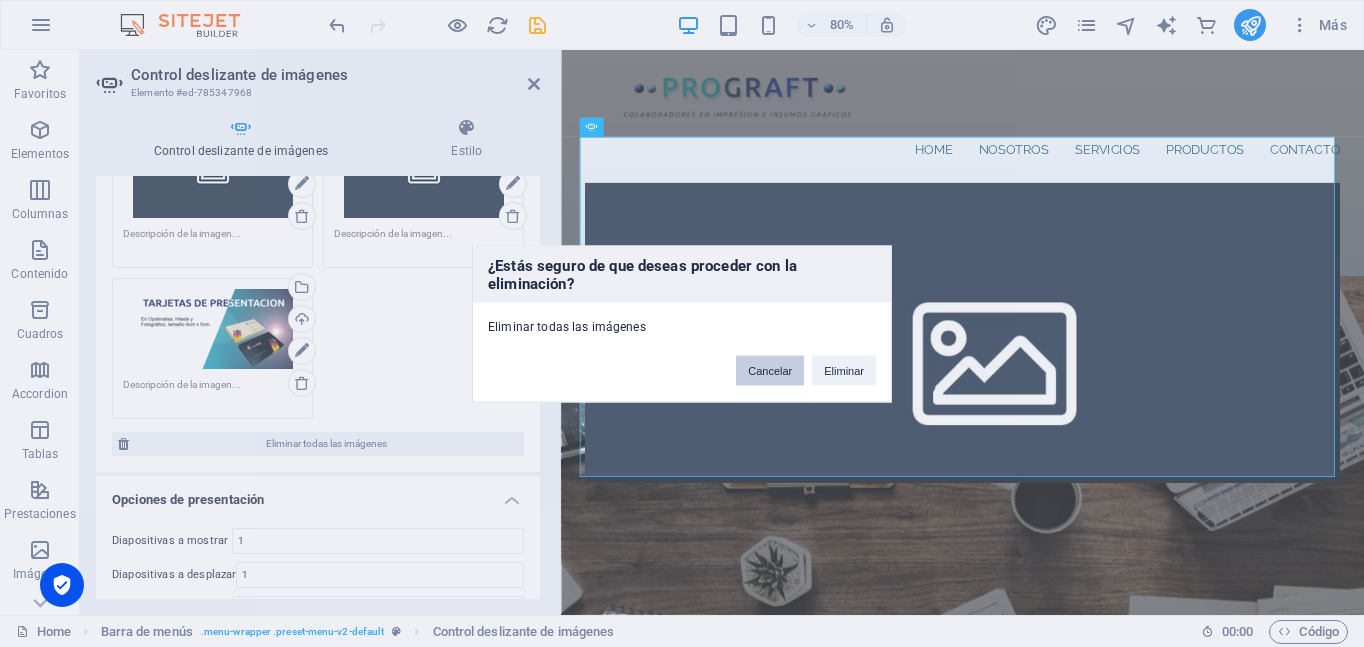 click on "Cancelar" at bounding box center [770, 370] 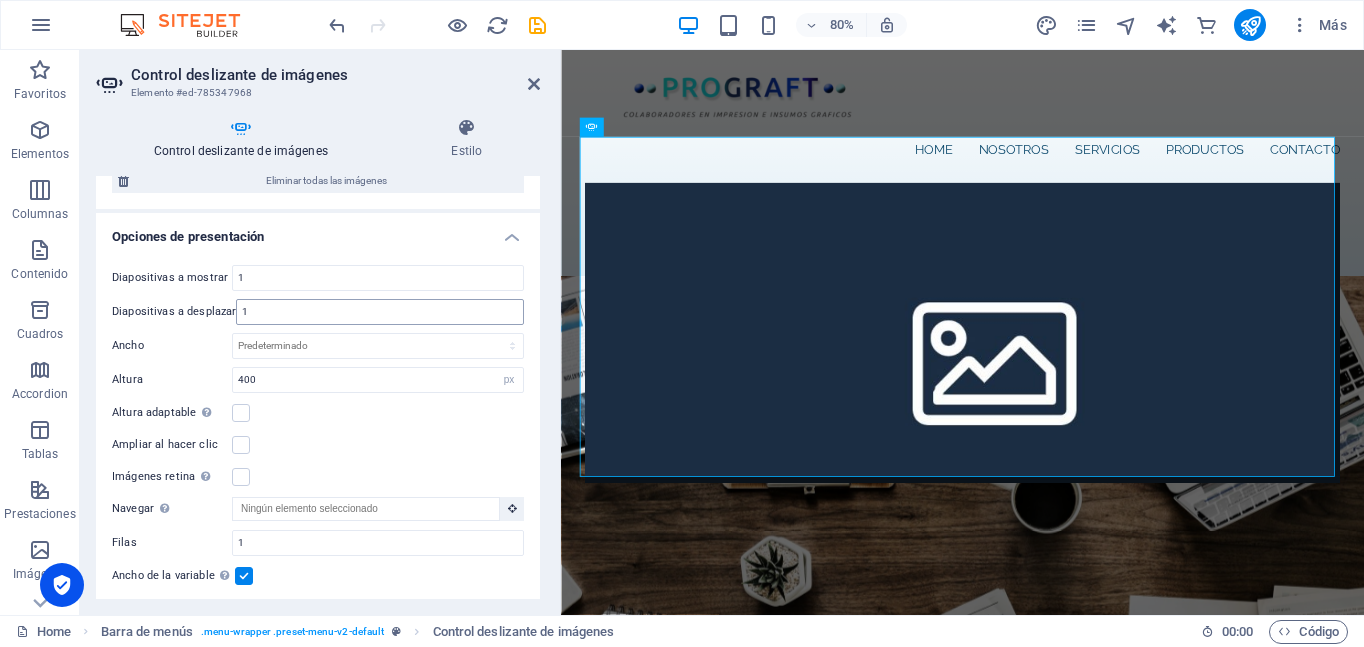 scroll, scrollTop: 500, scrollLeft: 0, axis: vertical 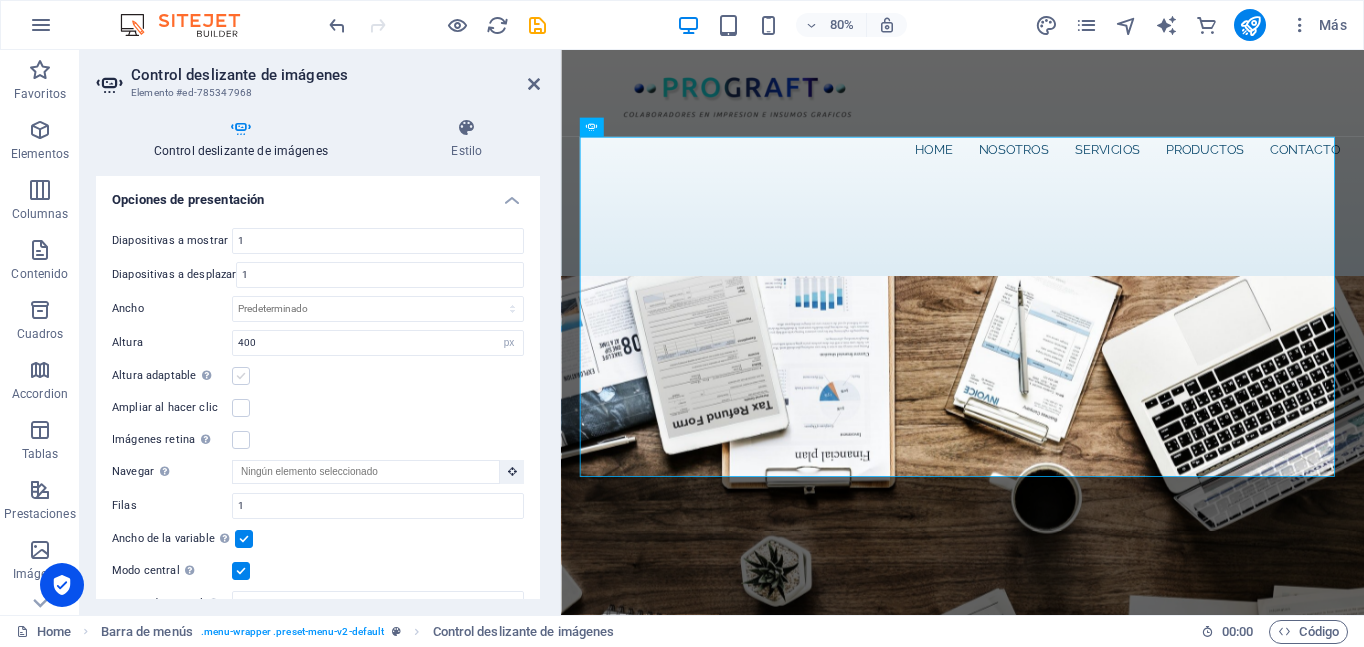 click at bounding box center (241, 376) 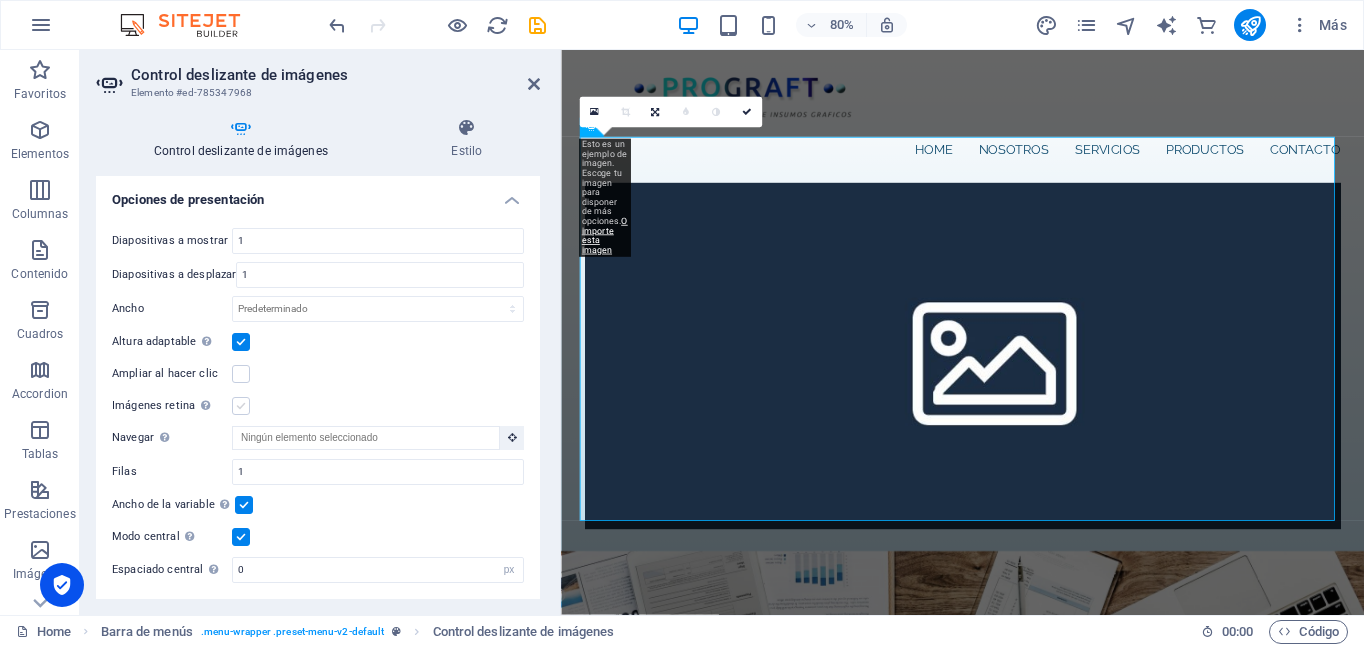 click at bounding box center [241, 406] 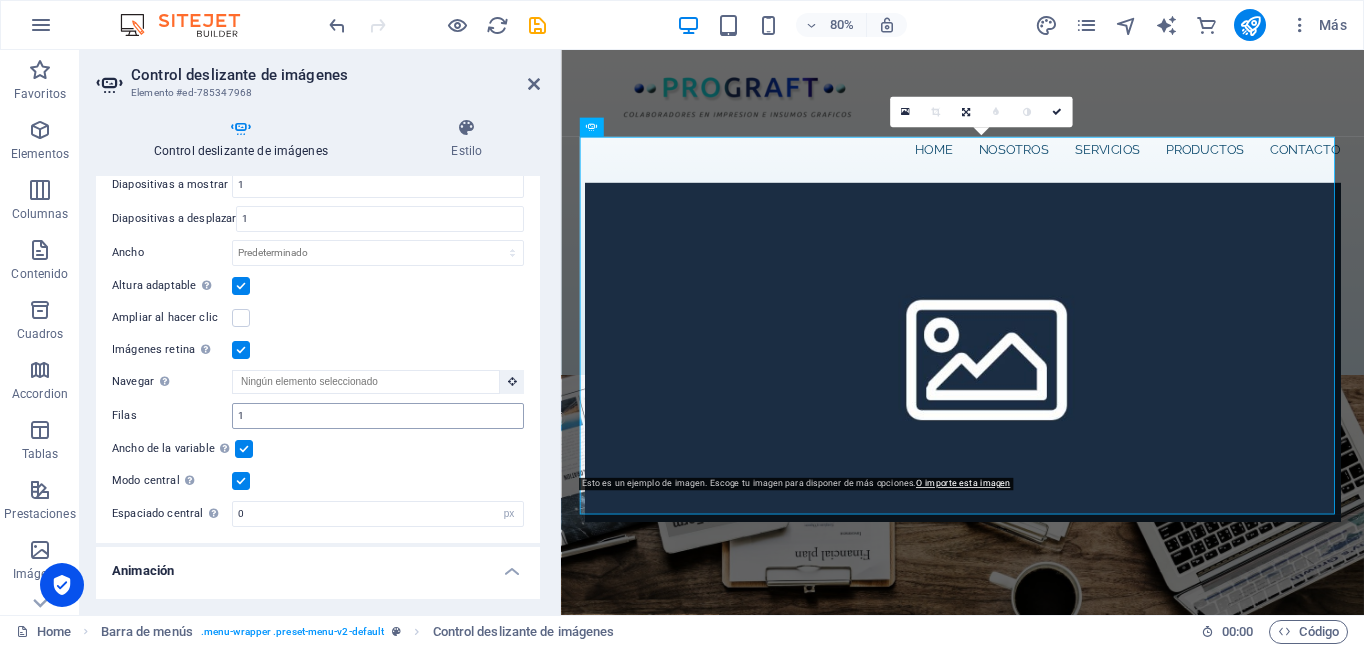 scroll, scrollTop: 156, scrollLeft: 0, axis: vertical 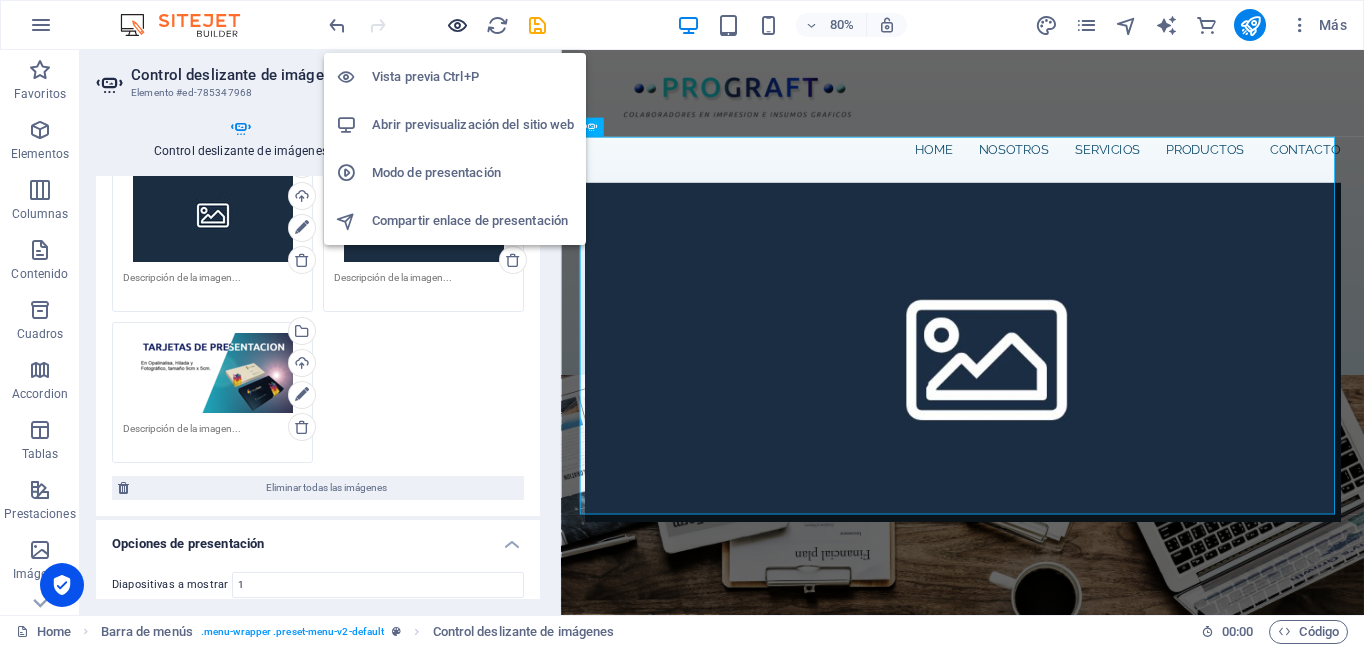 click at bounding box center [457, 25] 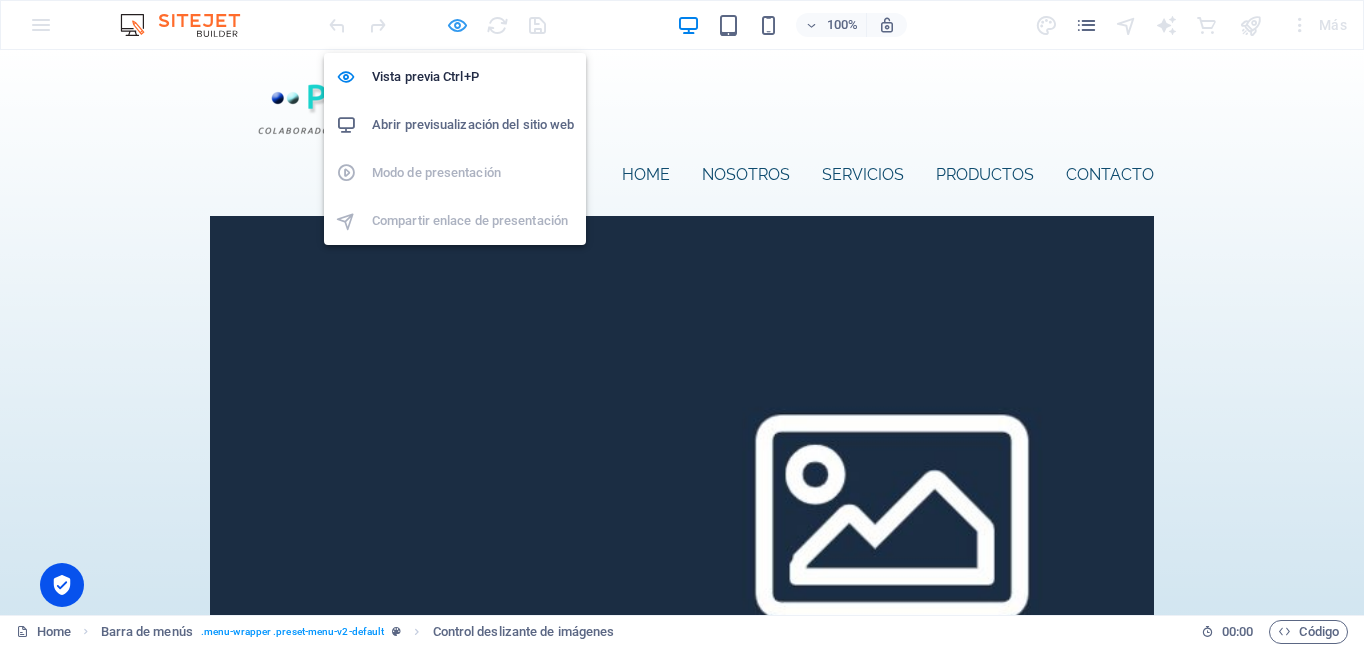 click at bounding box center (457, 25) 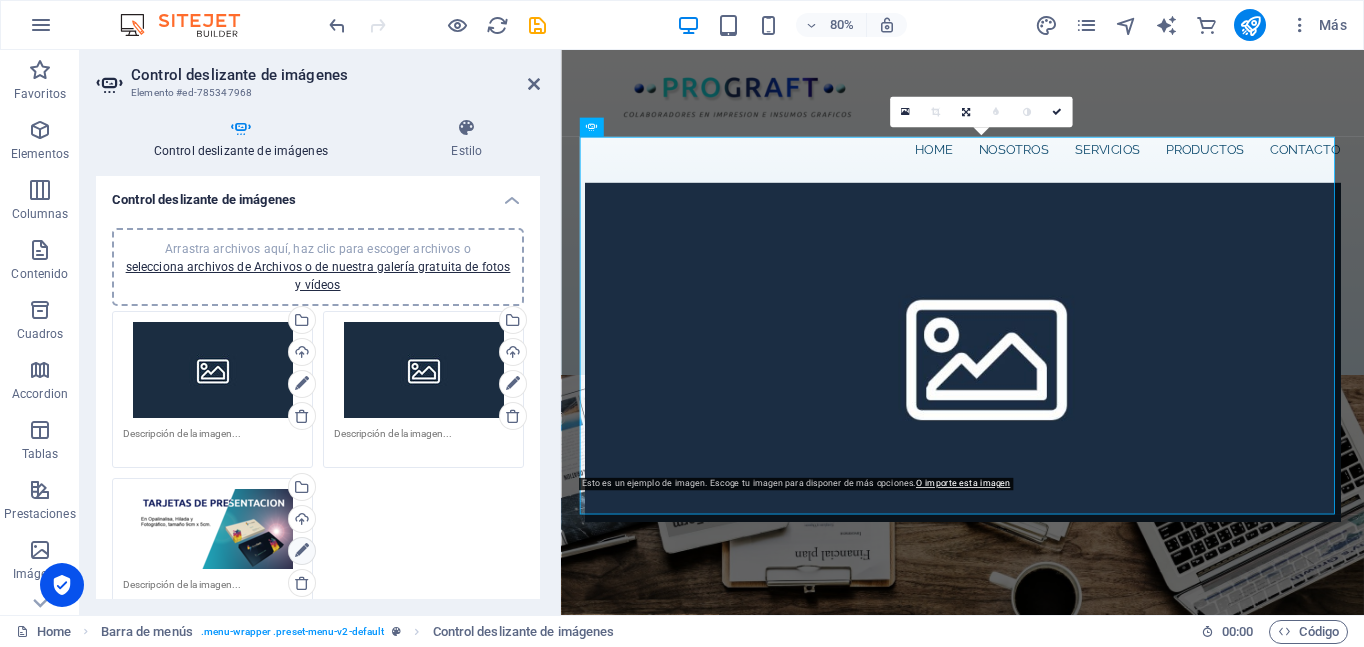 click at bounding box center (302, 551) 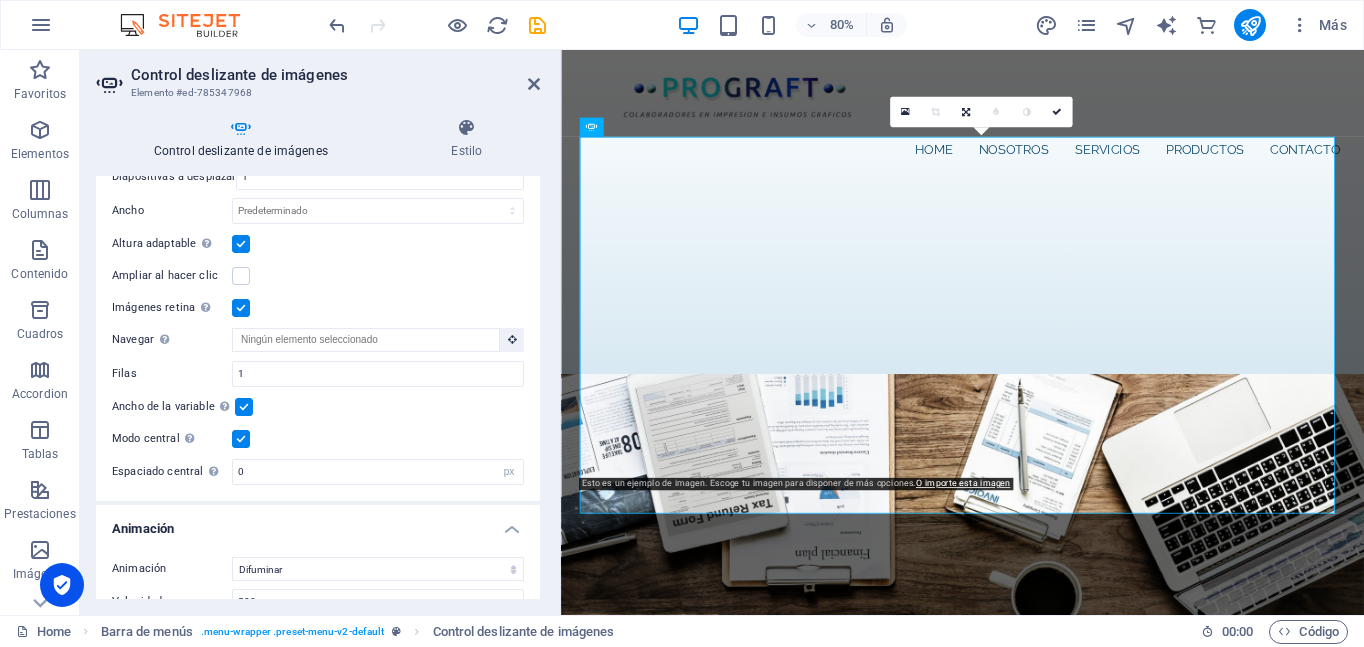 scroll, scrollTop: 600, scrollLeft: 0, axis: vertical 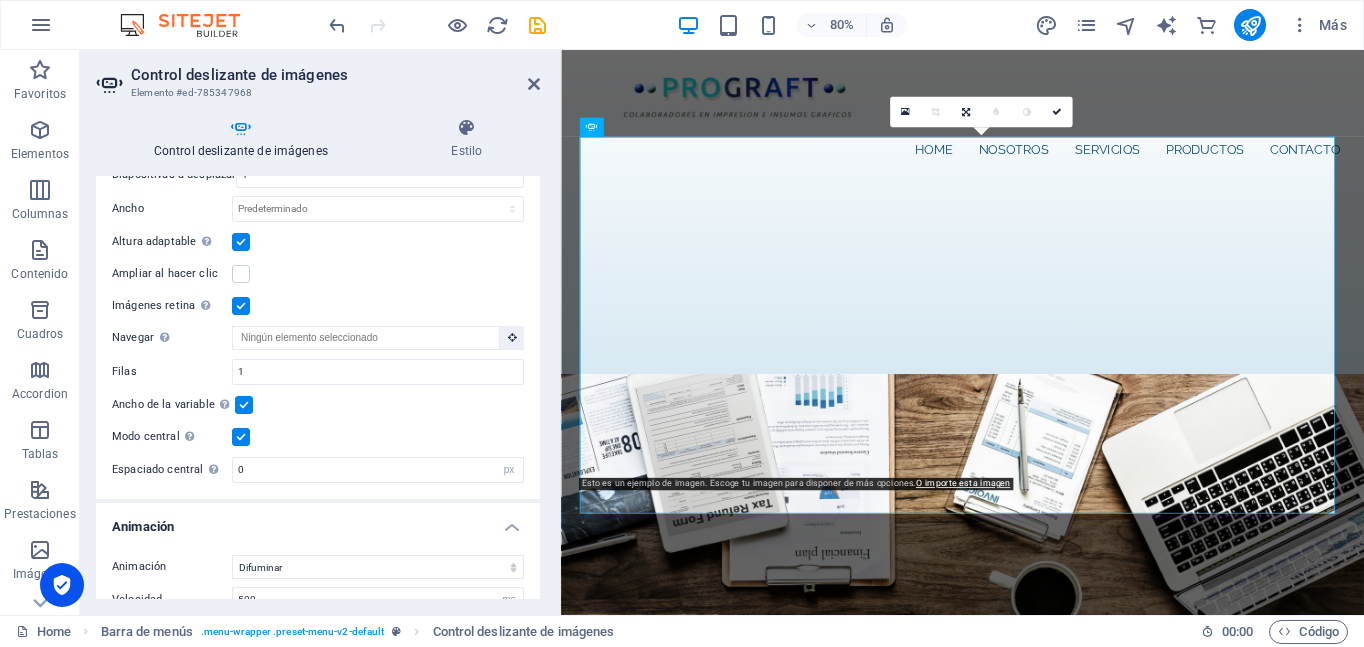 click at bounding box center (241, 306) 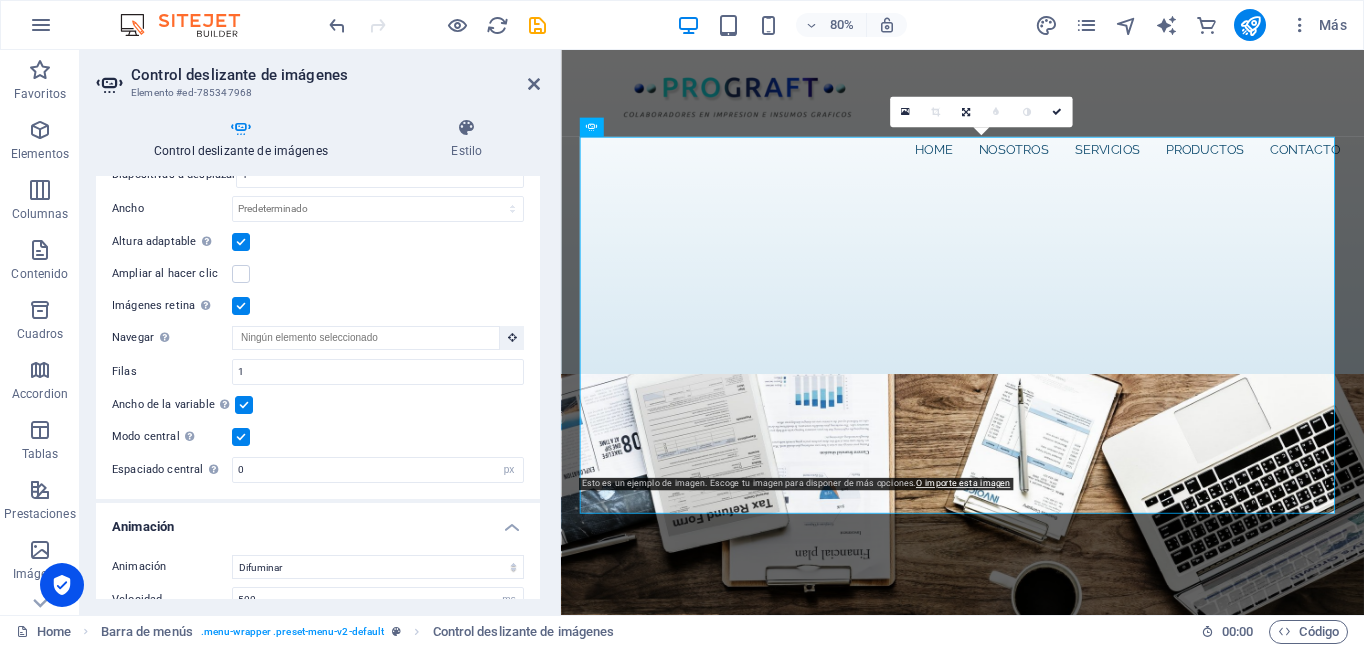 click on "Imágenes retina Automáticamente cargar tamaños optimizados de smartphone e imagen retina." at bounding box center [0, 0] 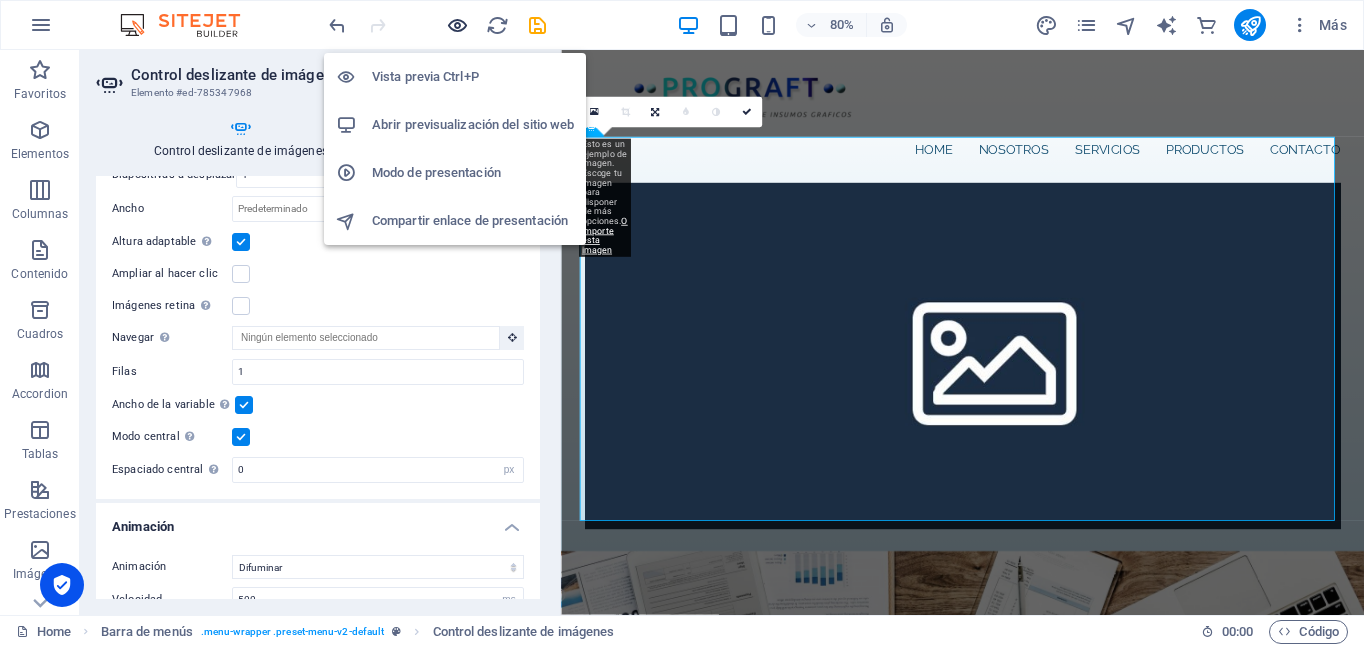 click at bounding box center (457, 25) 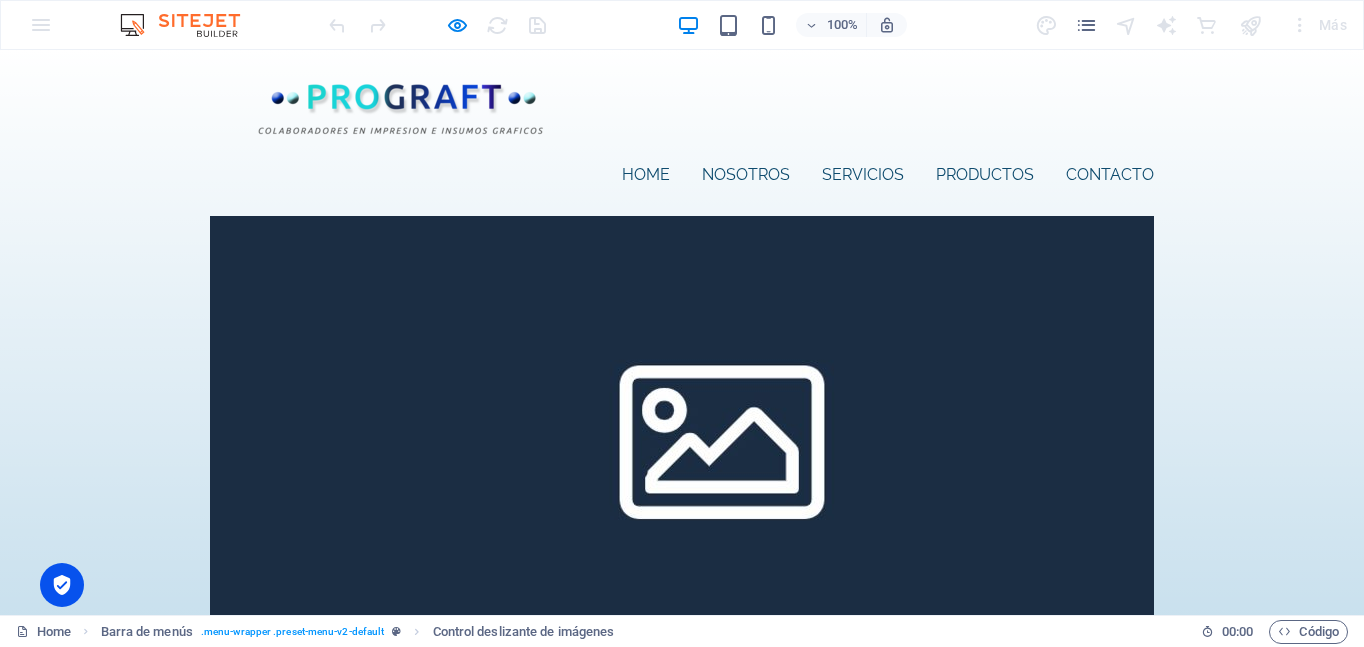 click at bounding box center (210, 666) 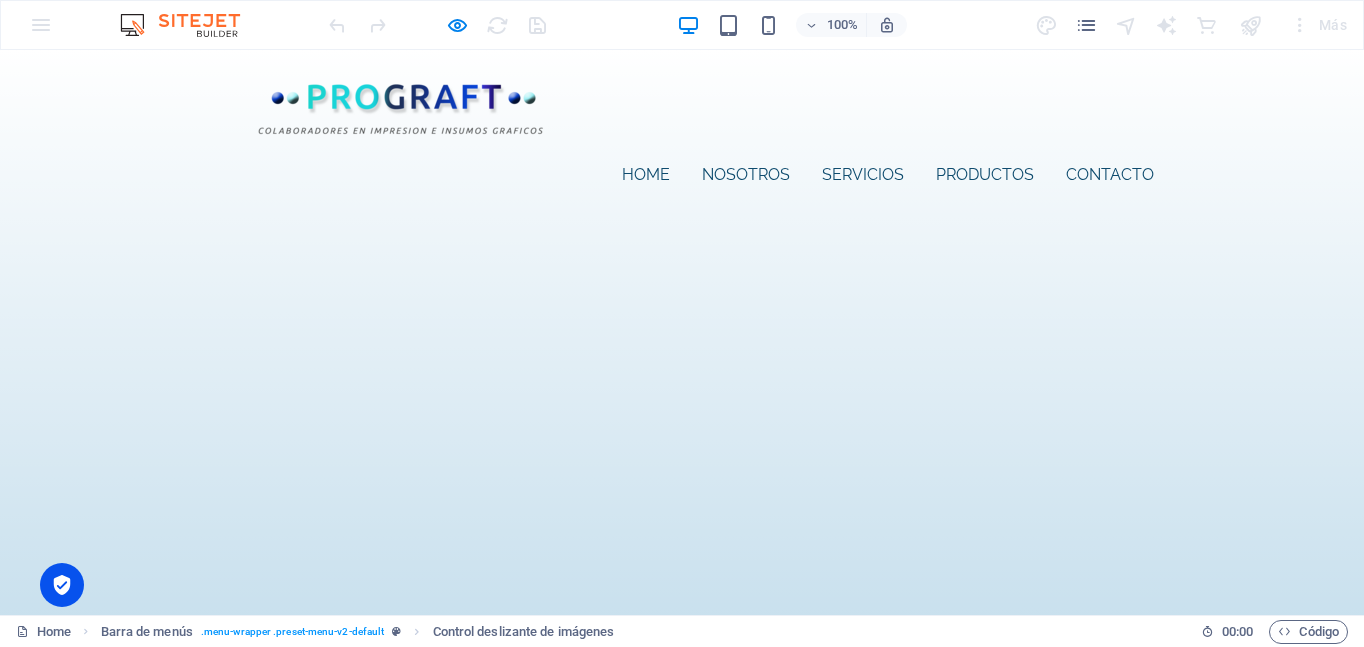 click at bounding box center (210, 666) 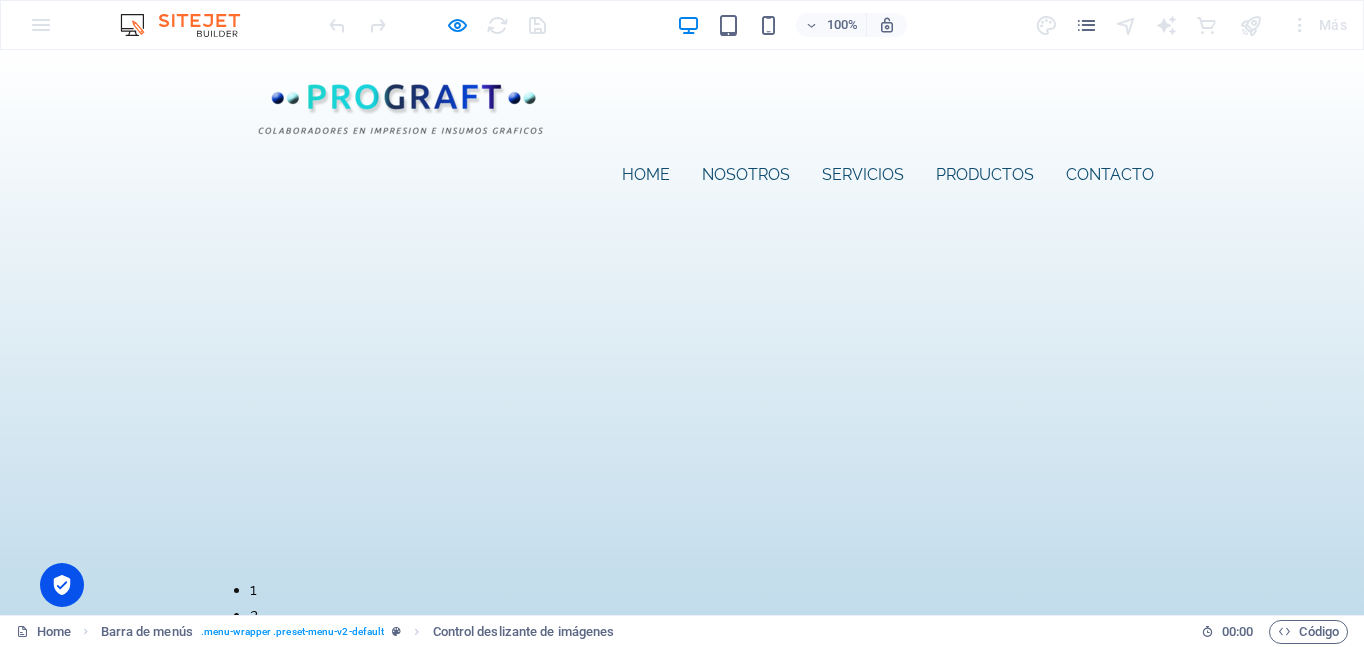 click at bounding box center (210, 571) 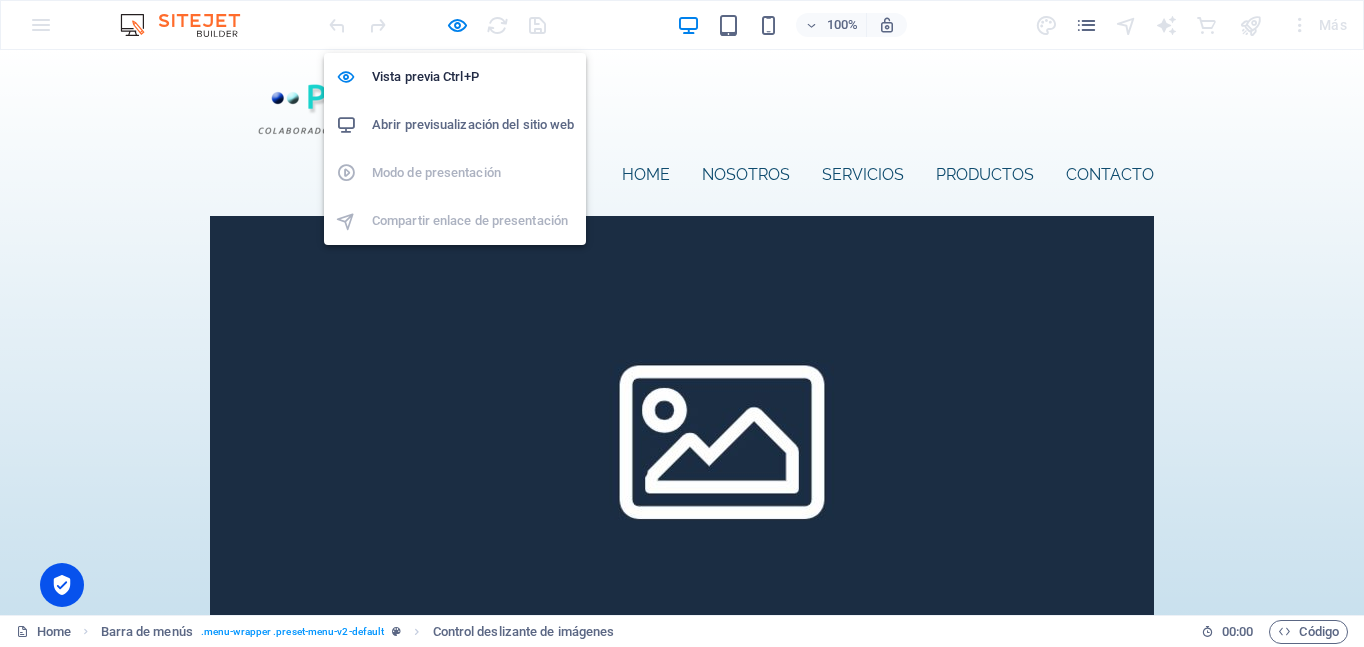 drag, startPoint x: 453, startPoint y: 23, endPoint x: 465, endPoint y: 121, distance: 98.731964 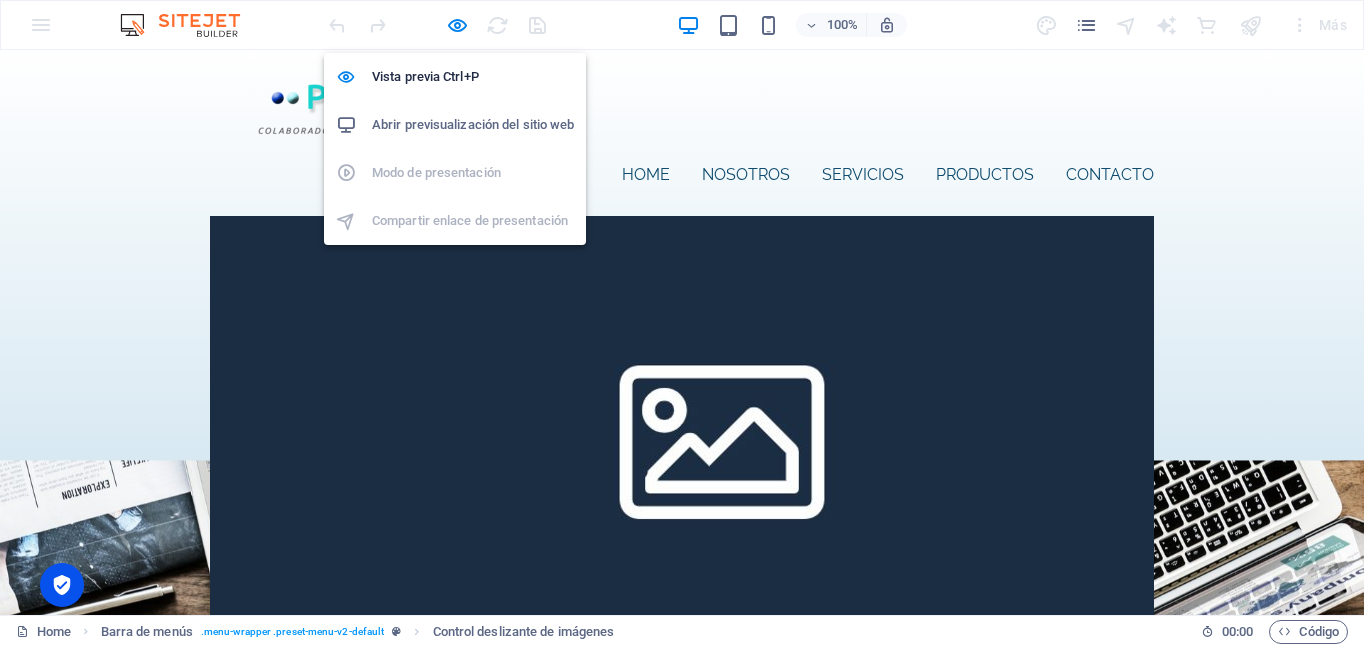 select on "px" 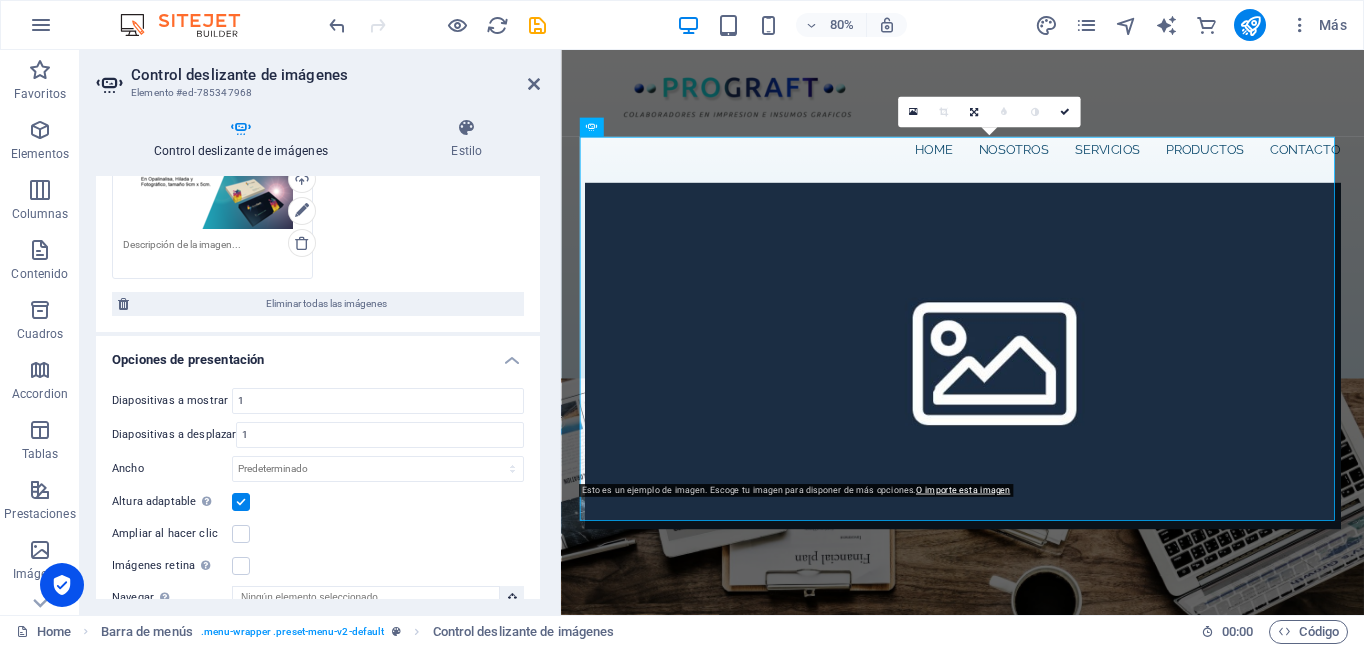 scroll, scrollTop: 400, scrollLeft: 0, axis: vertical 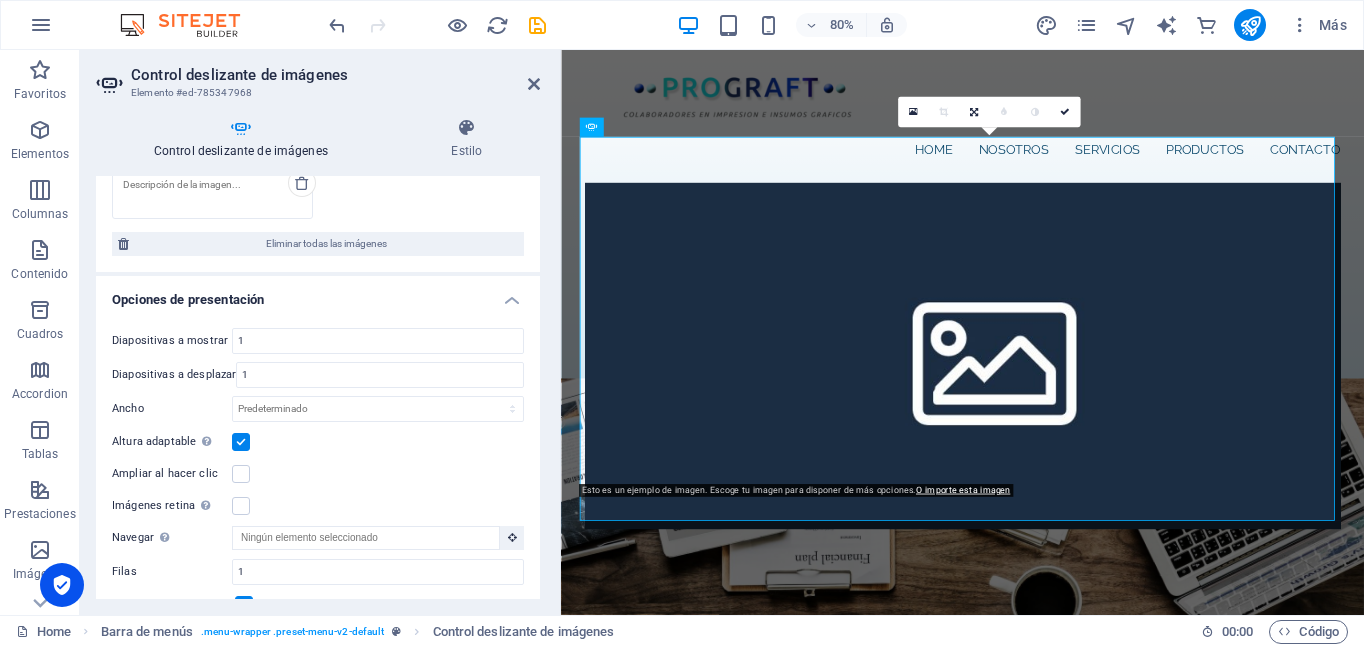 click at bounding box center (241, 442) 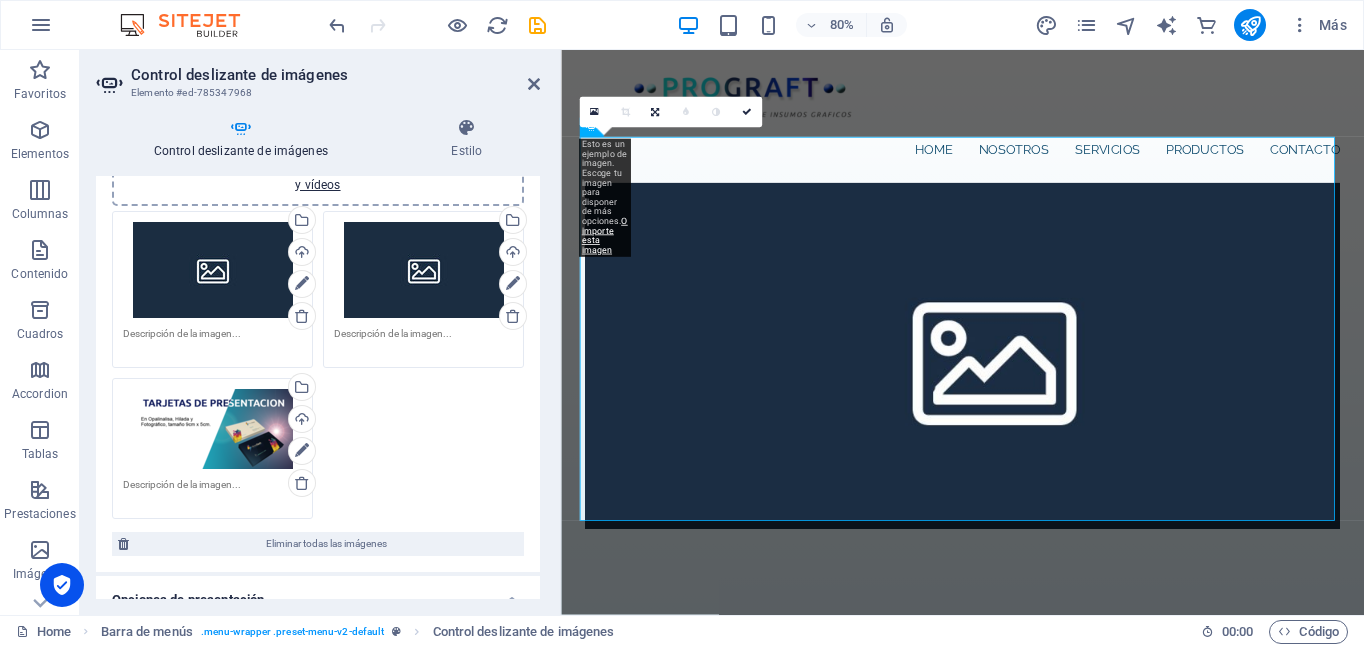 scroll, scrollTop: 0, scrollLeft: 0, axis: both 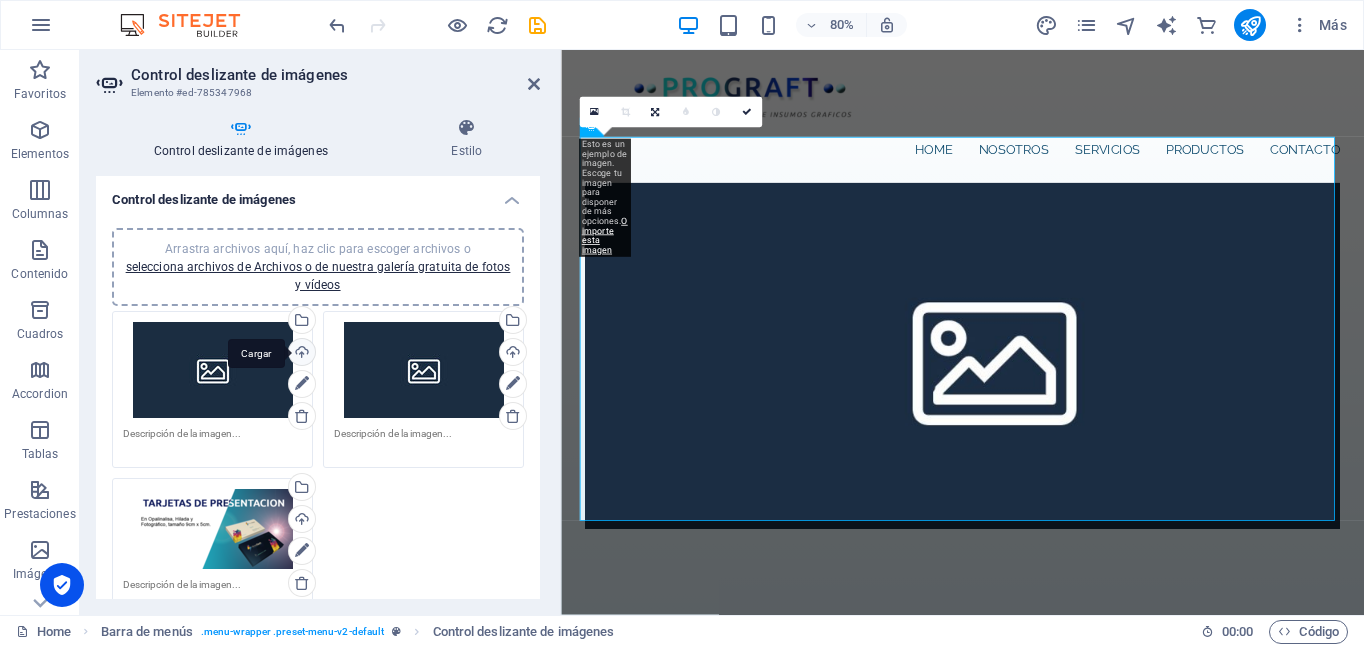 click on "Cargar" at bounding box center (300, 354) 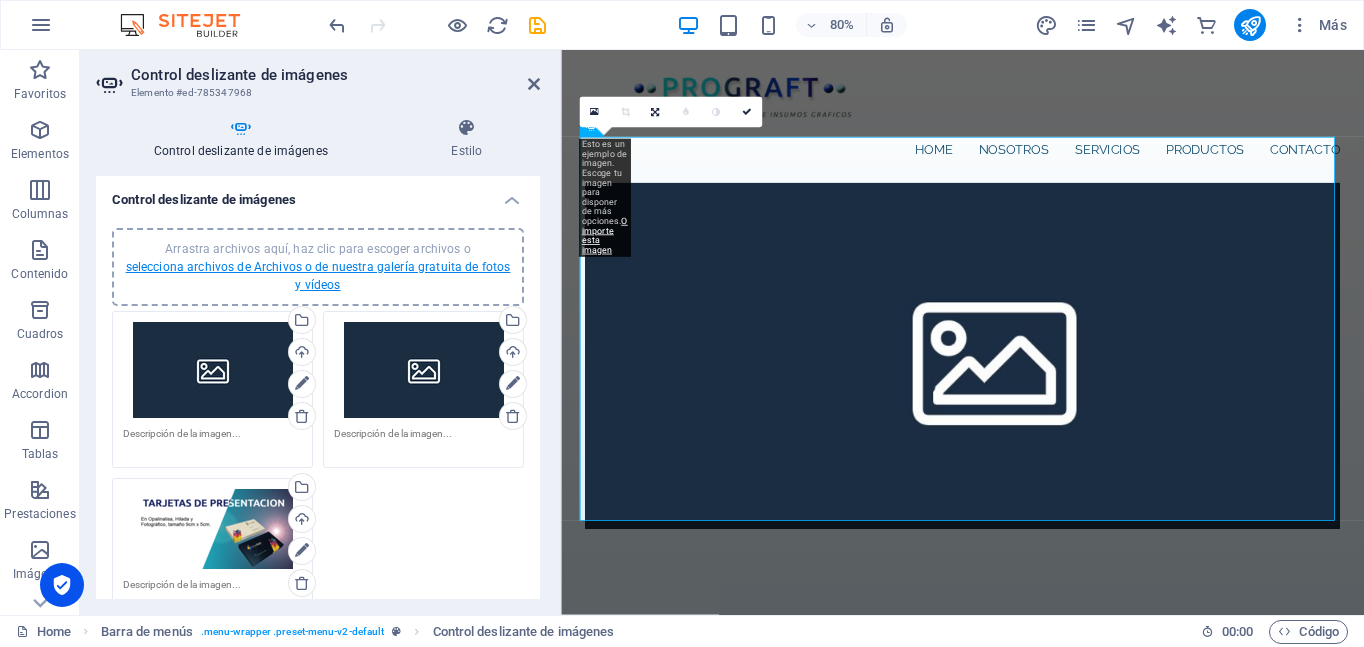 click on "selecciona archivos de Archivos o de nuestra galería gratuita de fotos y vídeos" at bounding box center (318, 276) 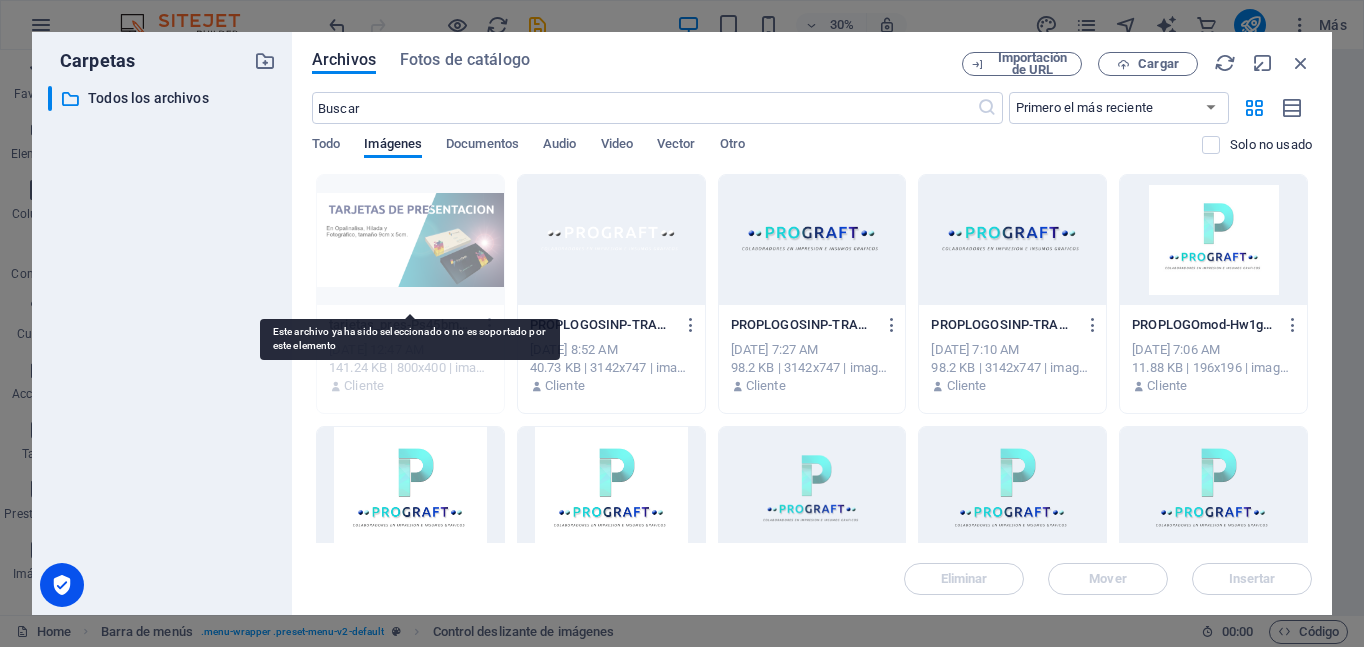 click at bounding box center [410, 240] 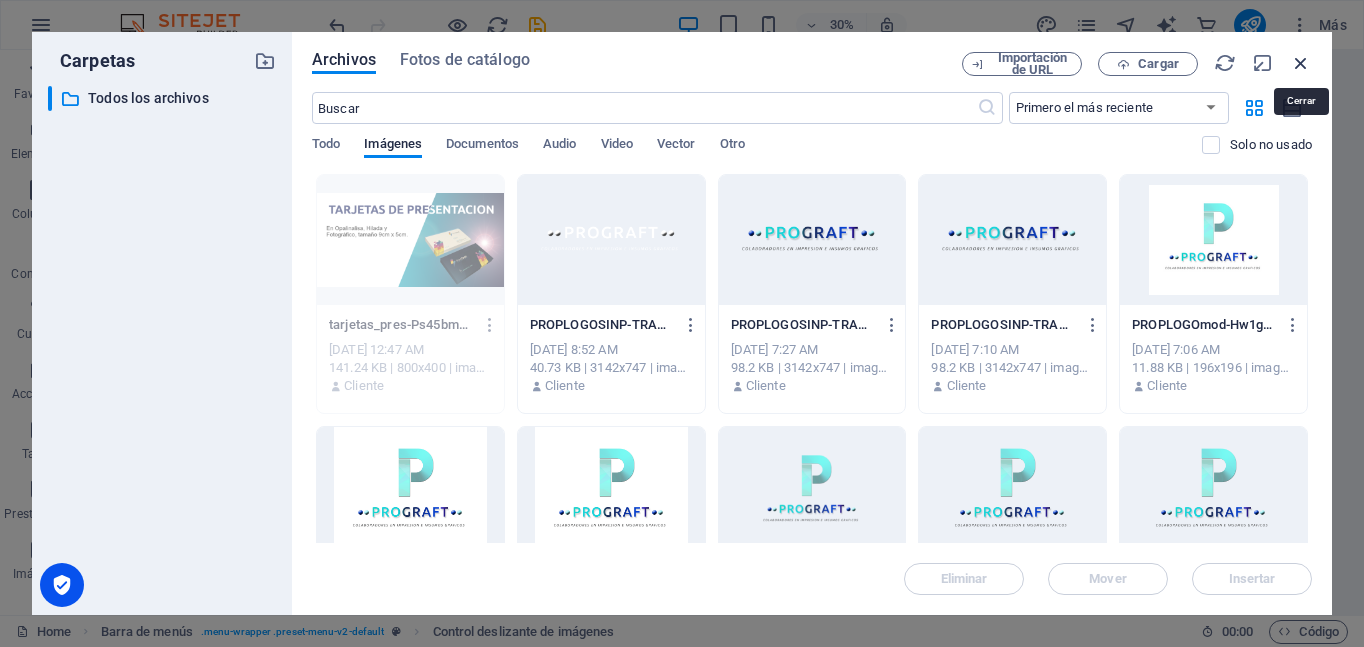 click at bounding box center (1301, 63) 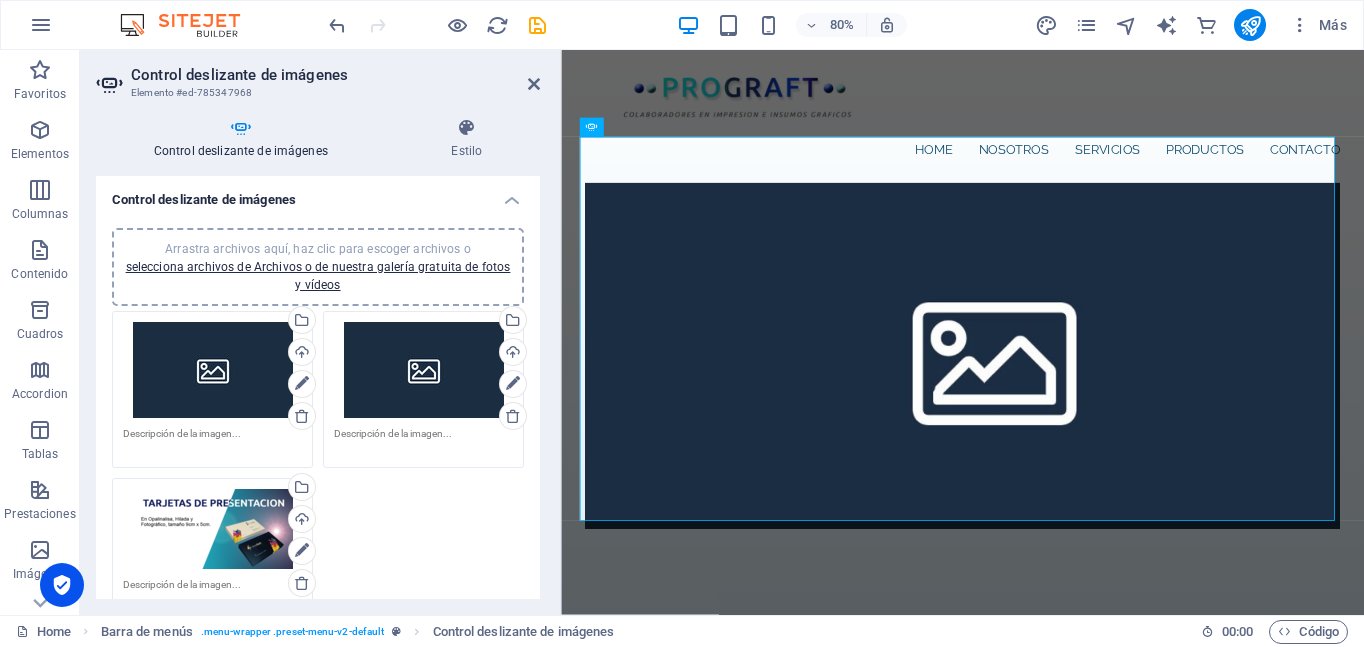 click on "Arrastra archivos aquí, haz clic para escoger archivos o  selecciona archivos de Archivos o de nuestra galería gratuita de fotos y vídeos" at bounding box center (212, 529) 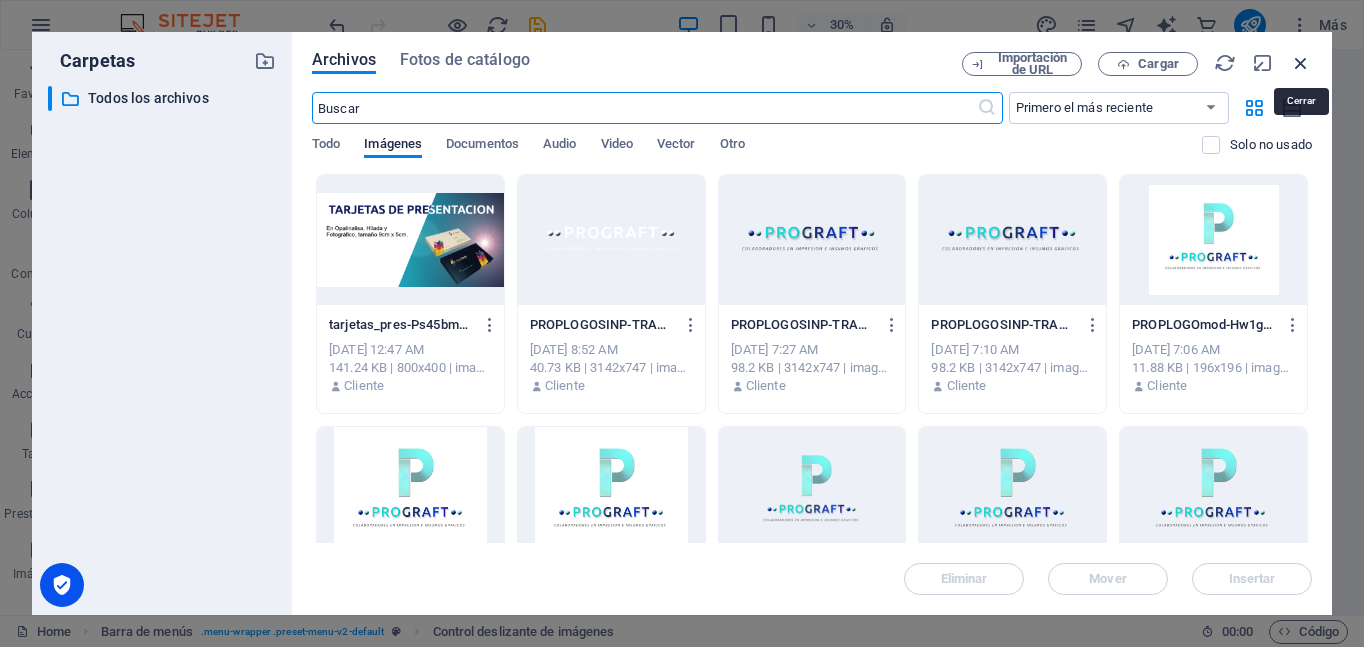 drag, startPoint x: 1304, startPoint y: 56, endPoint x: 905, endPoint y: 53, distance: 399.0113 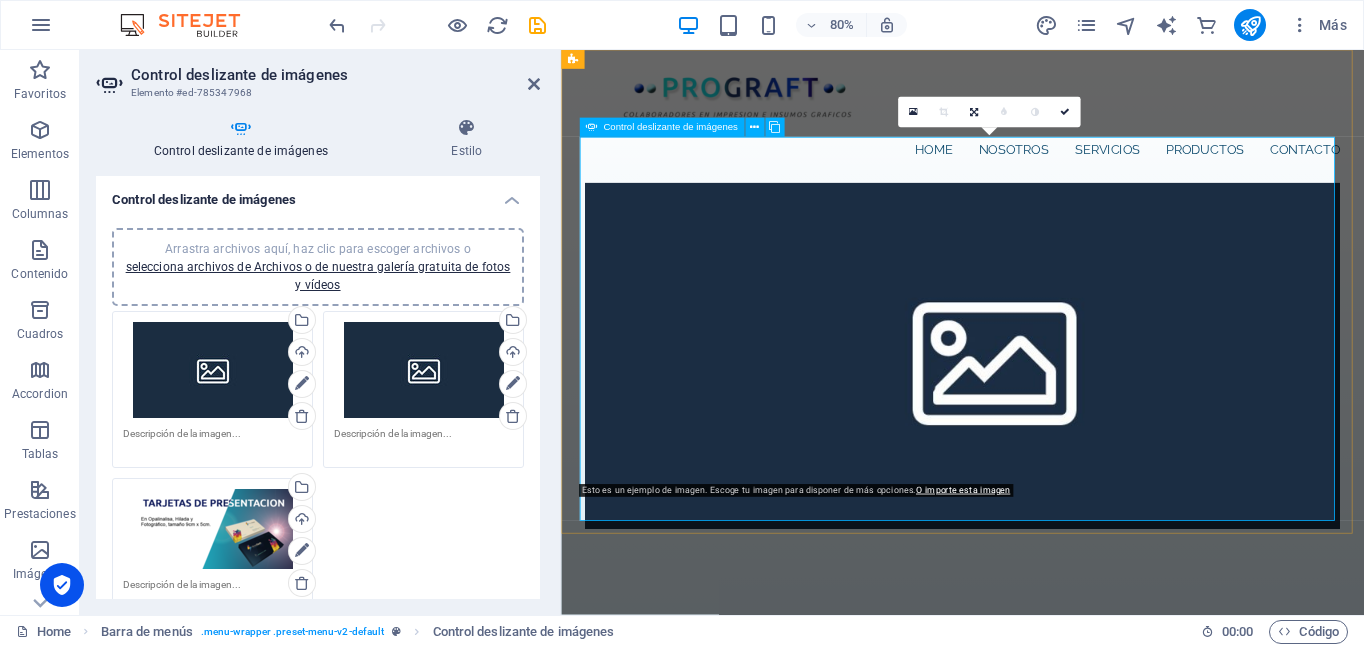 click at bounding box center [591, 1437] 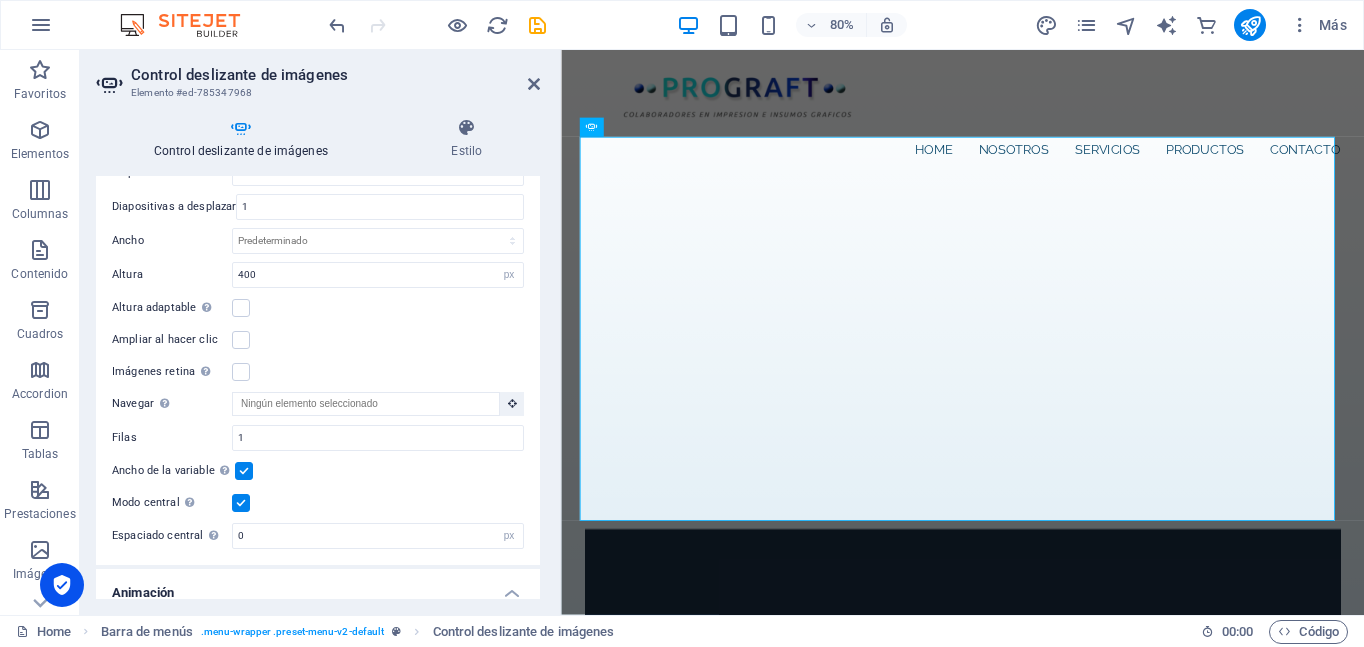 scroll, scrollTop: 600, scrollLeft: 0, axis: vertical 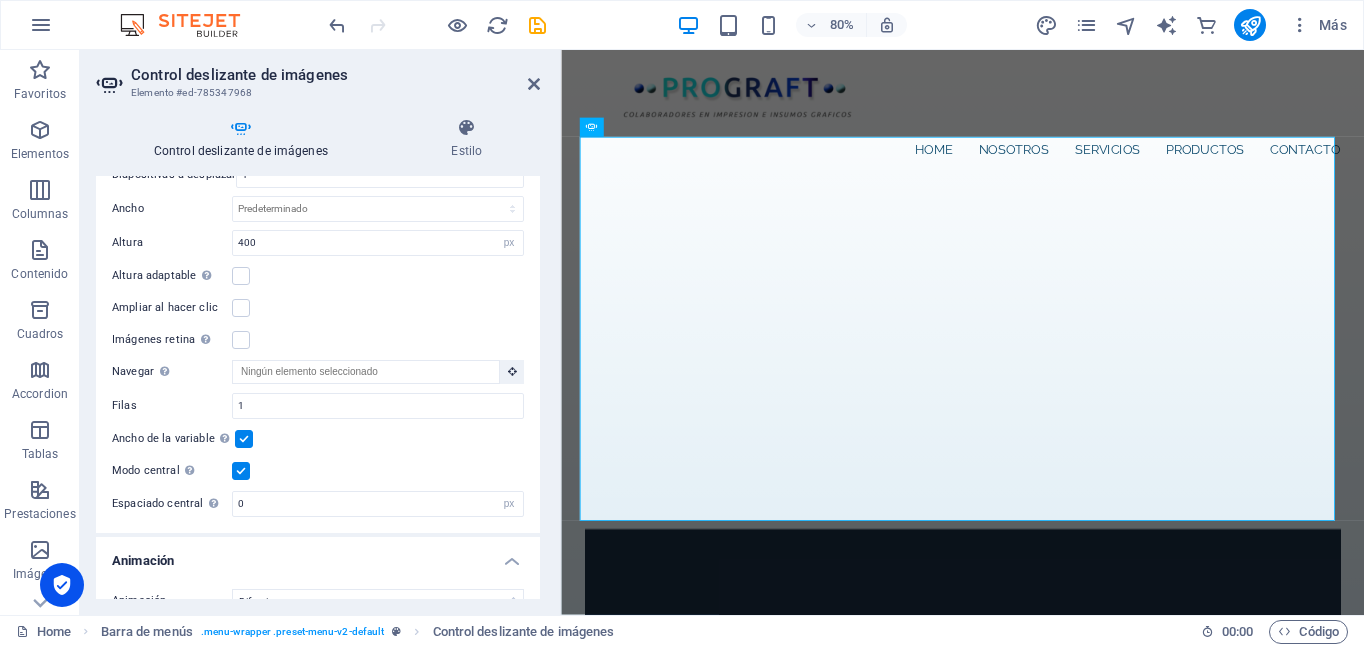 click at bounding box center (244, 439) 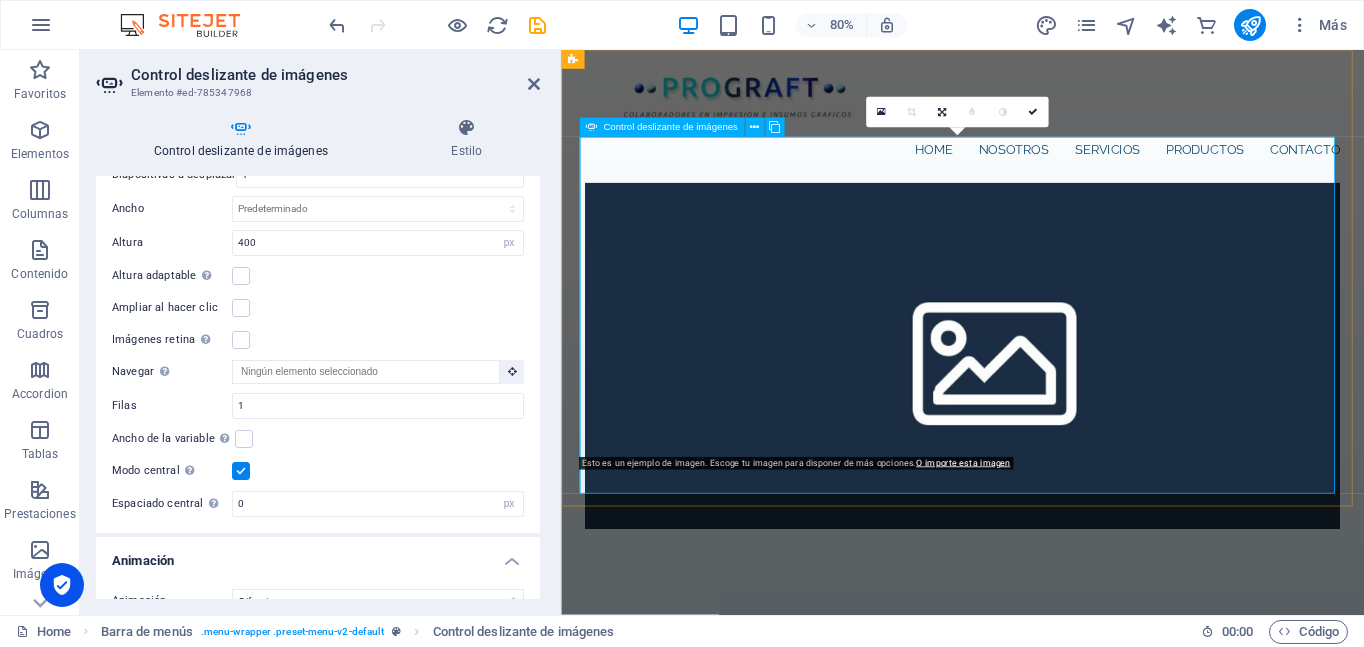 click at bounding box center [591, 1437] 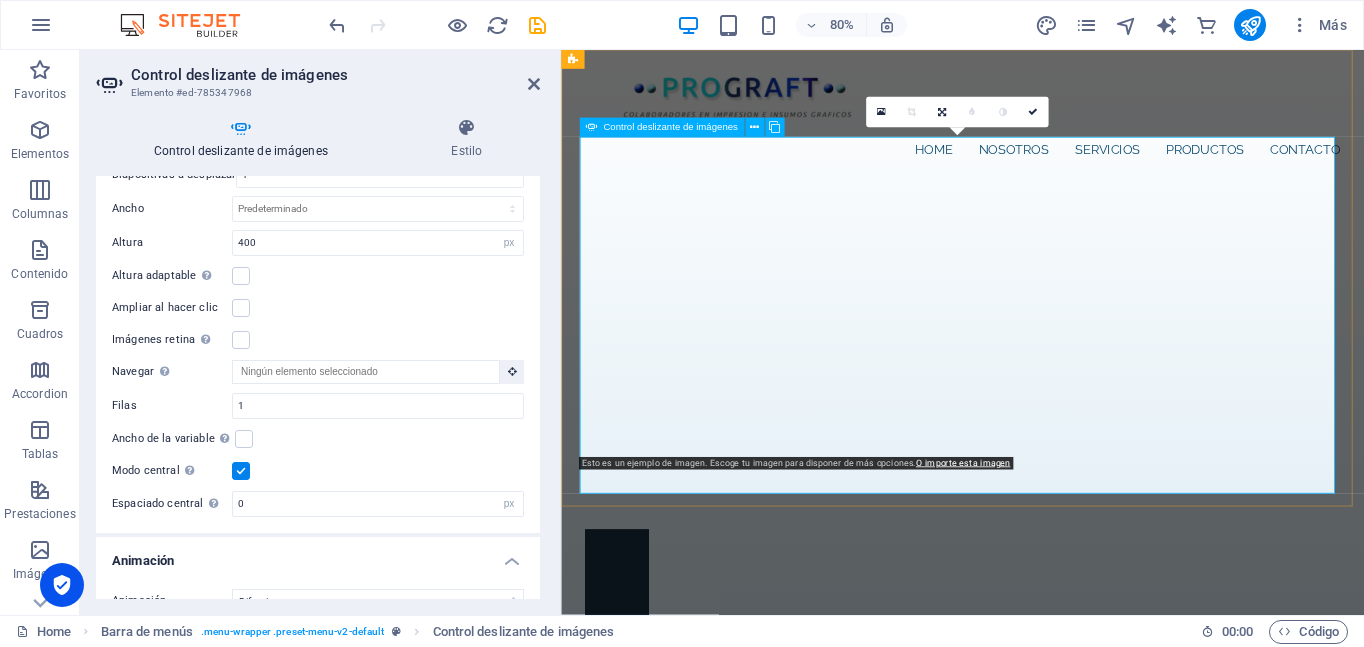 click at bounding box center [591, 1437] 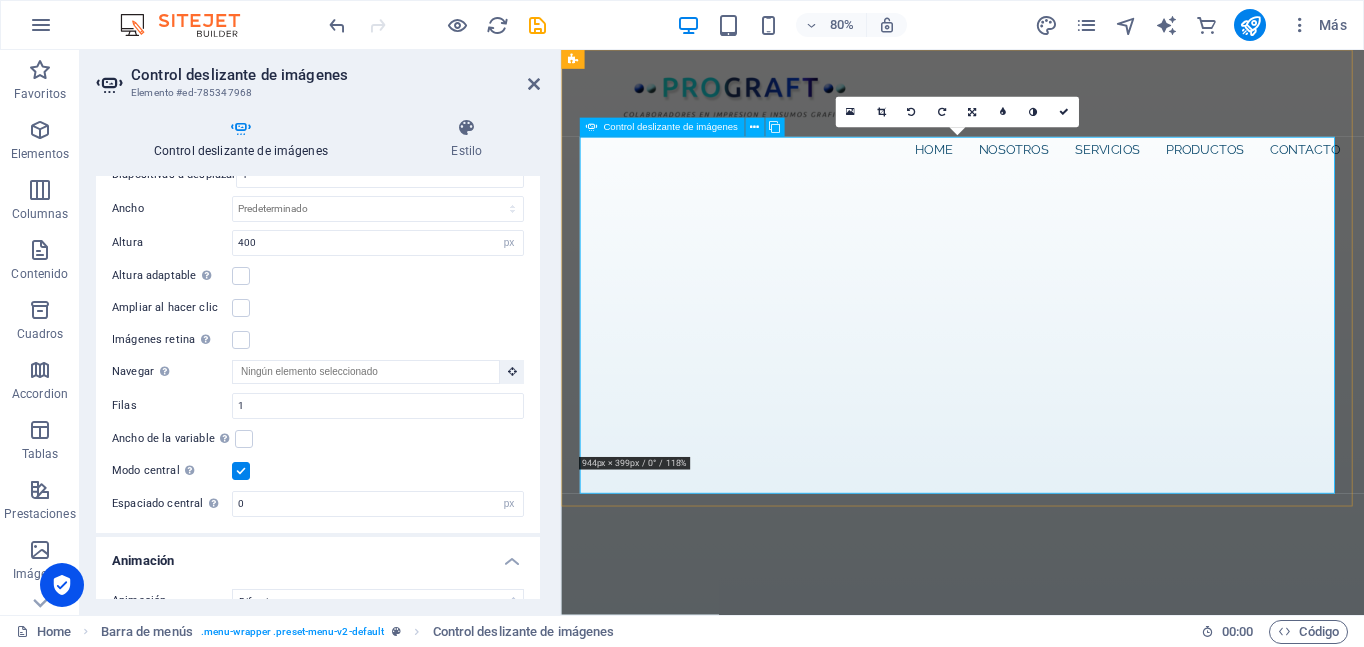 click on "Control deslizante de imágenes" at bounding box center (670, 128) 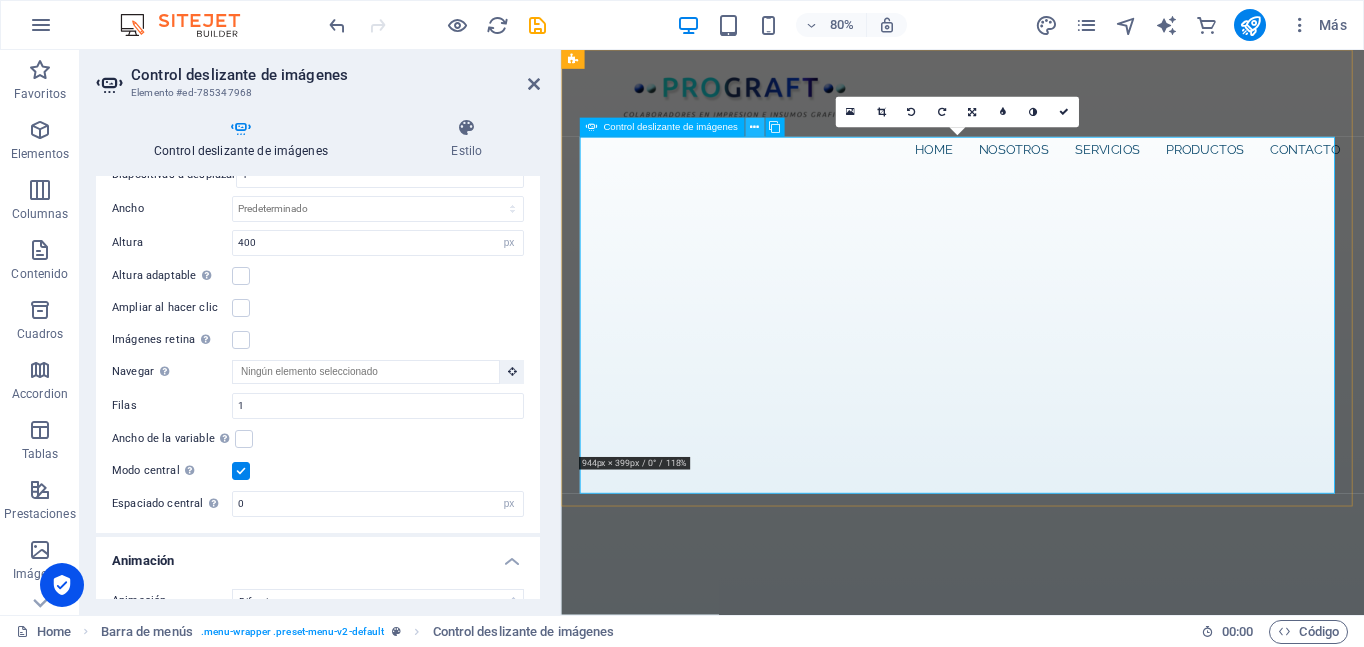 click at bounding box center [754, 127] 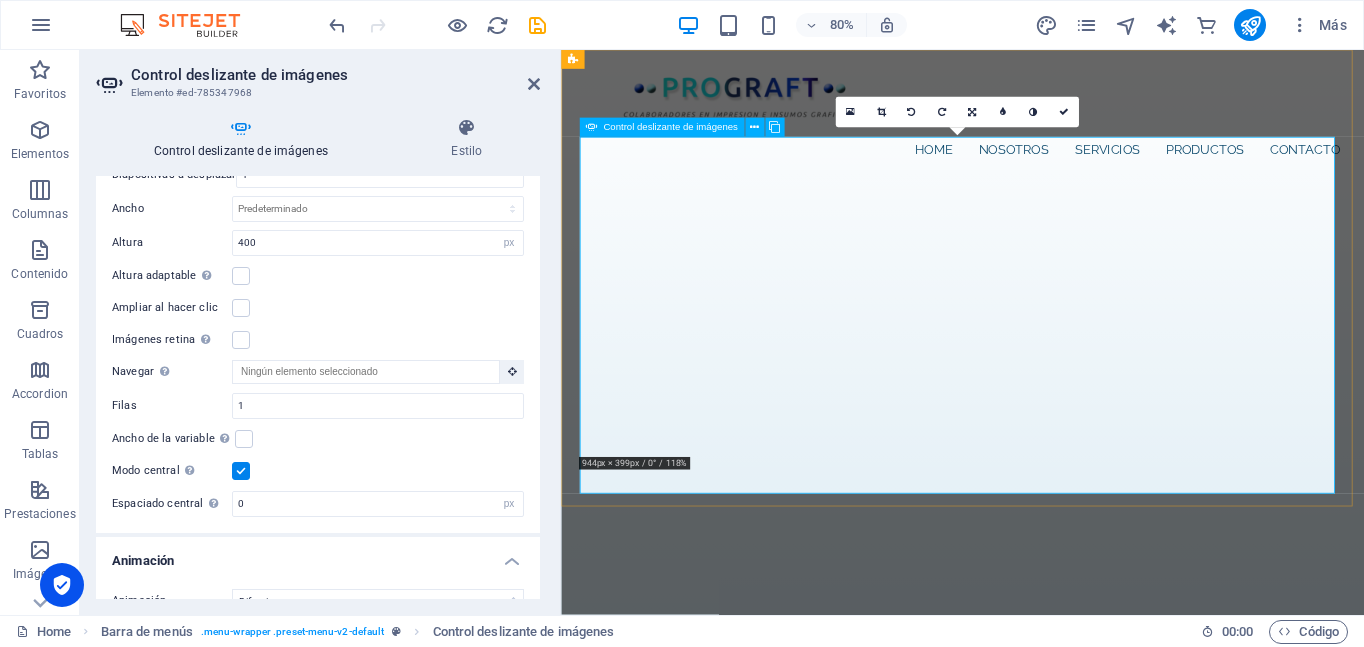 click on "Control deslizante de imágenes" at bounding box center (670, 128) 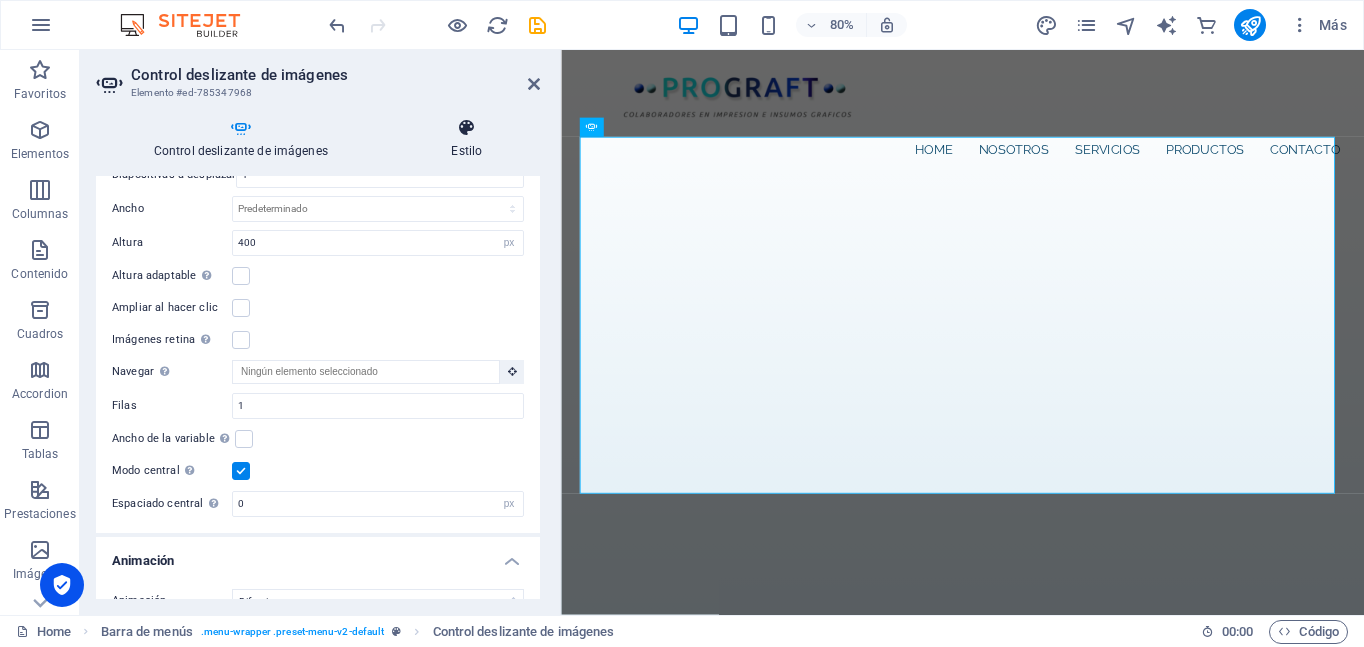 click on "Estilo" at bounding box center (467, 139) 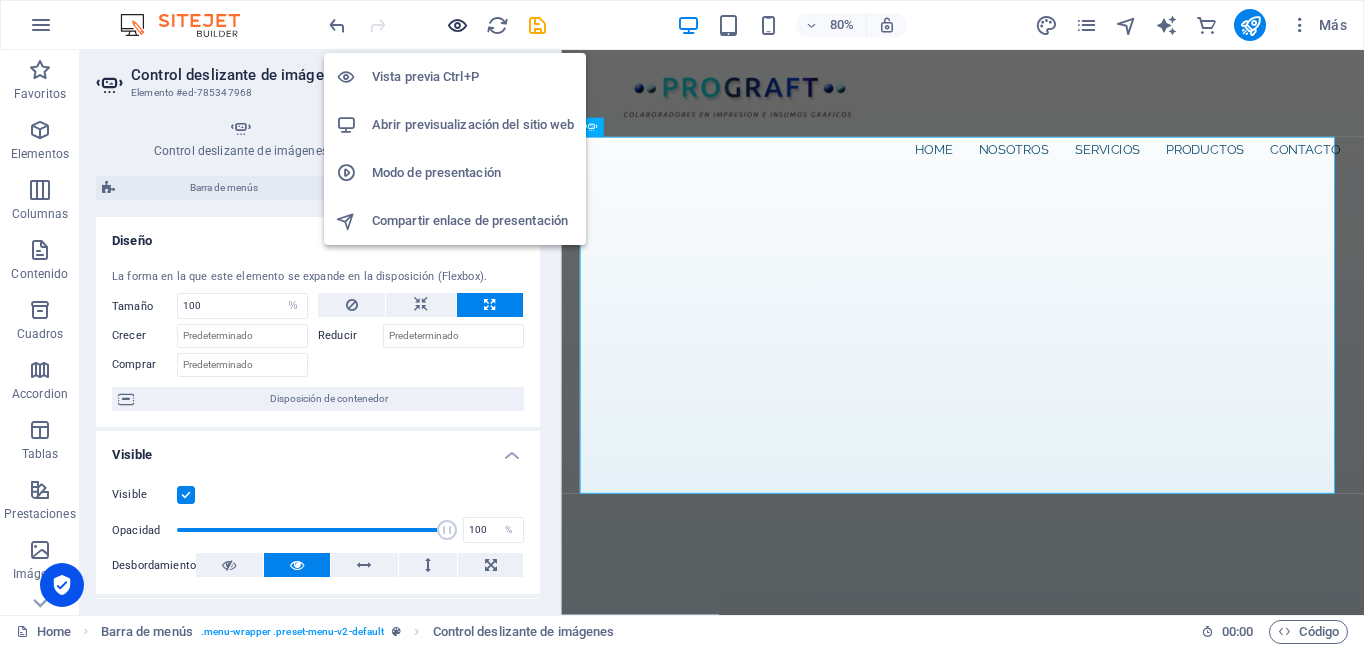 click at bounding box center [457, 25] 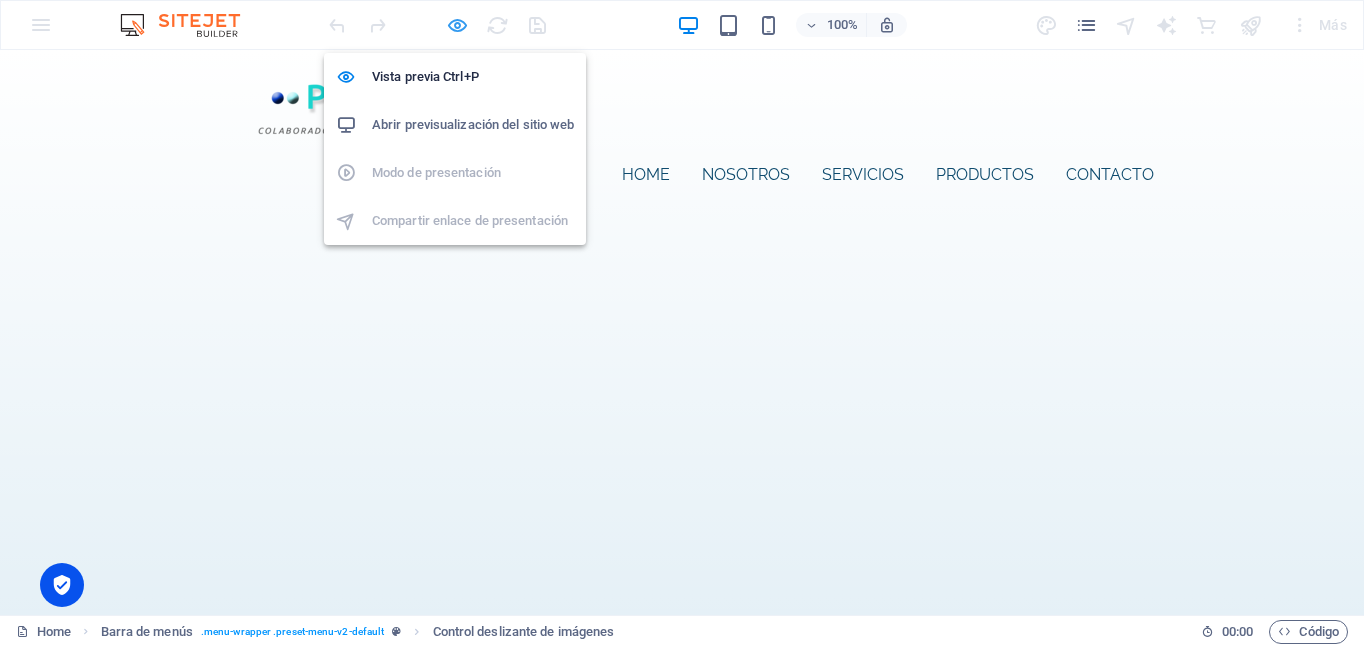 click at bounding box center [457, 25] 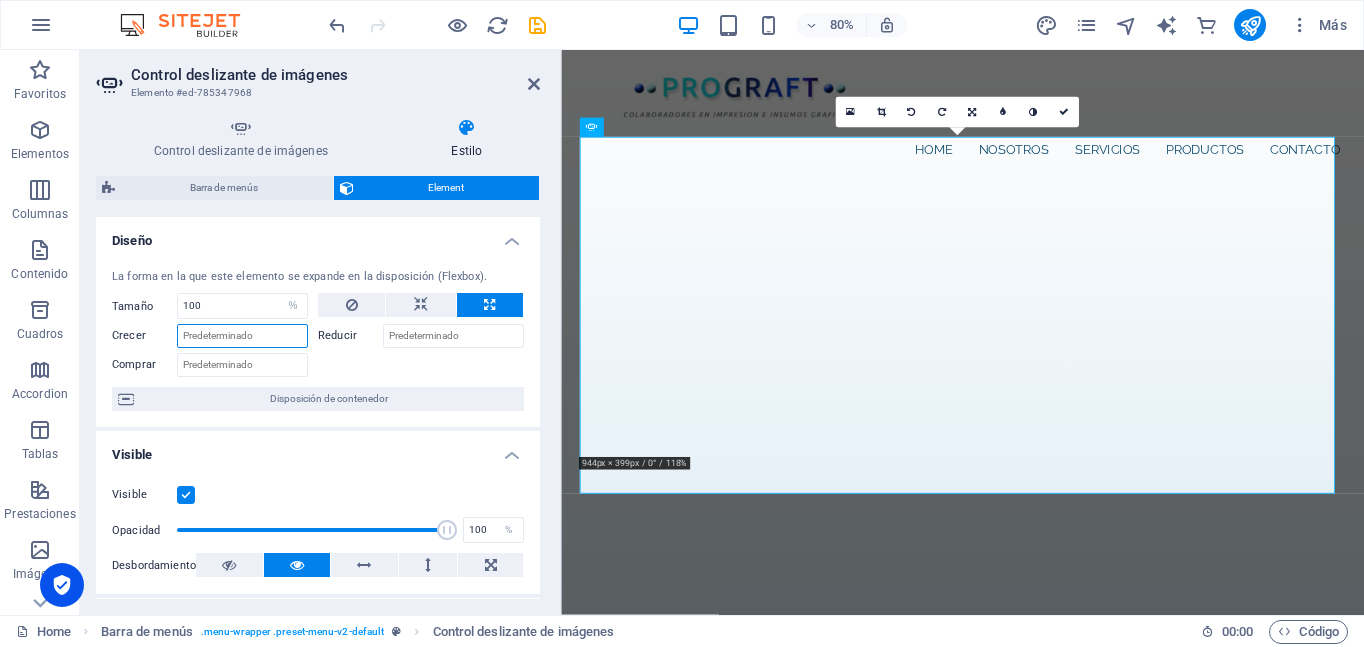 click on "Crecer" at bounding box center (242, 336) 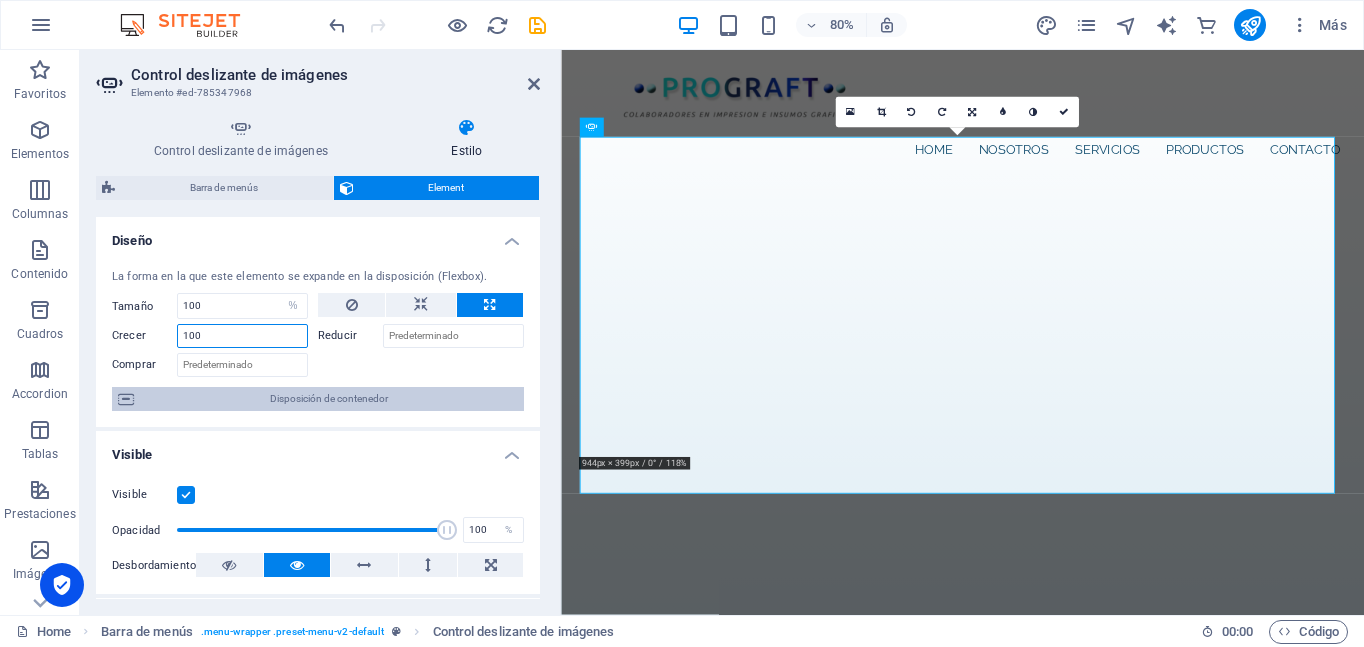 type on "100" 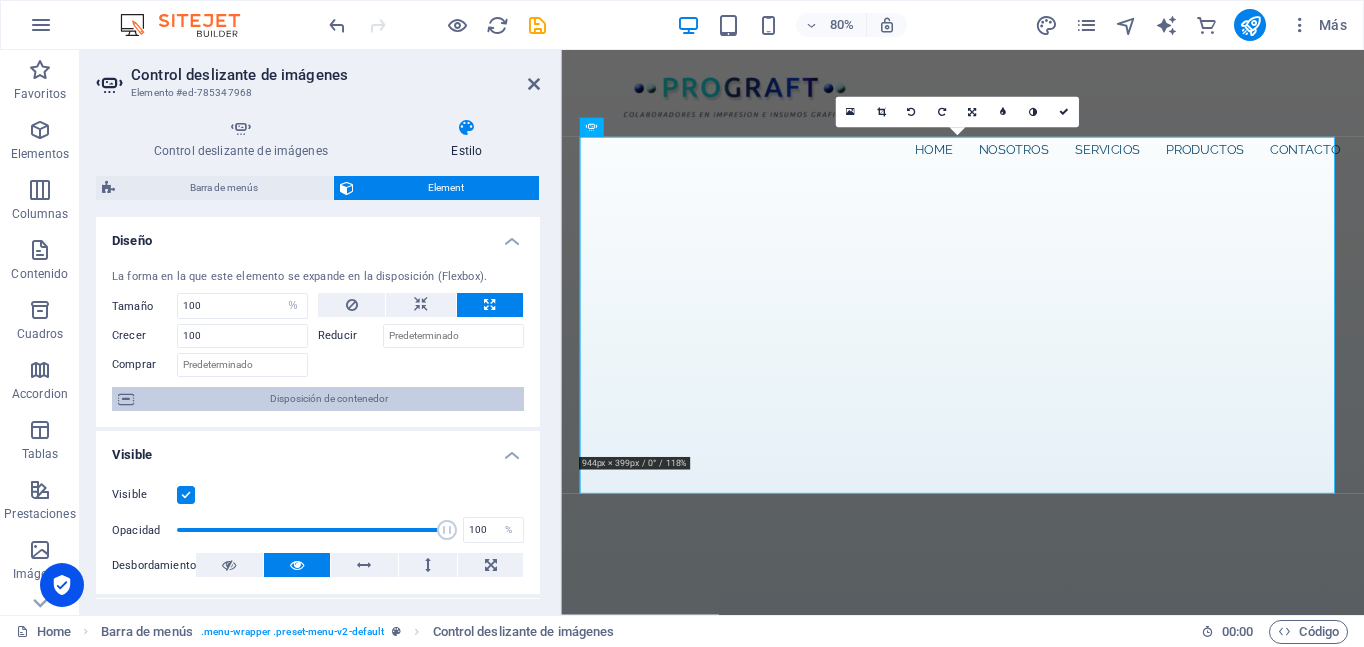 click on "Disposición de contenedor" at bounding box center (329, 399) 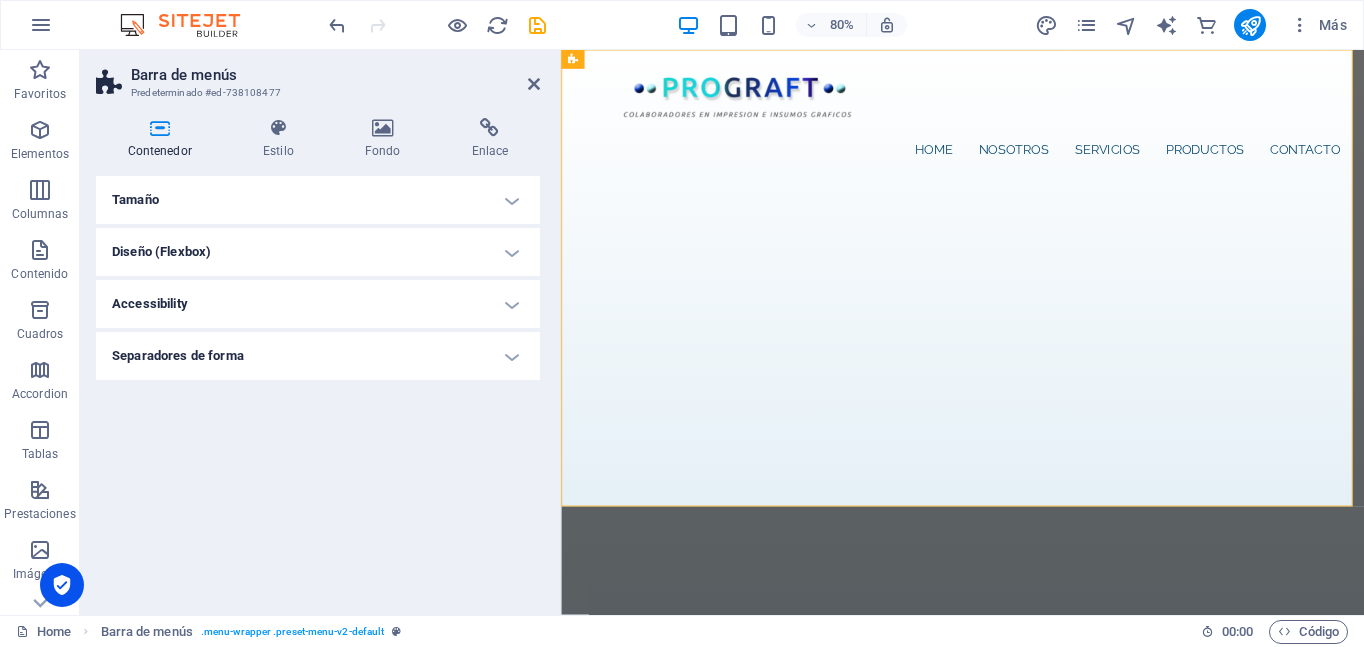 click on "Tamaño" at bounding box center (318, 200) 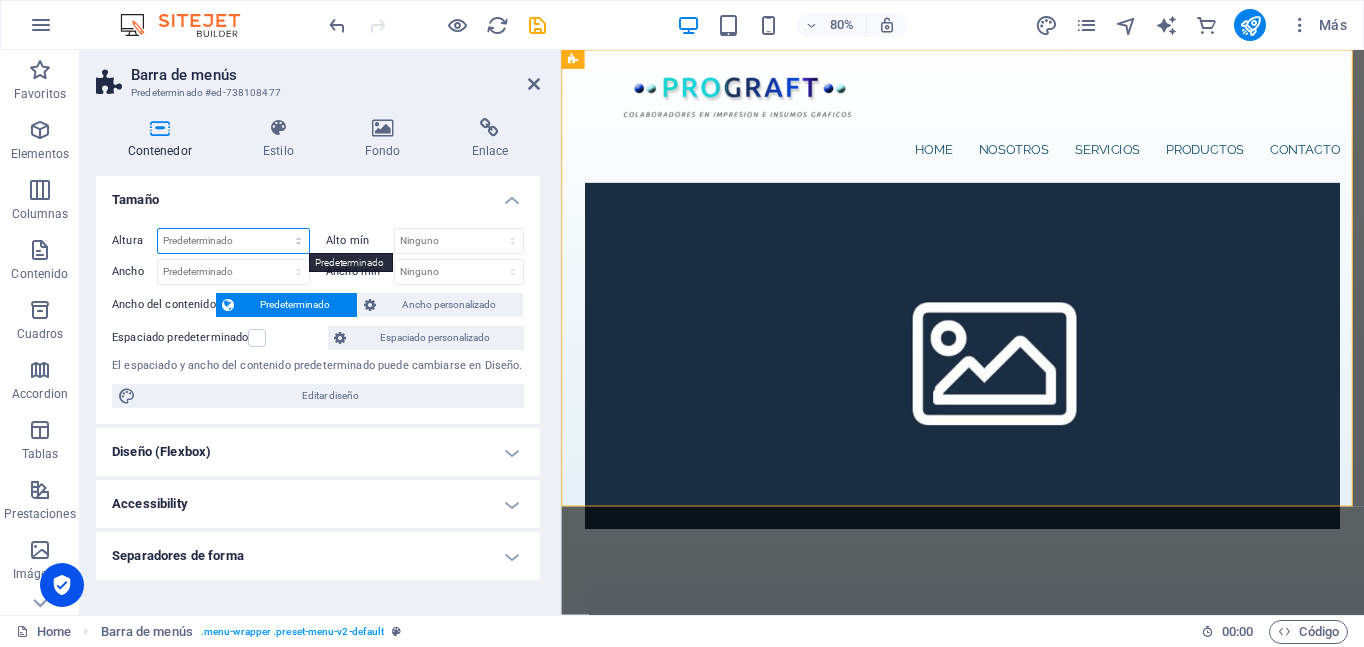 click on "Predeterminado px rem % vh vw" at bounding box center (233, 241) 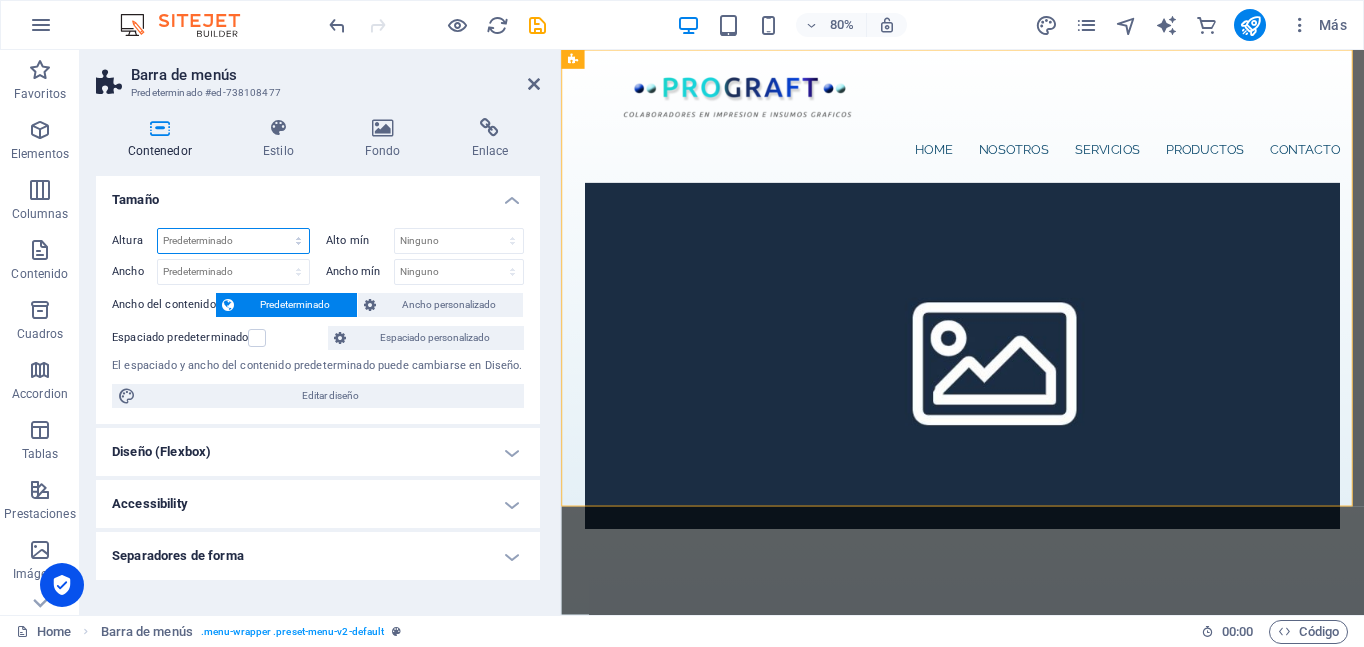 select on "%" 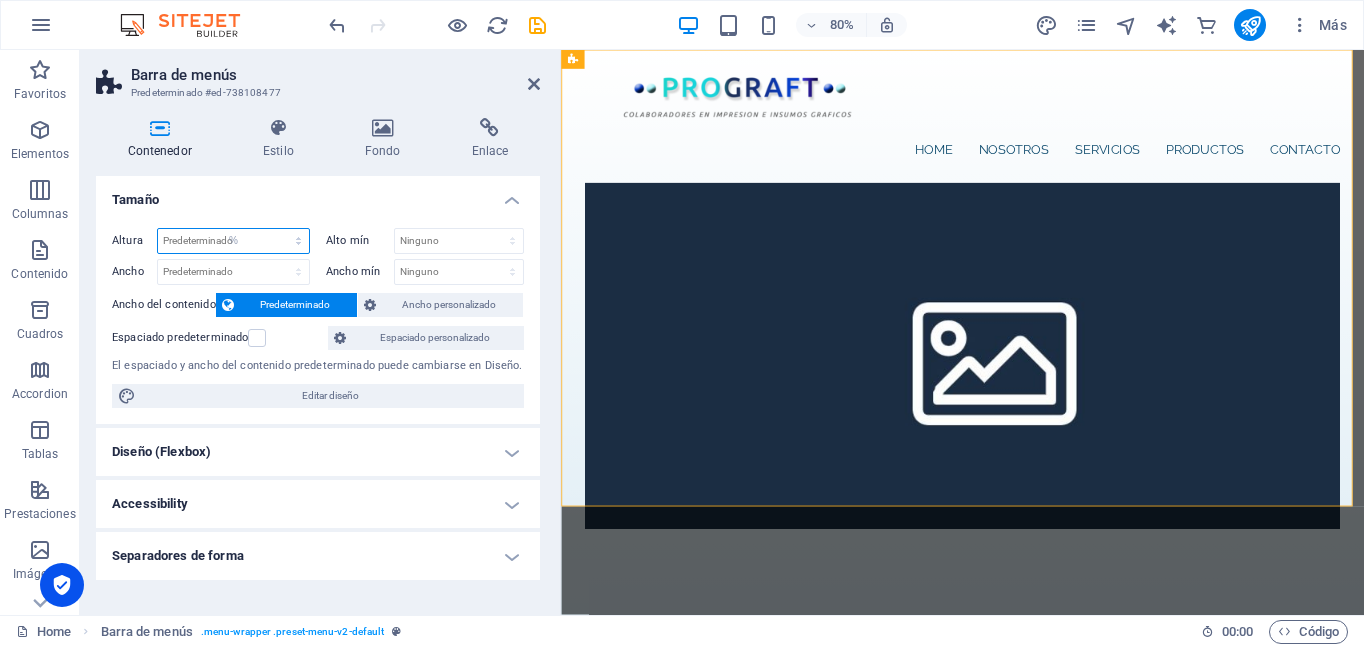 click on "Predeterminado px rem % vh vw" at bounding box center (233, 241) 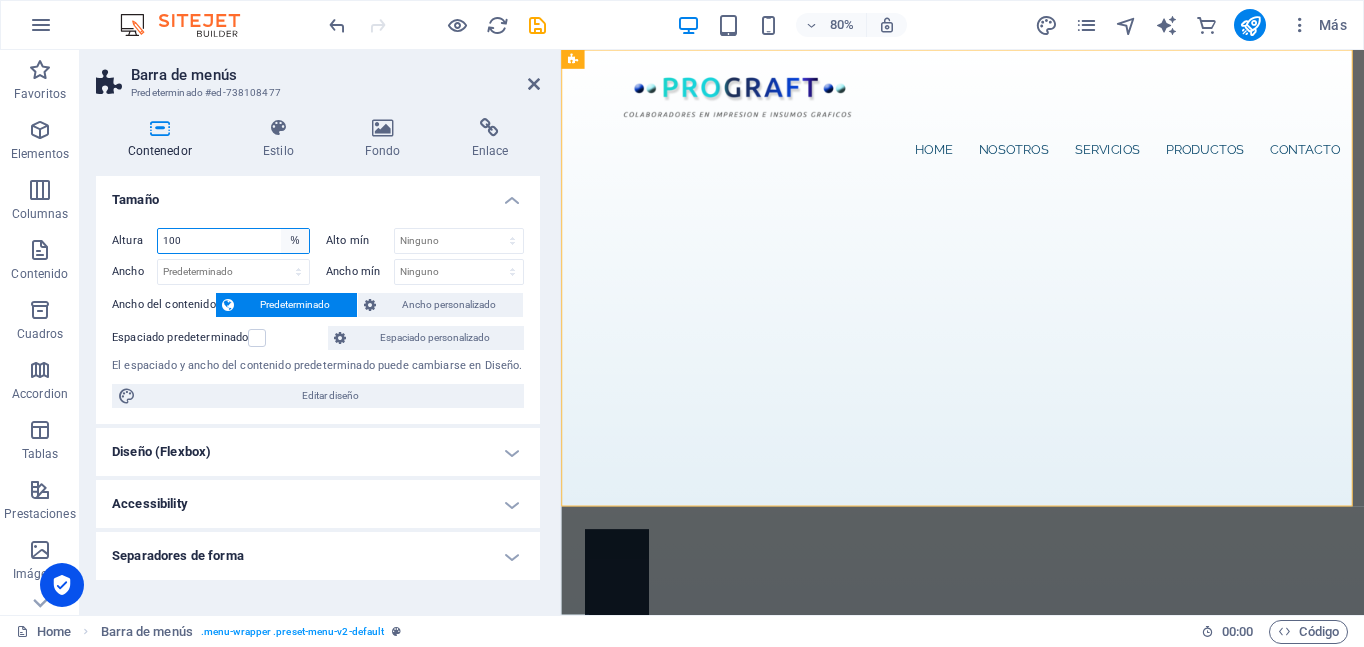 click on "Predeterminado px rem % vh vw" at bounding box center [295, 241] 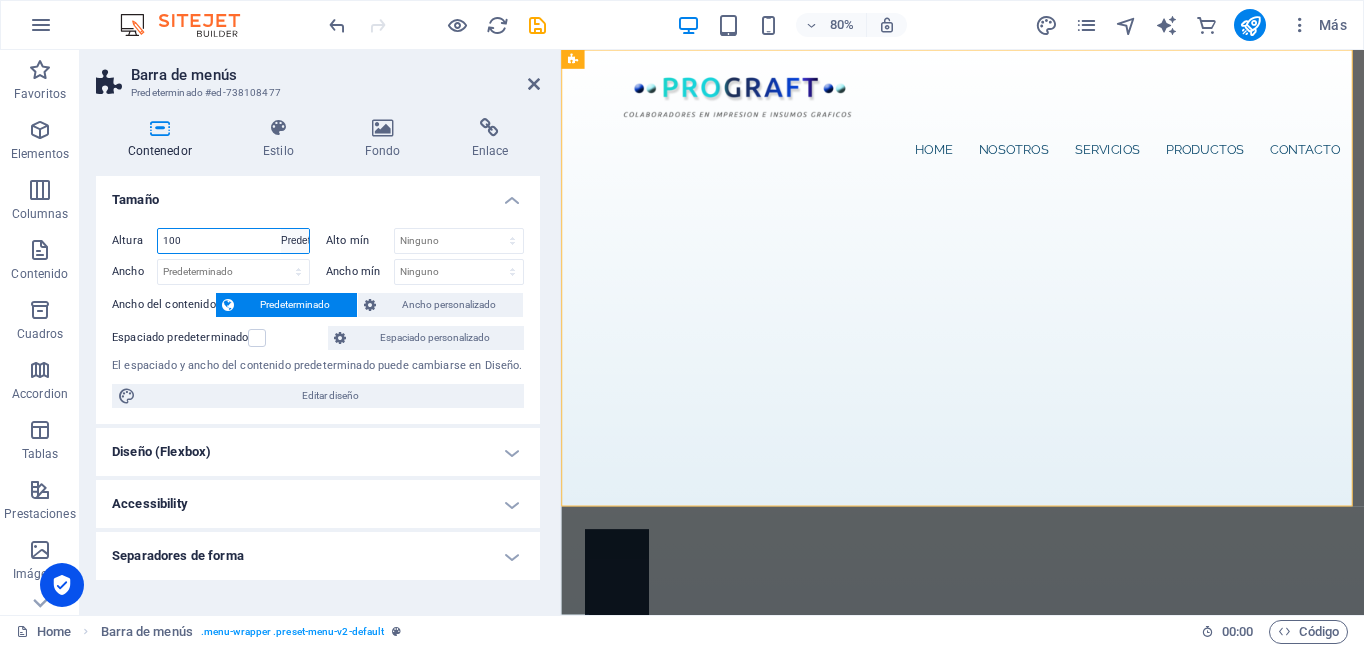 click on "Predeterminado px rem % vh vw" at bounding box center [295, 241] 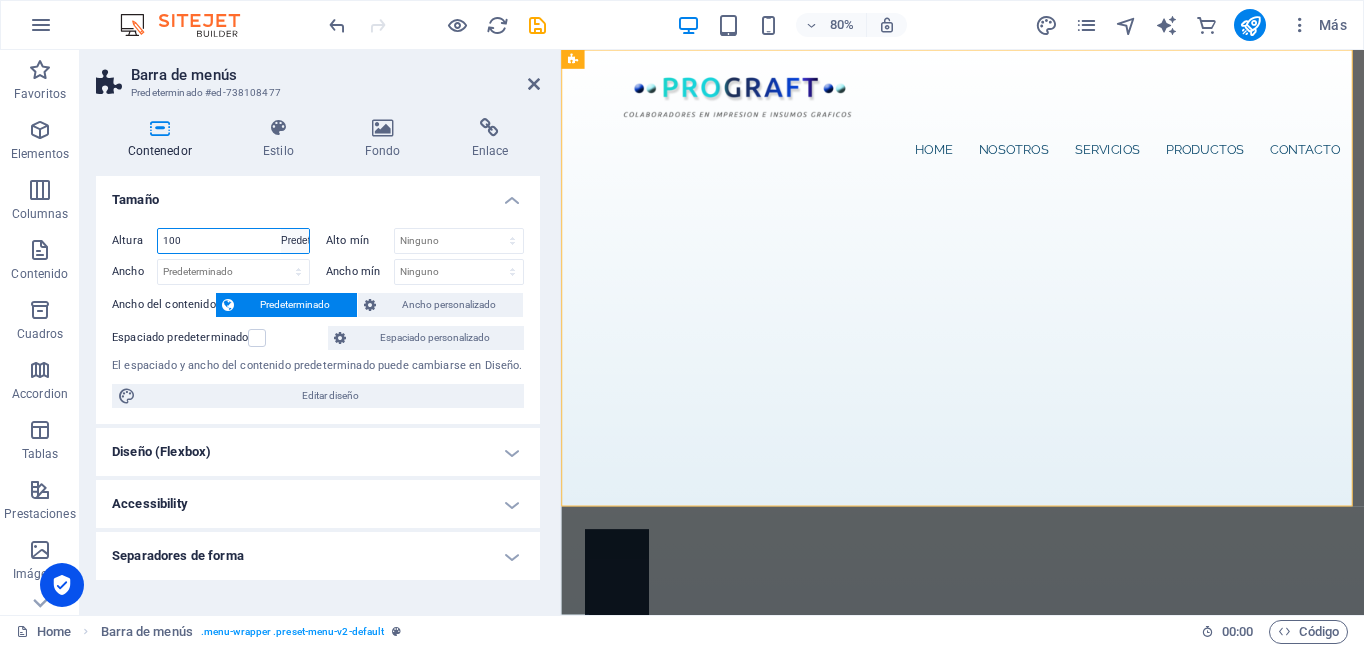 type 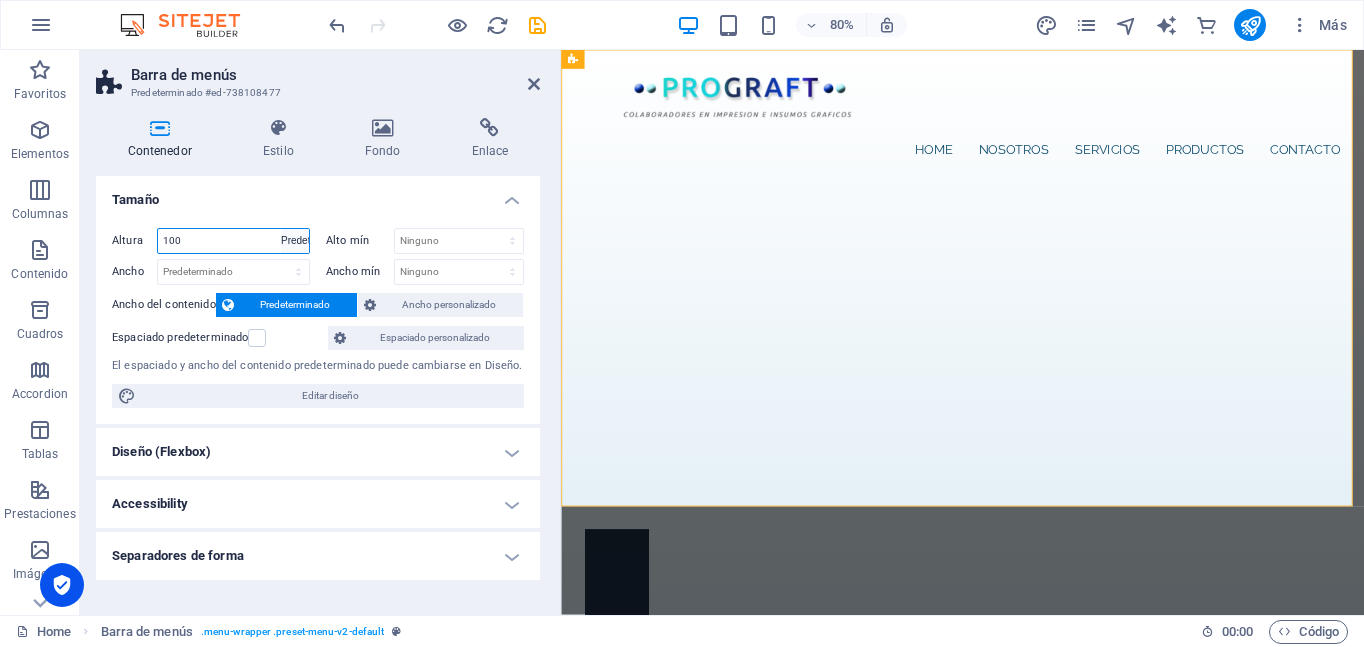select on "DISABLED_OPTION_VALUE" 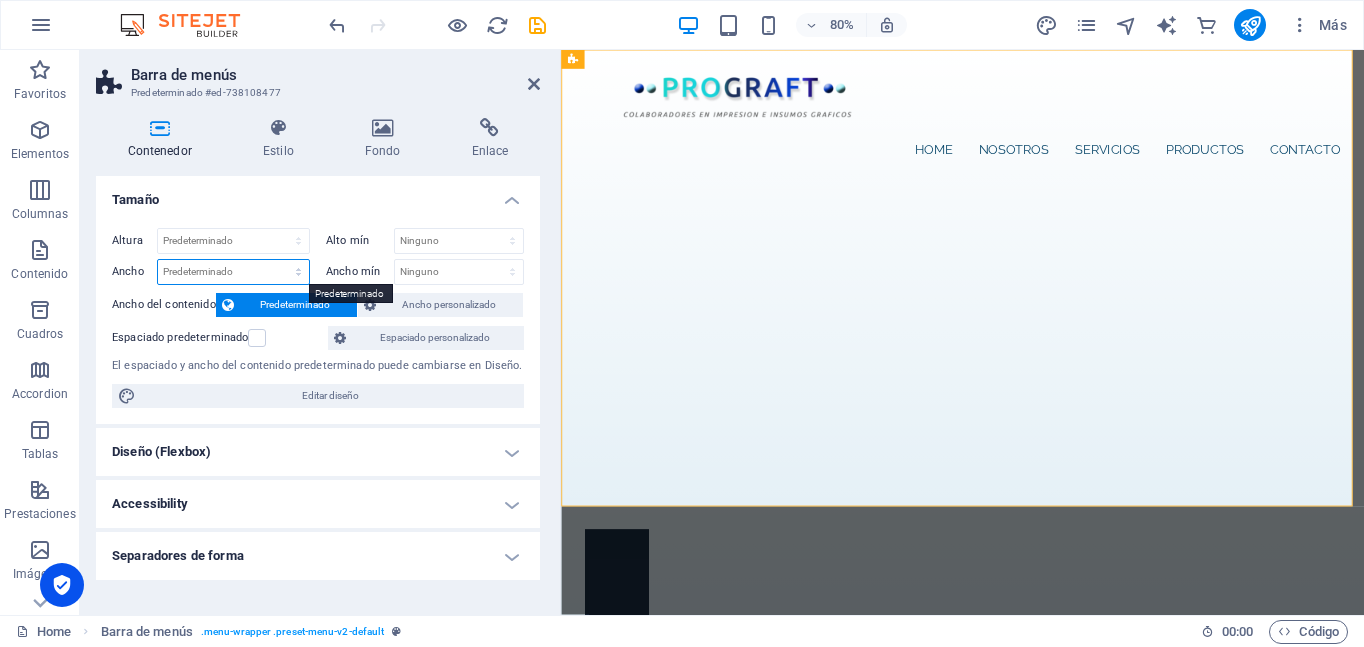 click on "Predeterminado px rem % em vh vw" at bounding box center (233, 272) 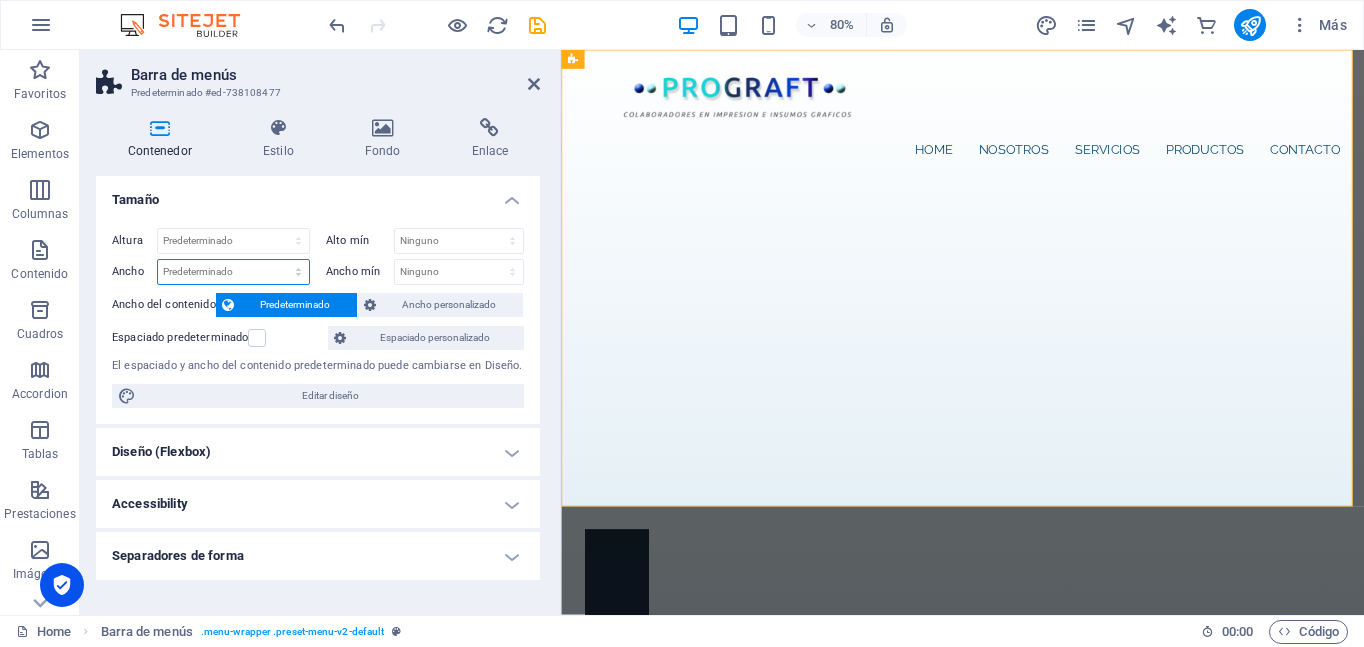 select on "%" 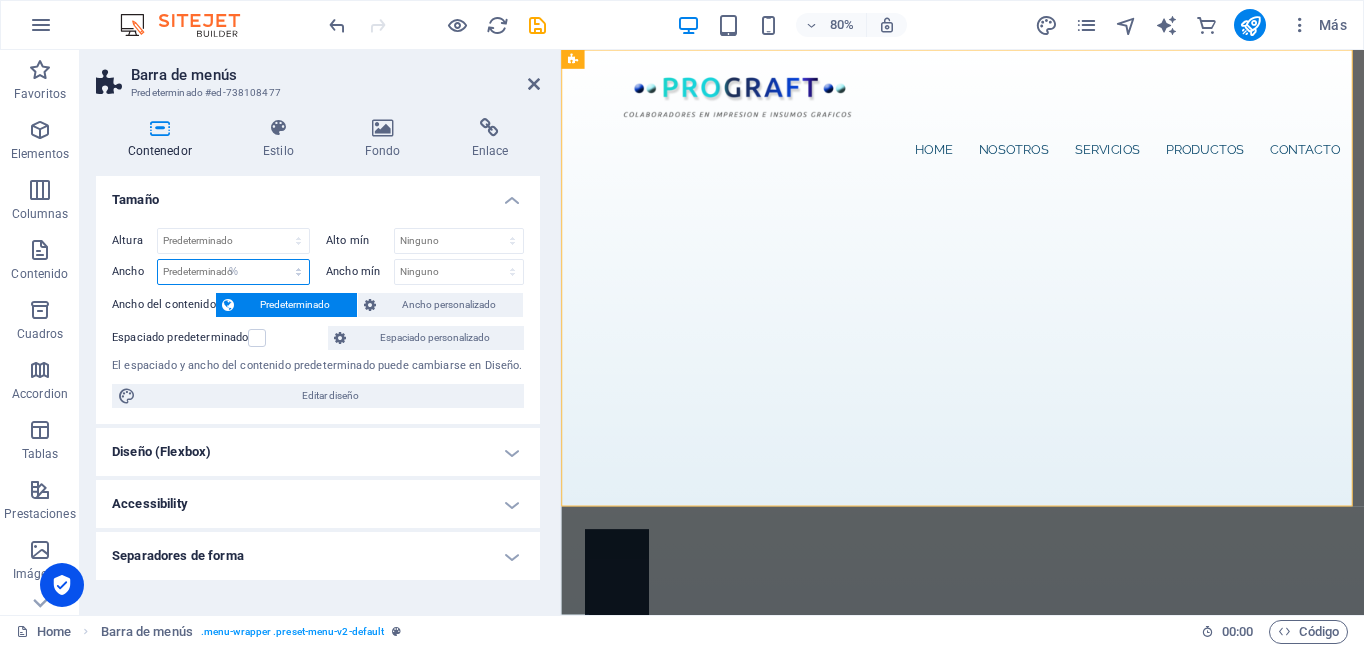 click on "Predeterminado px rem % em vh vw" at bounding box center [233, 272] 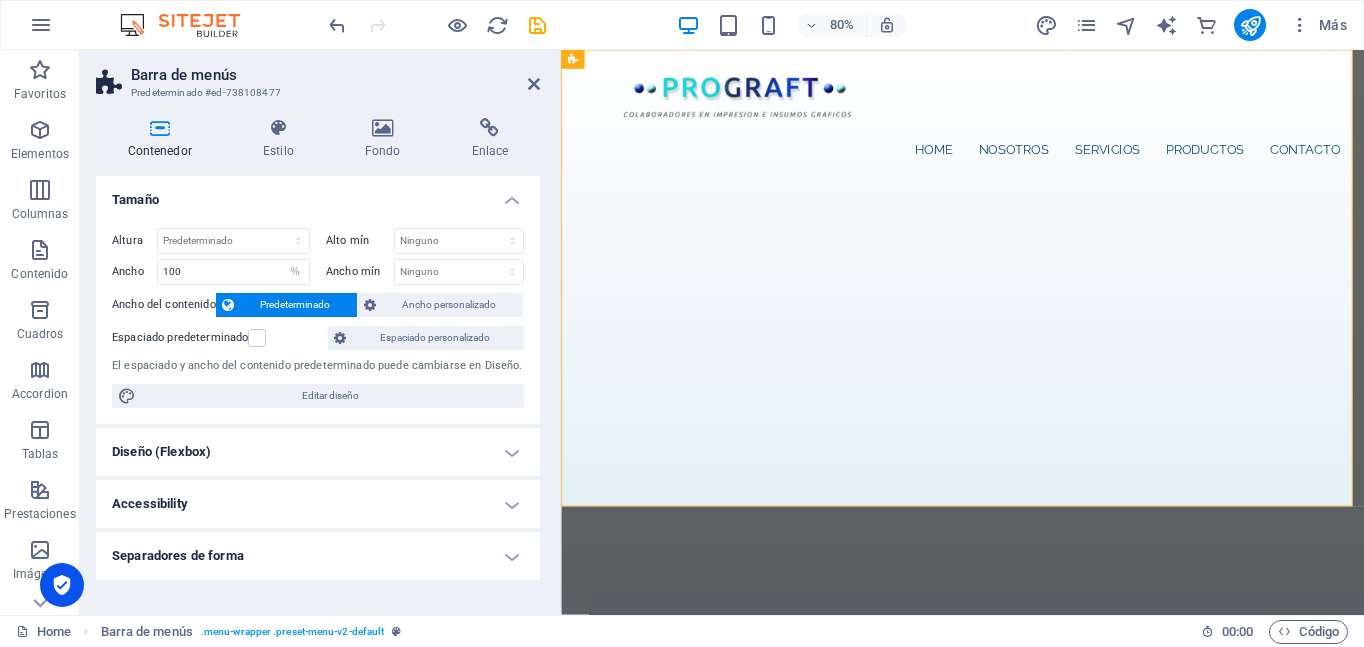 click on "Accessibility" at bounding box center [318, 504] 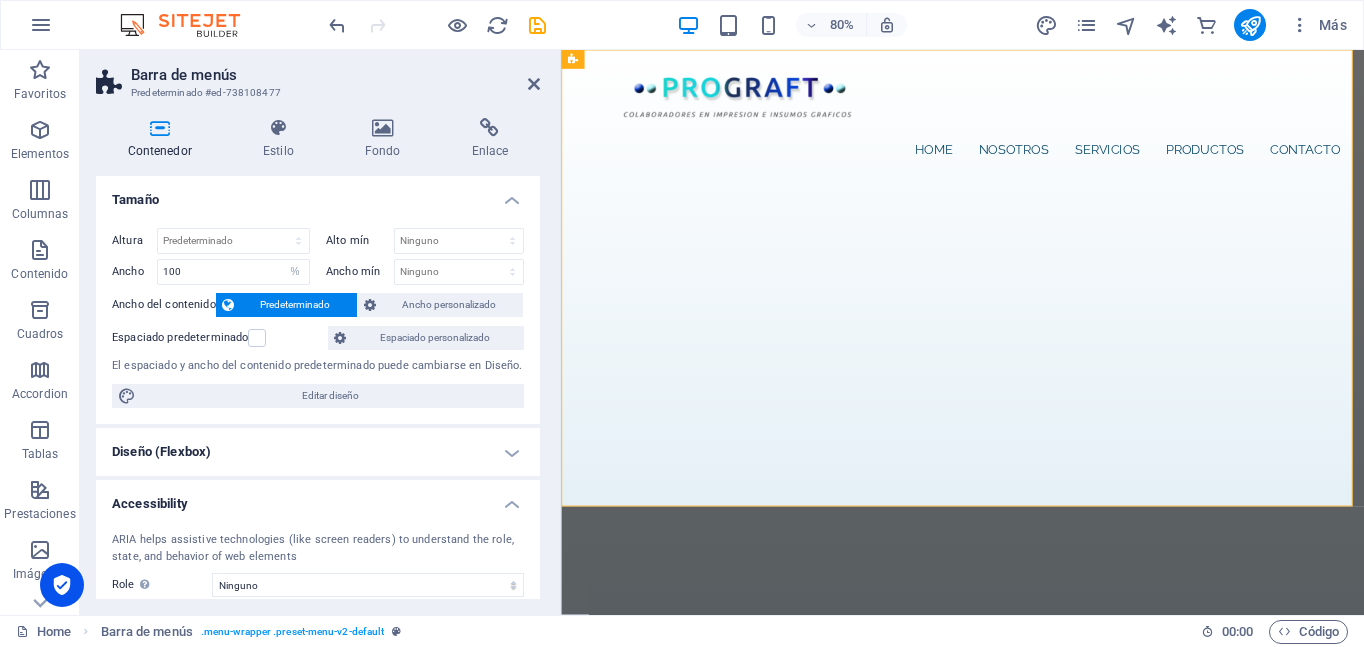 click on "Accessibility" at bounding box center (318, 498) 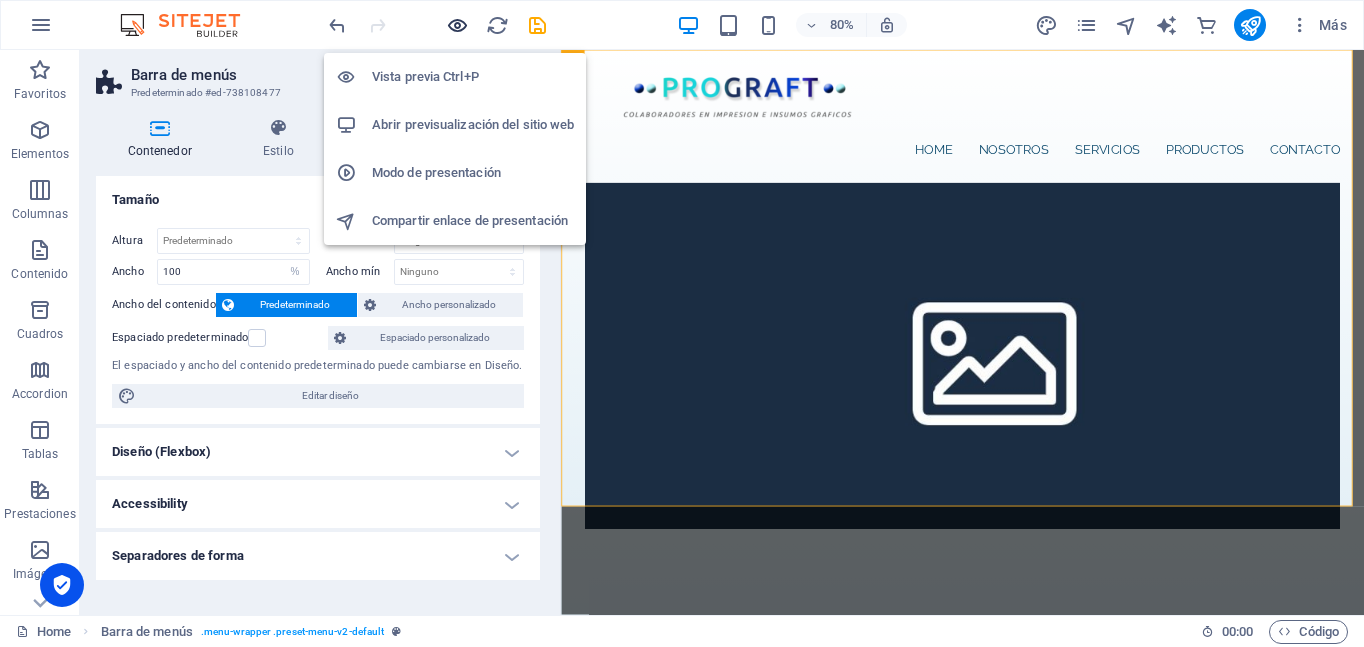 click at bounding box center [457, 25] 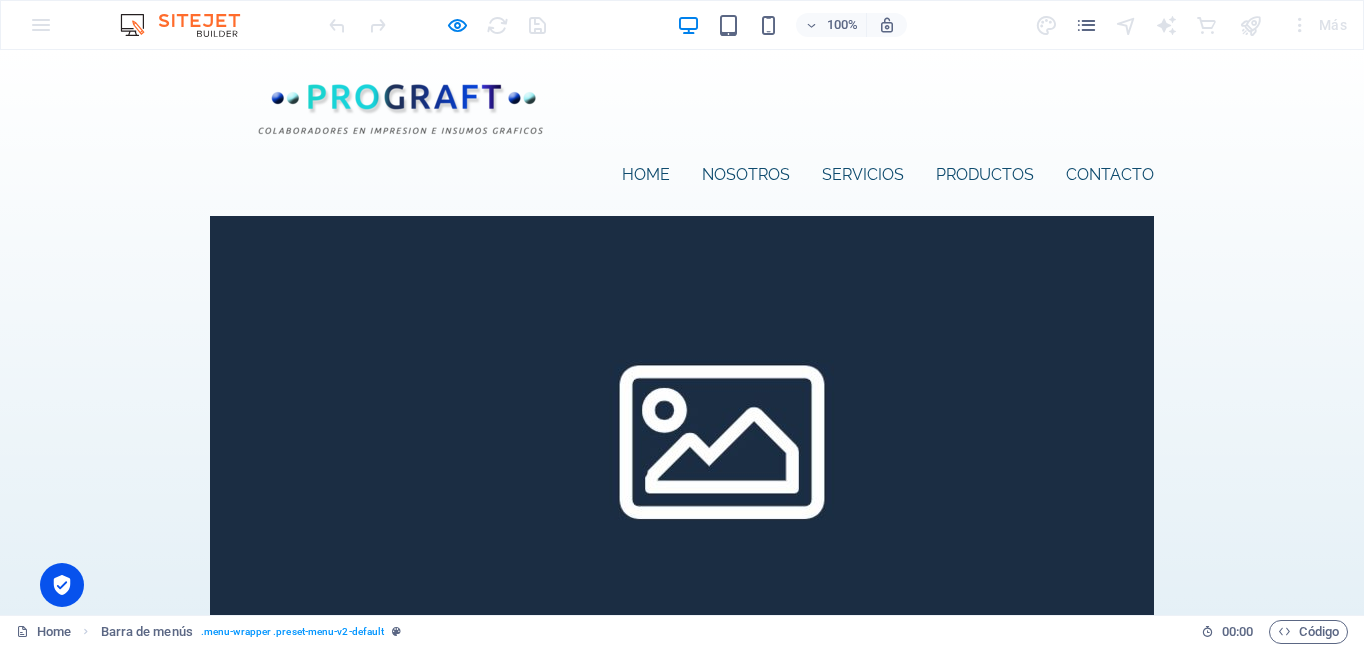 click at bounding box center (210, 1437) 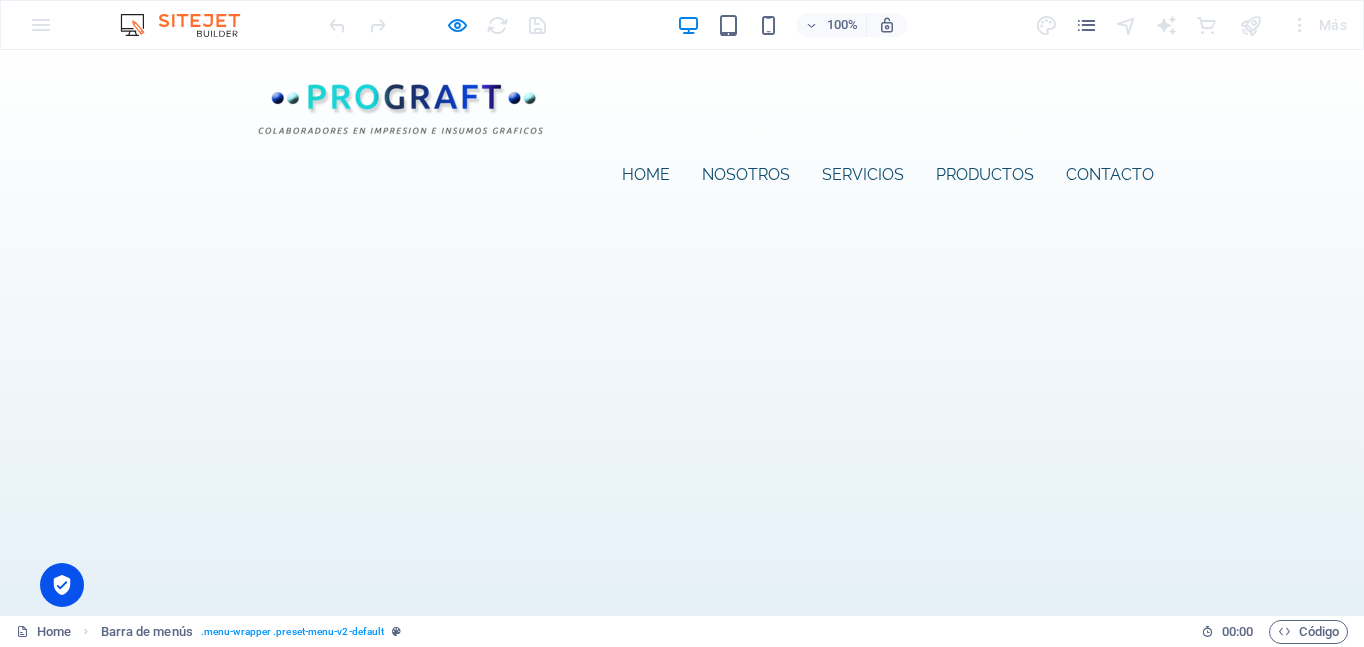 click at bounding box center (210, 1437) 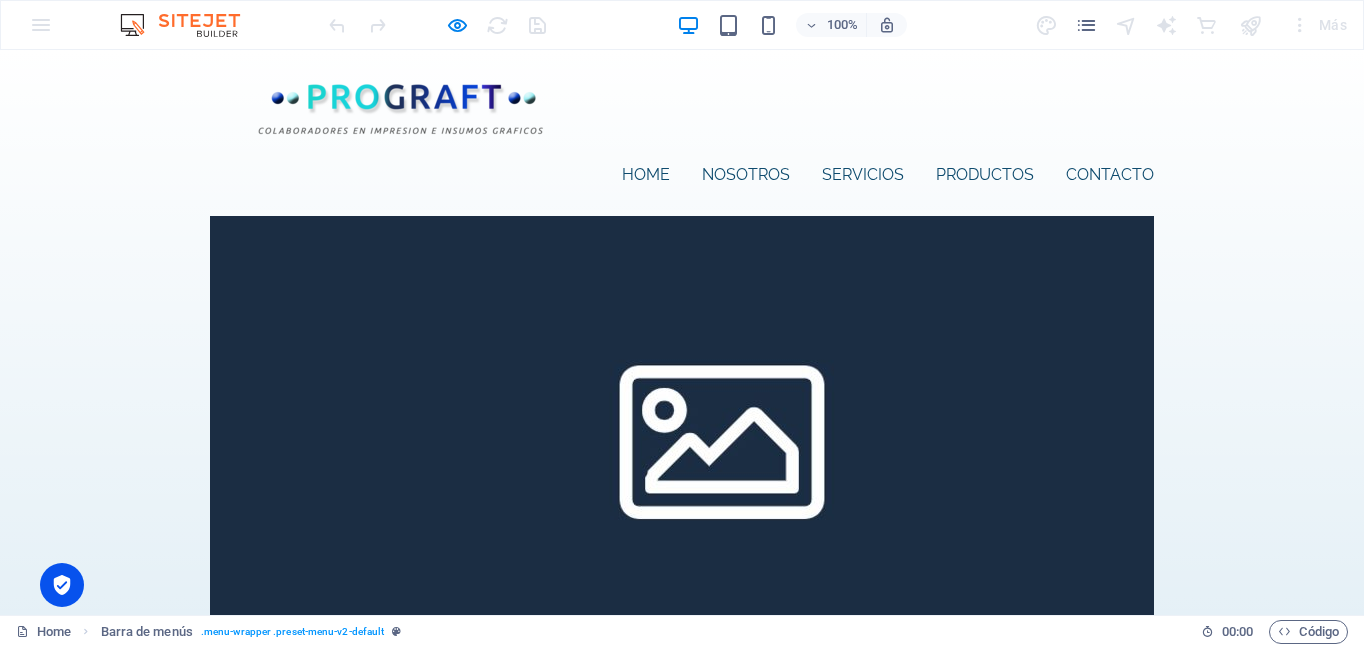 click at bounding box center [210, 1437] 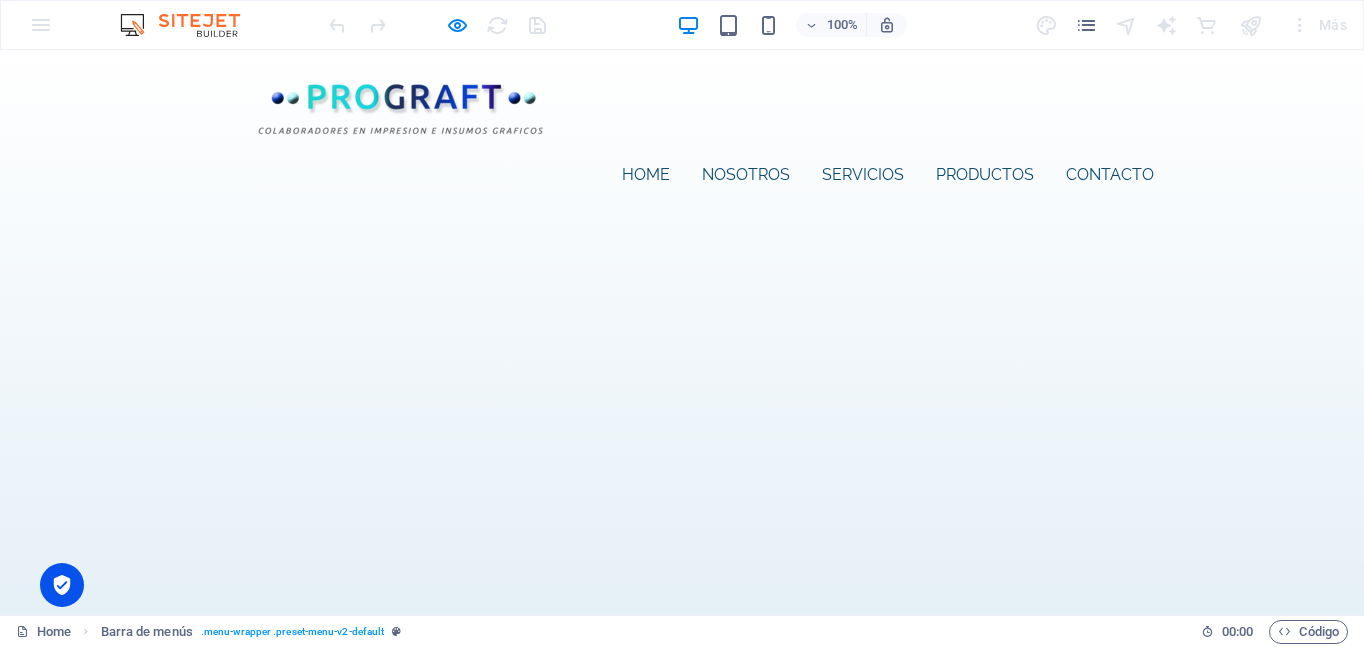 click at bounding box center (210, 1437) 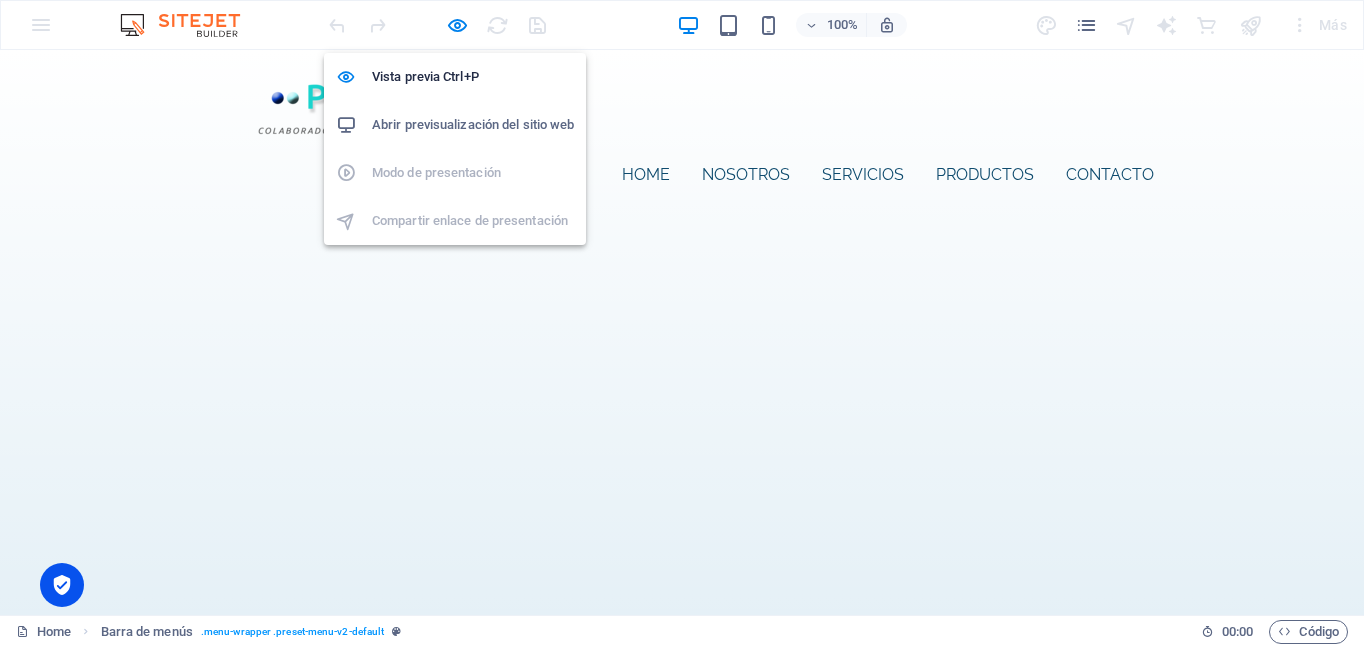 click at bounding box center [457, 25] 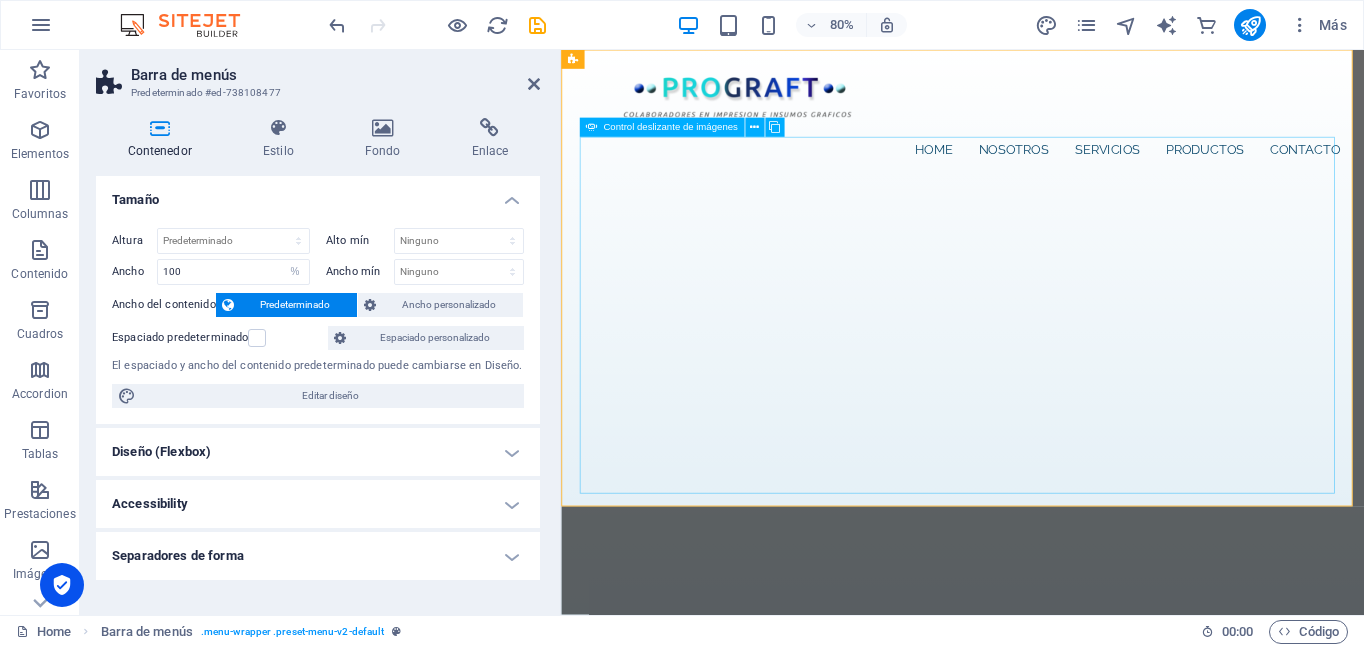 click at bounding box center (-897, 1251) 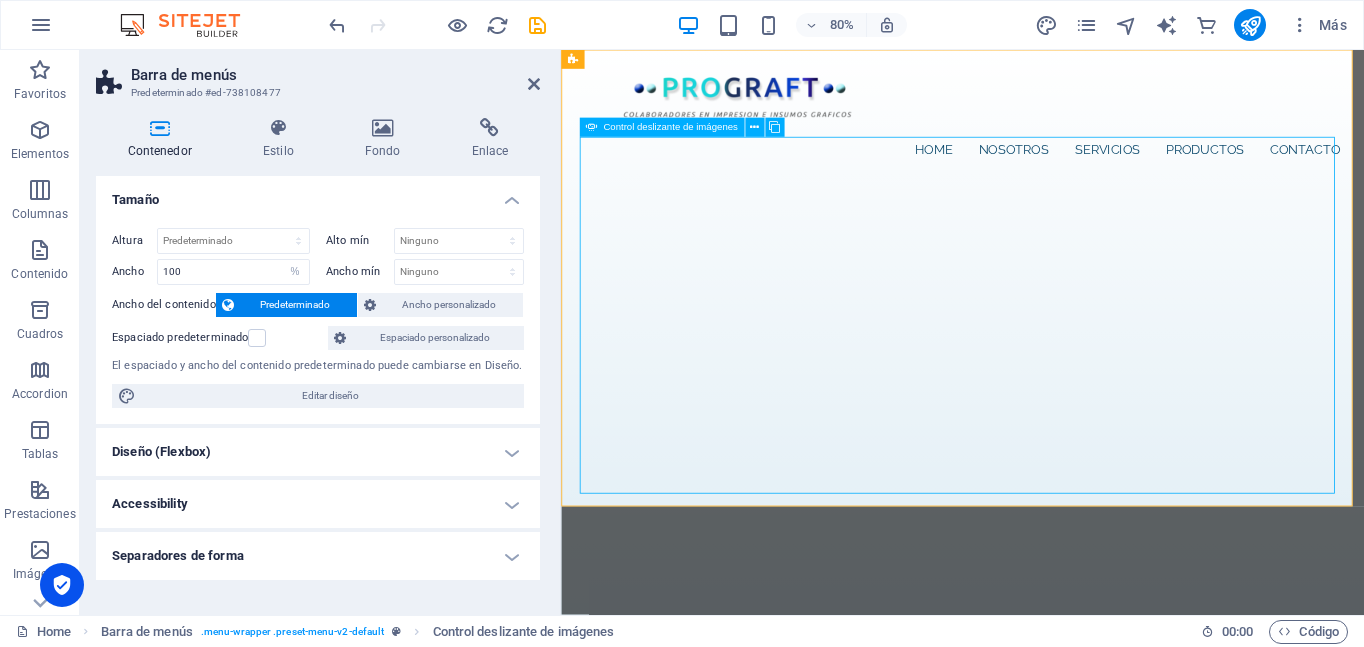 click on "Control deslizante de imágenes" at bounding box center (670, 128) 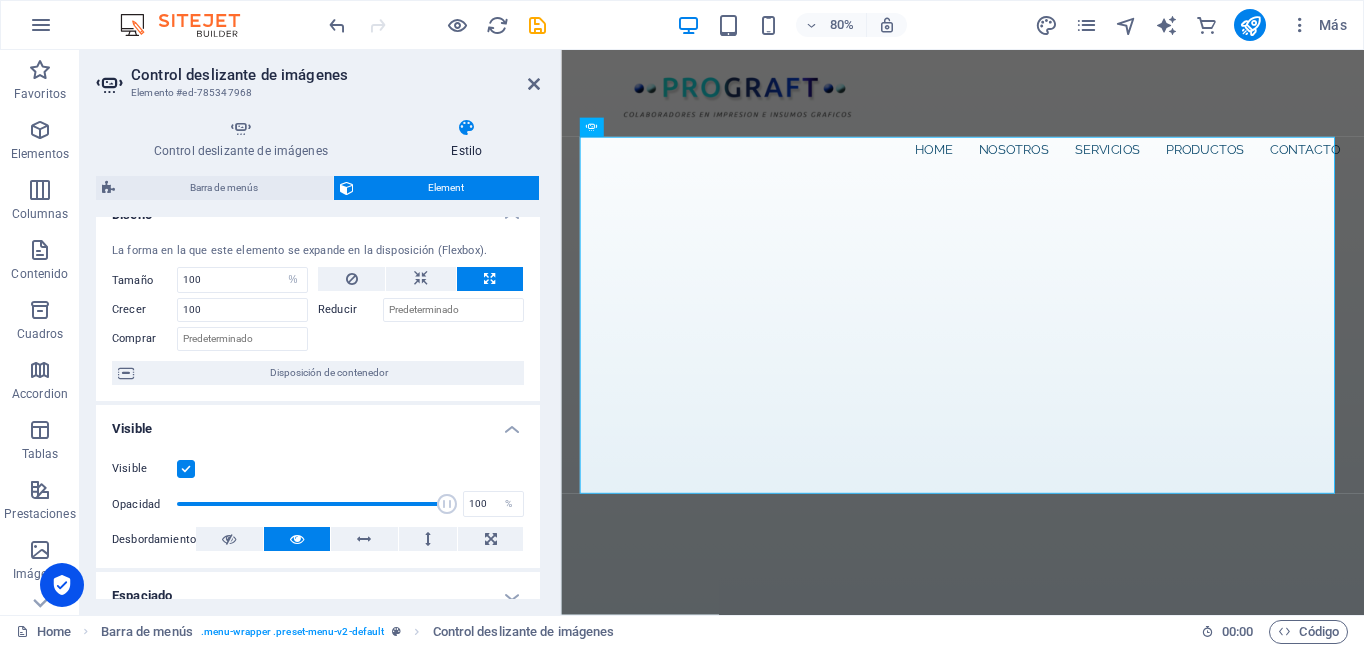 scroll, scrollTop: 0, scrollLeft: 0, axis: both 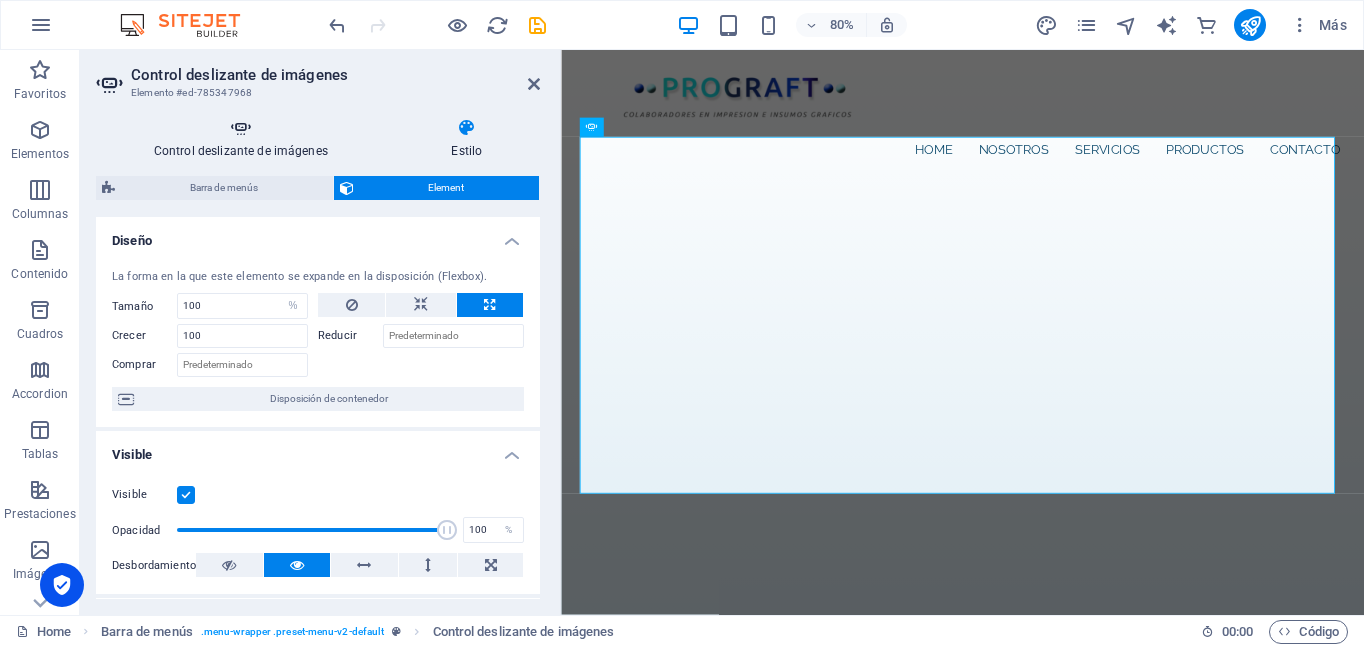 click on "Control deslizante de imágenes" at bounding box center [245, 139] 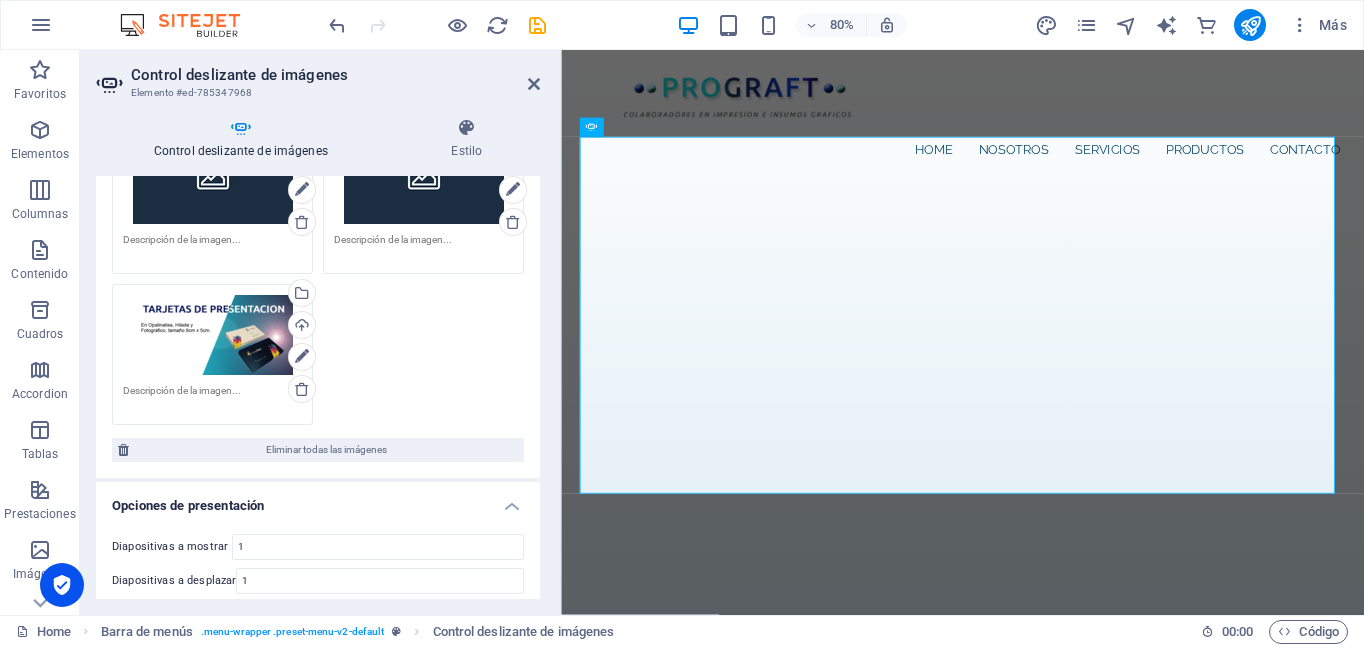 scroll, scrollTop: 200, scrollLeft: 0, axis: vertical 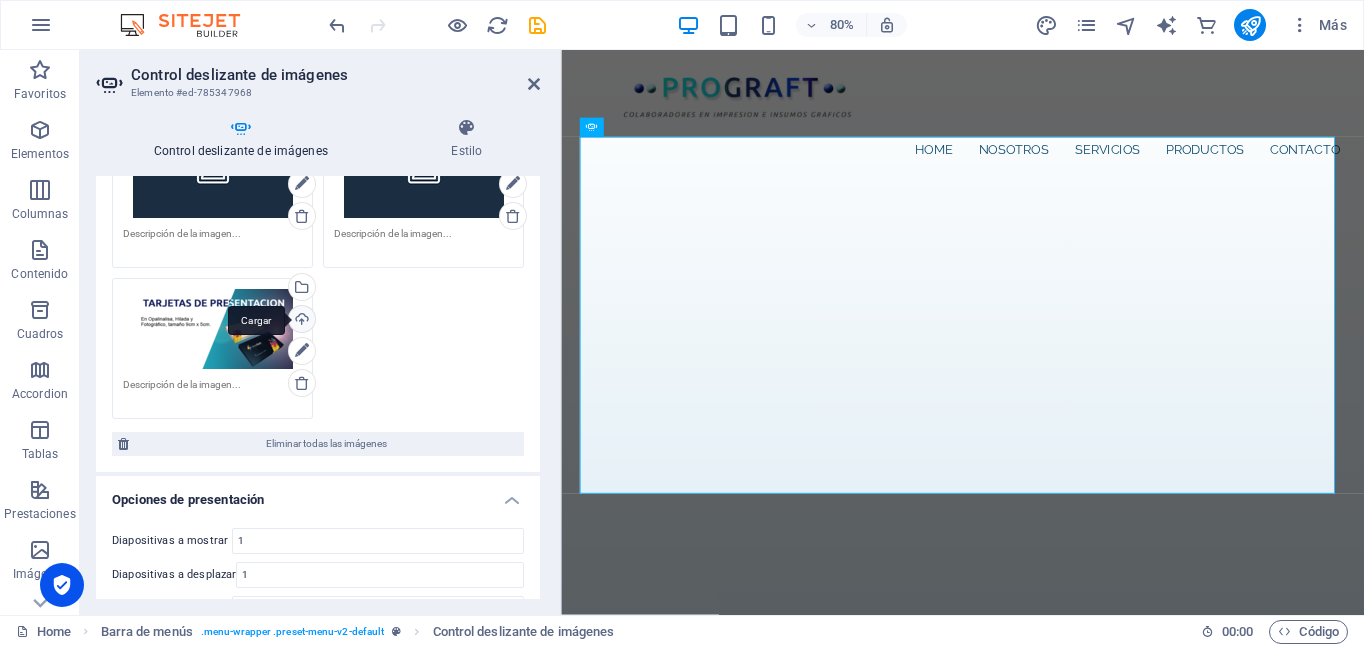 click on "Cargar" at bounding box center (300, 321) 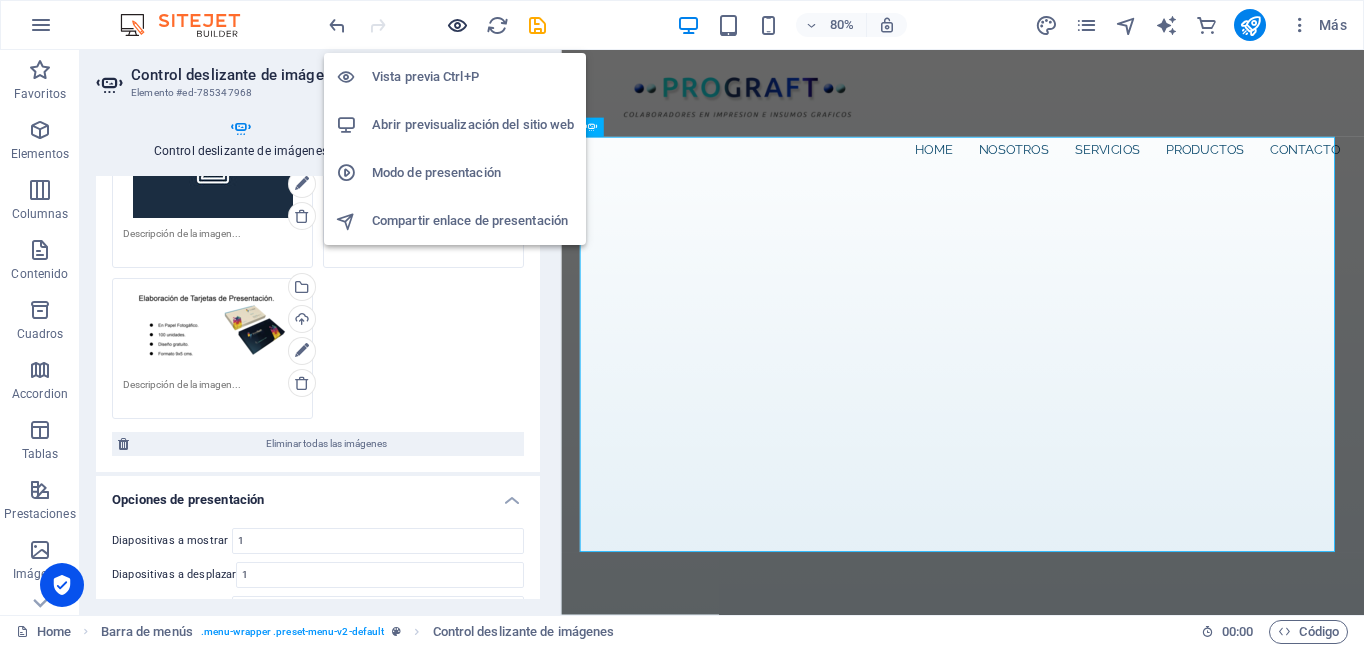click at bounding box center [457, 25] 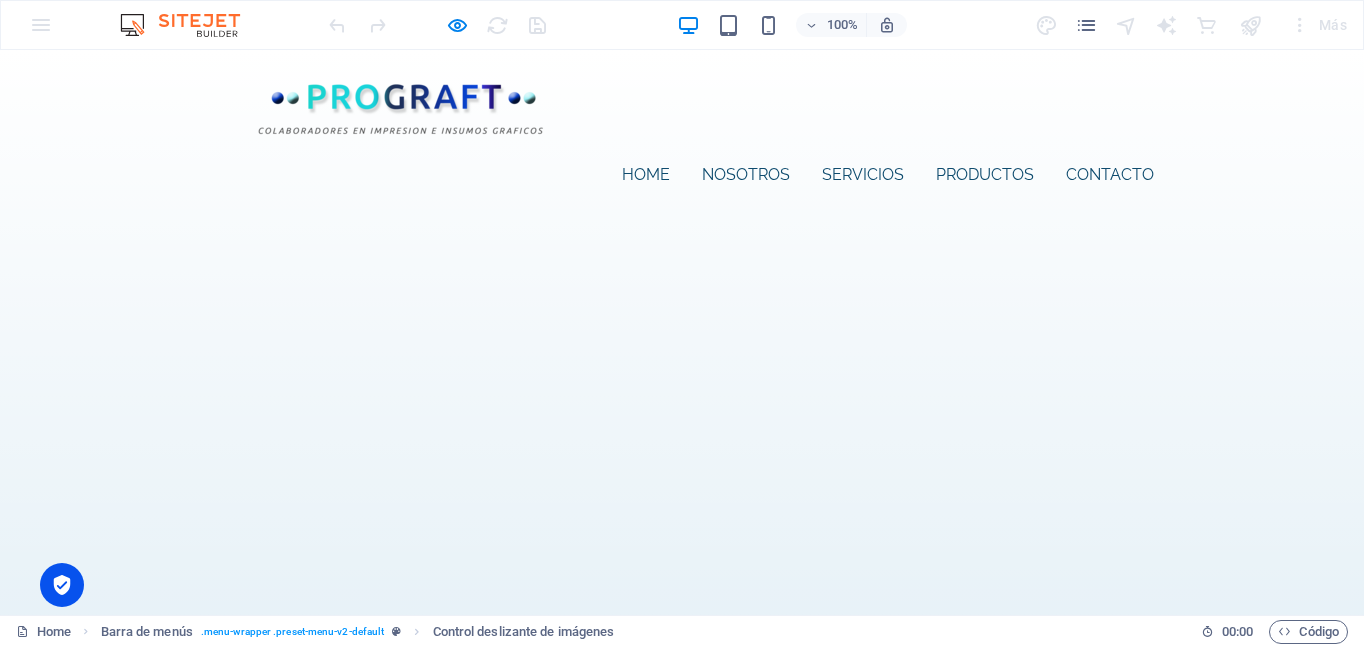 click at bounding box center [210, 1611] 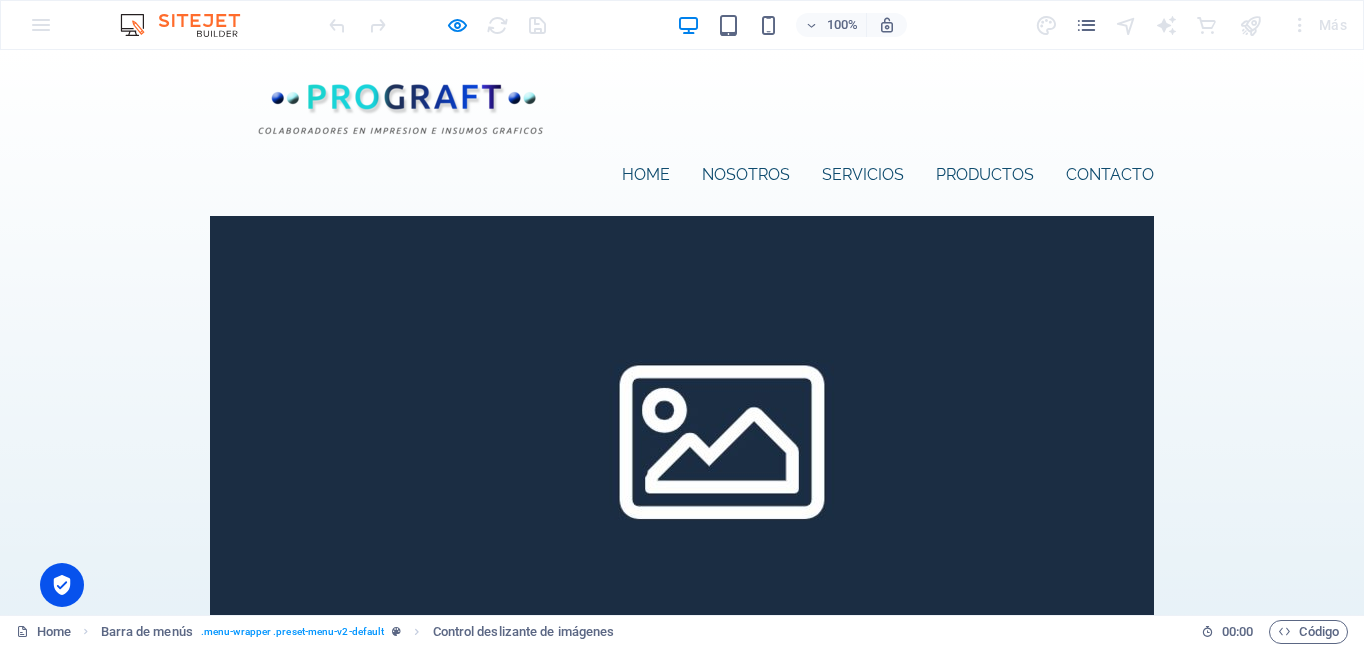 click at bounding box center (210, 1611) 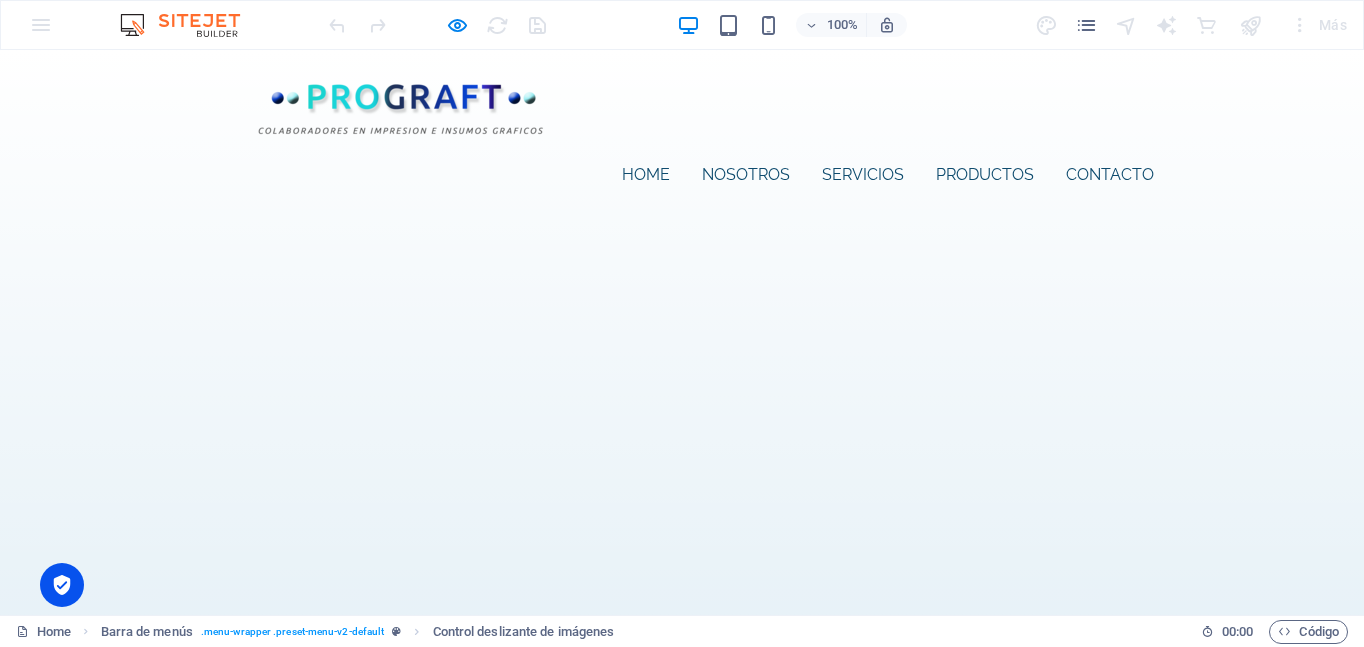 click at bounding box center (210, 1611) 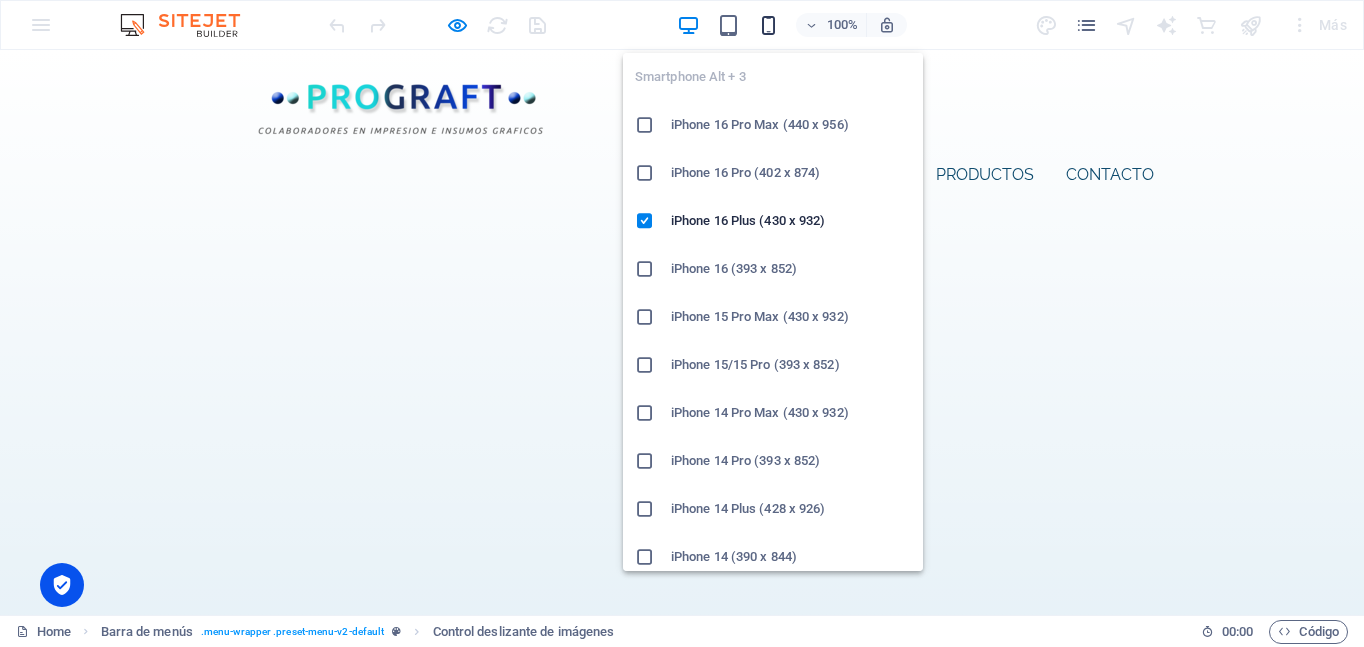 click at bounding box center (768, 25) 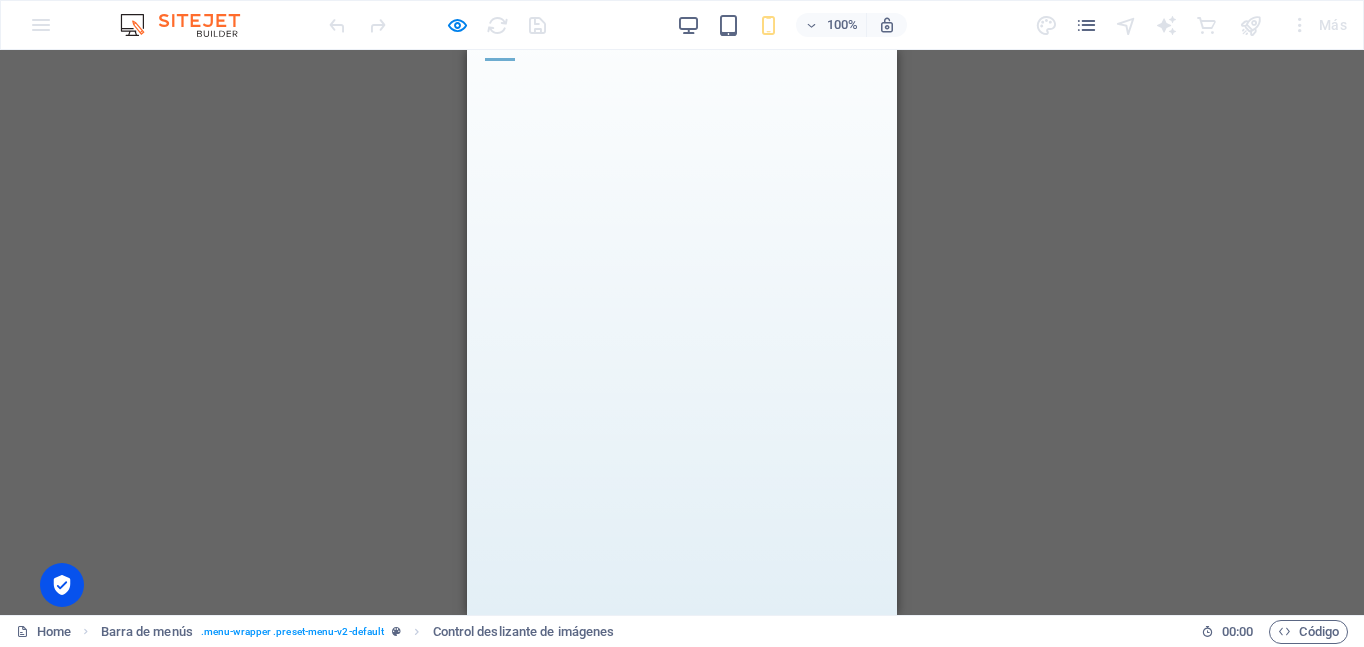scroll, scrollTop: 0, scrollLeft: 0, axis: both 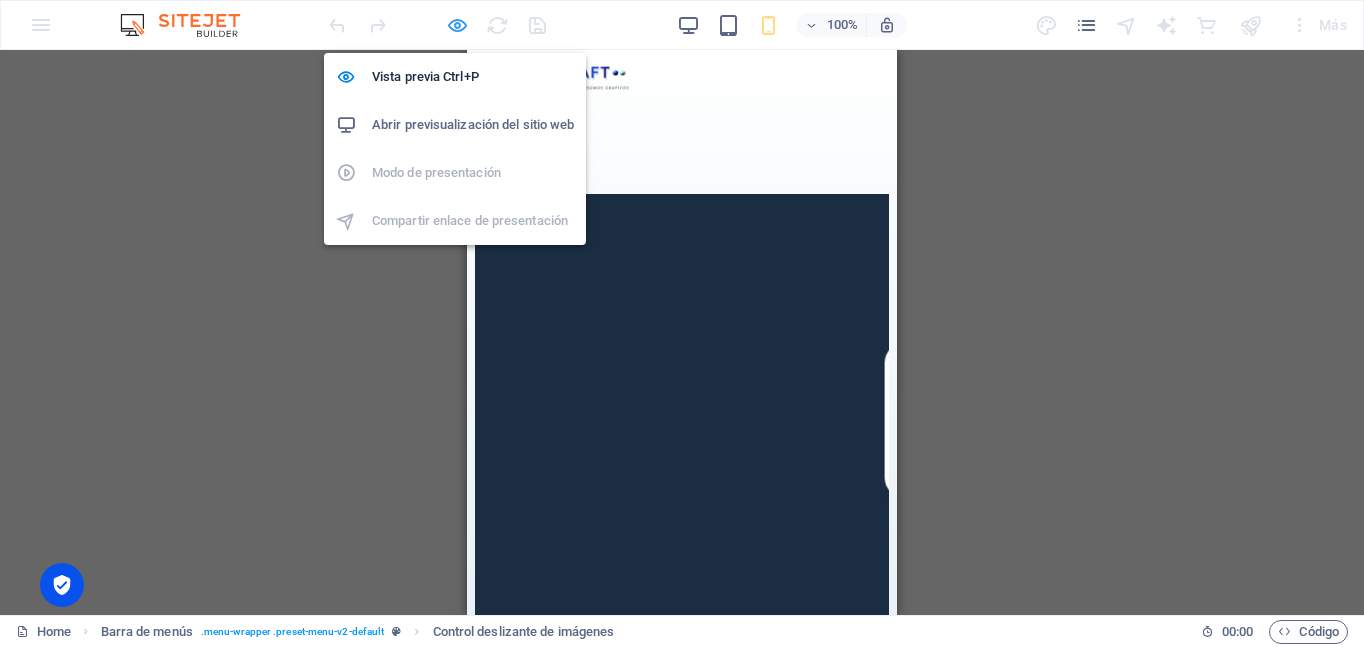 click at bounding box center (457, 25) 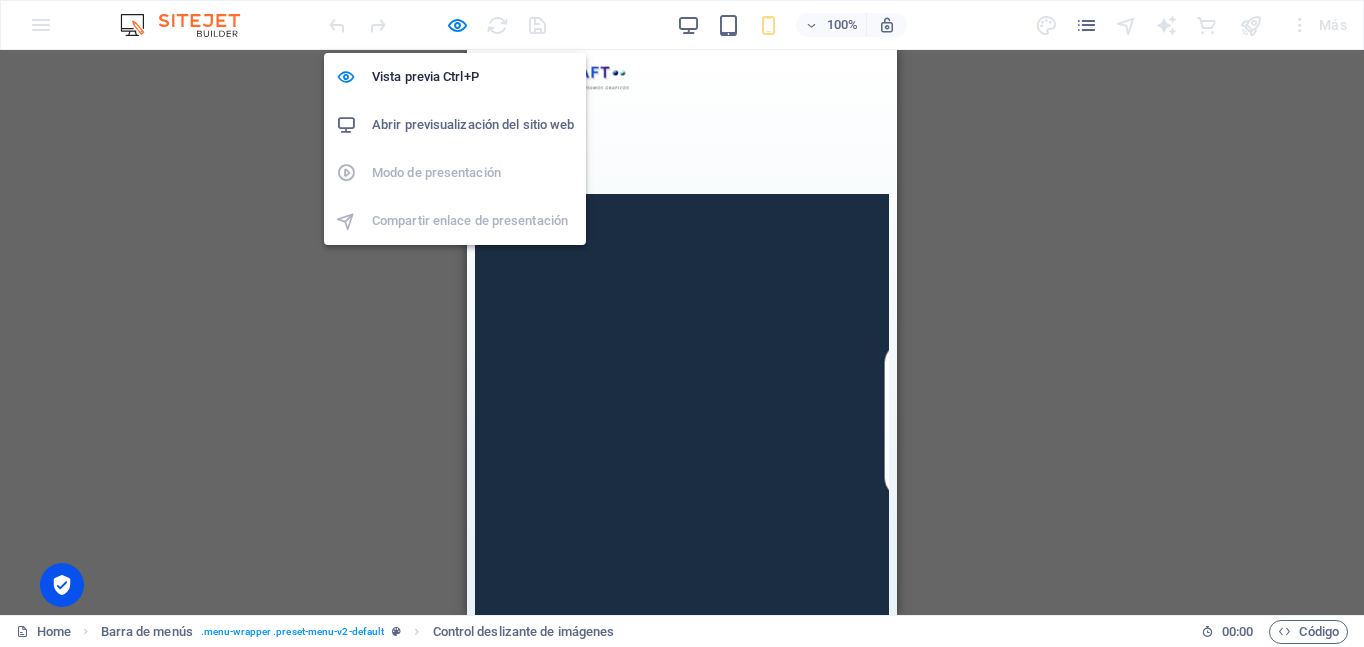 select on "px" 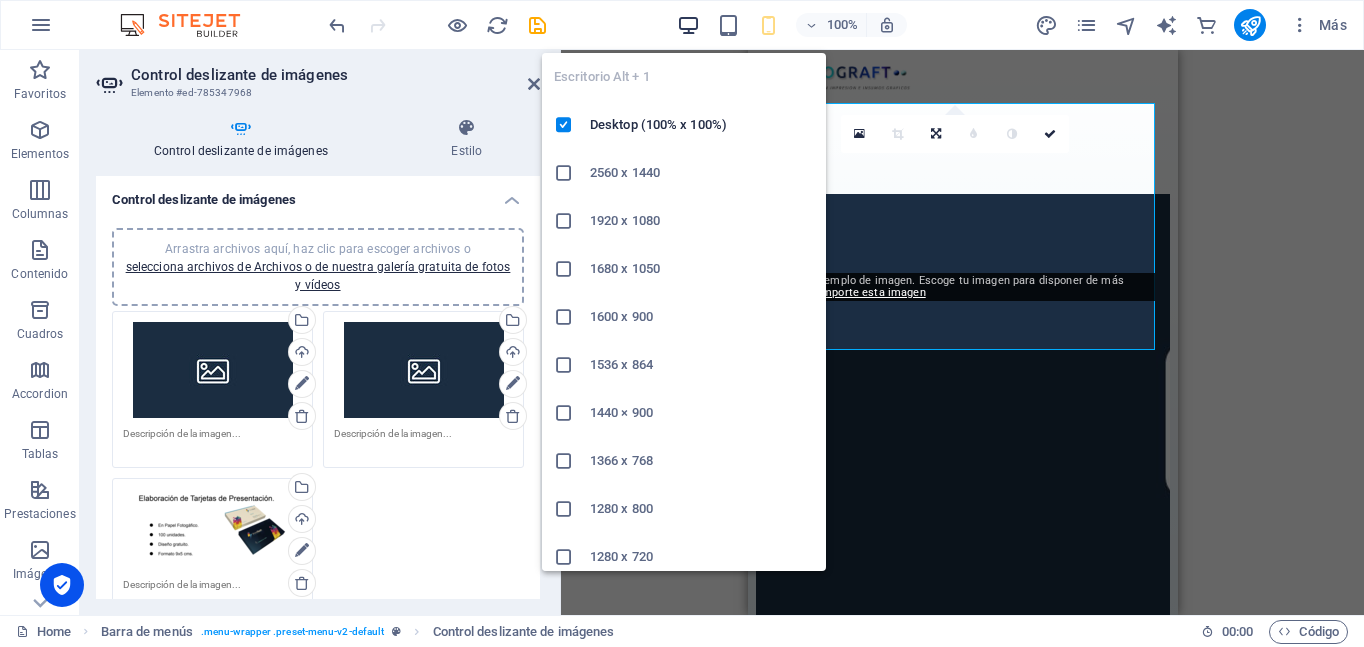 click at bounding box center (688, 25) 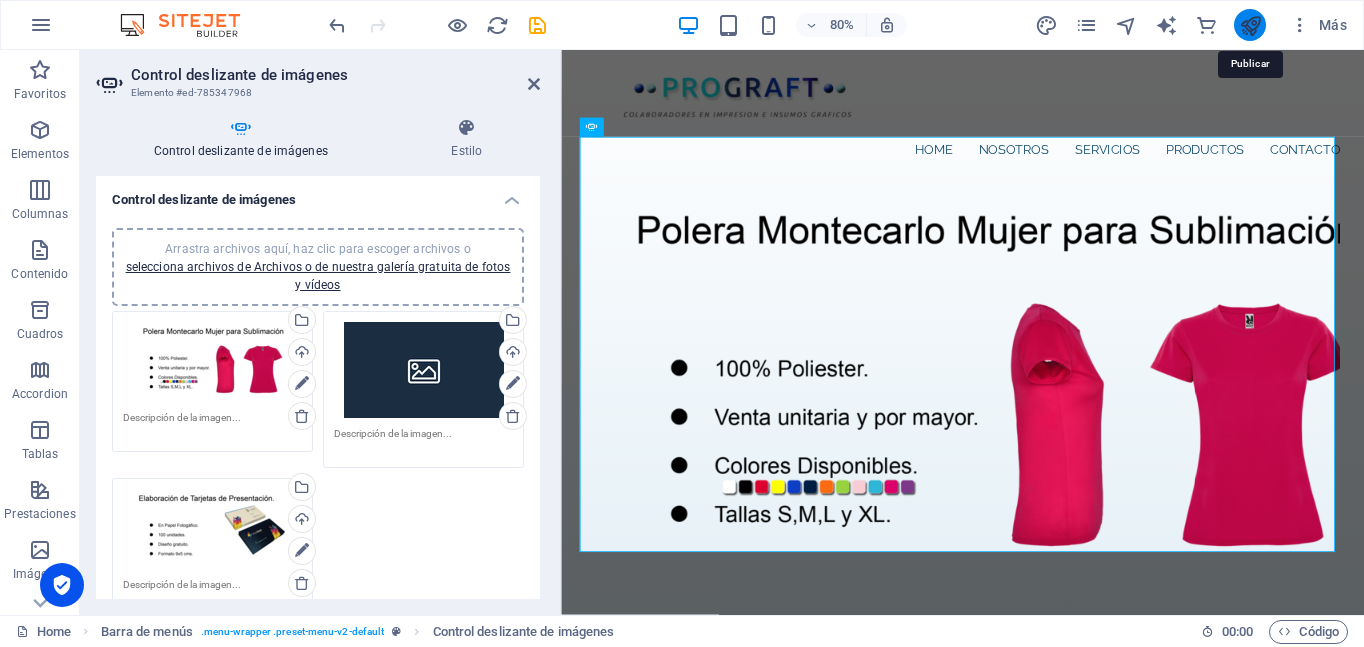 click at bounding box center [1250, 25] 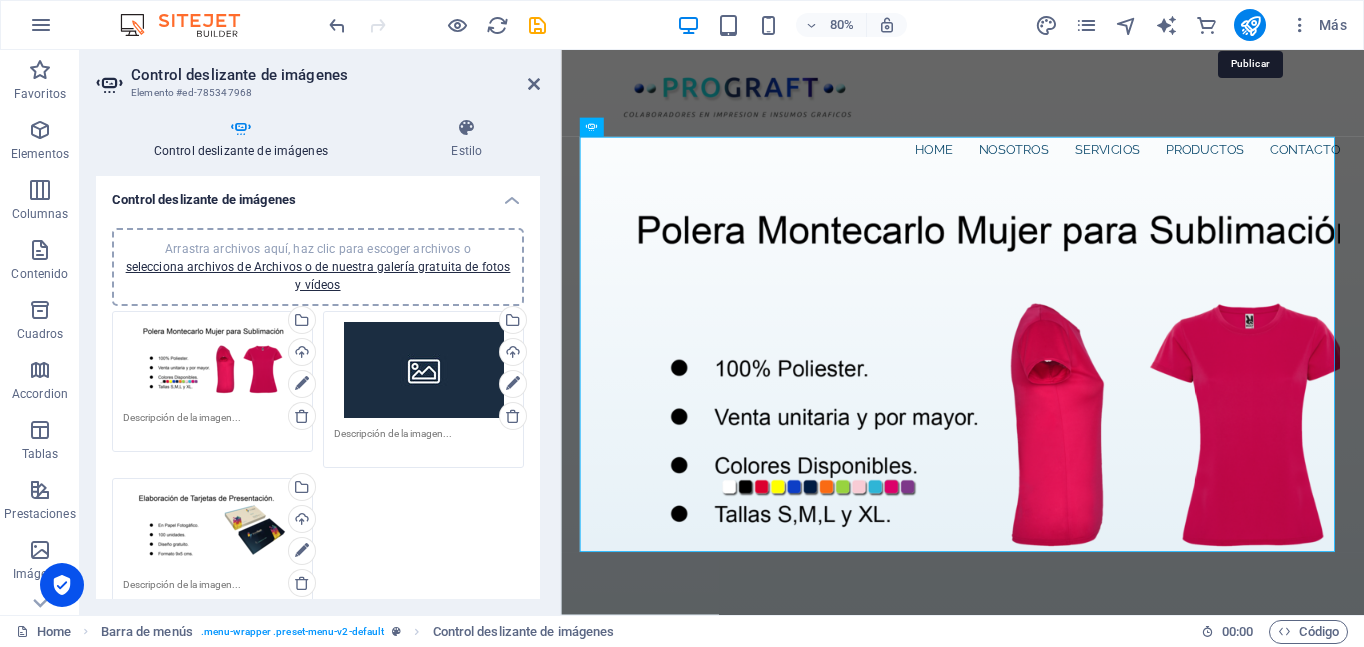 select on "px" 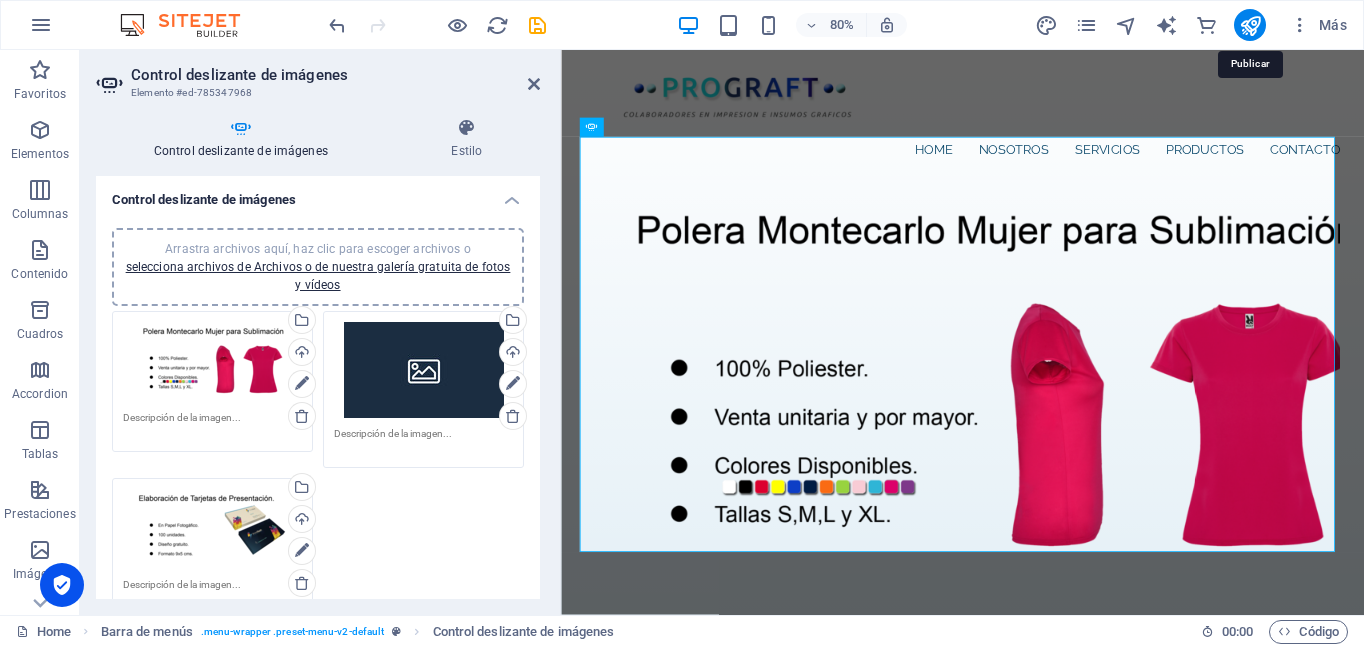 select on "ms" 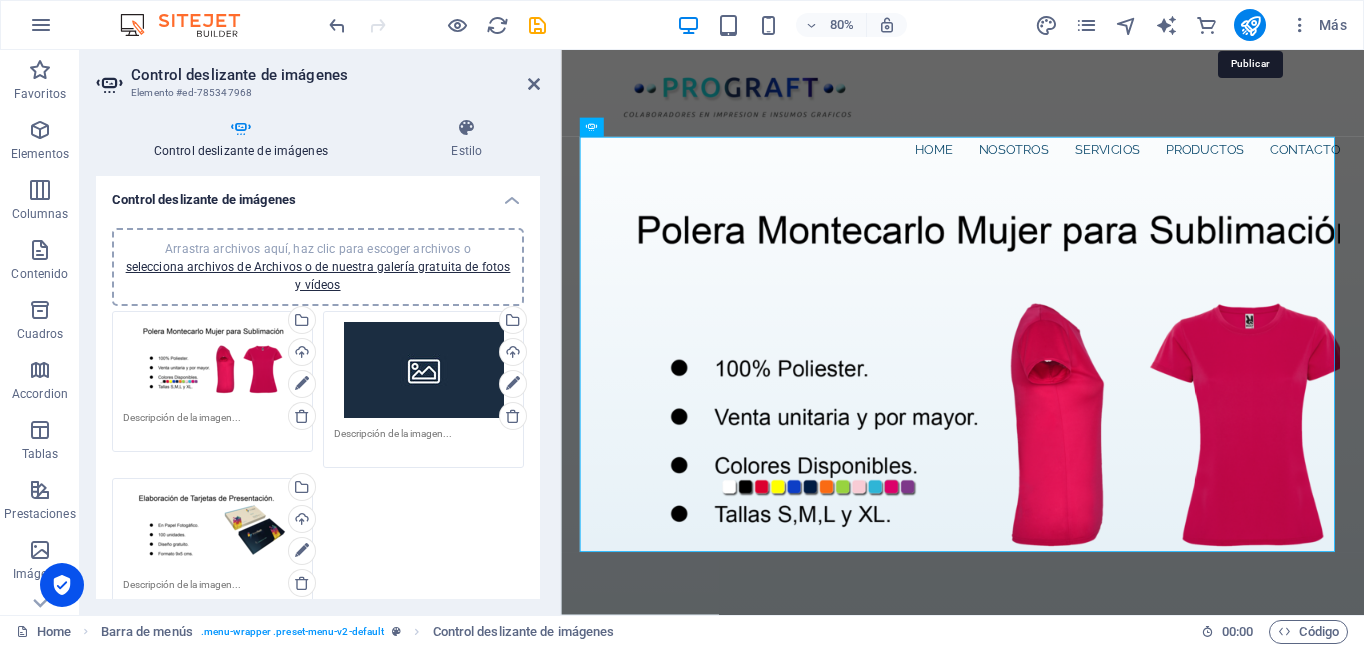 select on "s" 